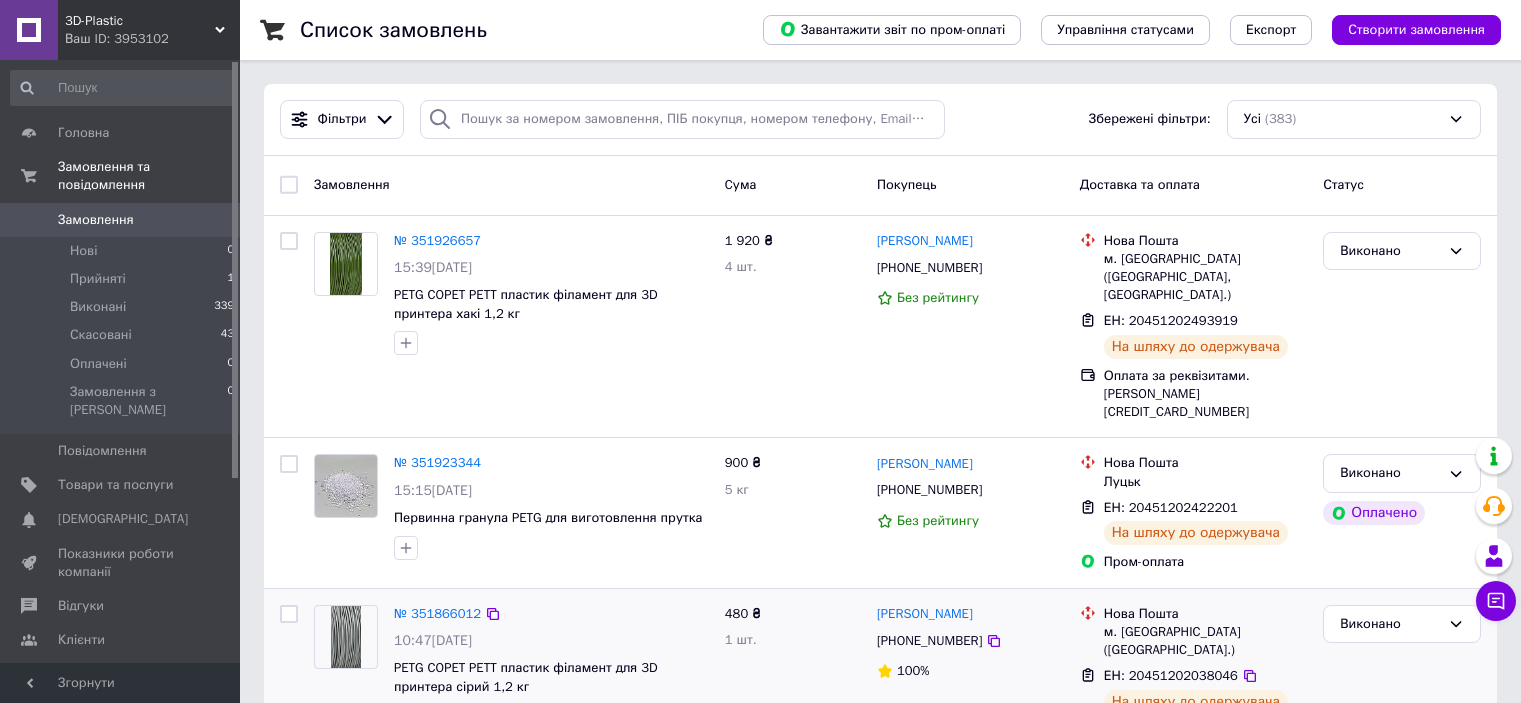scroll, scrollTop: 0, scrollLeft: 0, axis: both 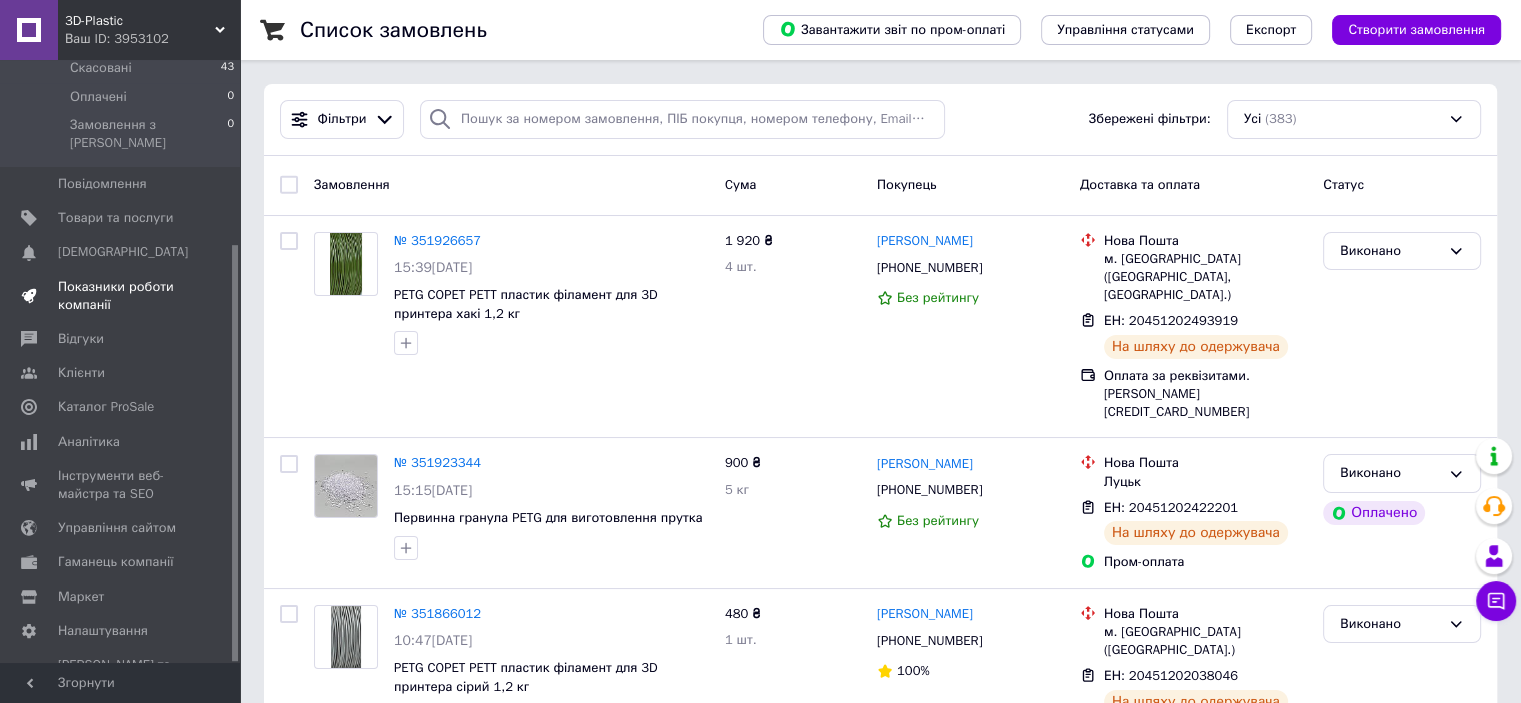 click on "Показники роботи компанії" at bounding box center [121, 296] 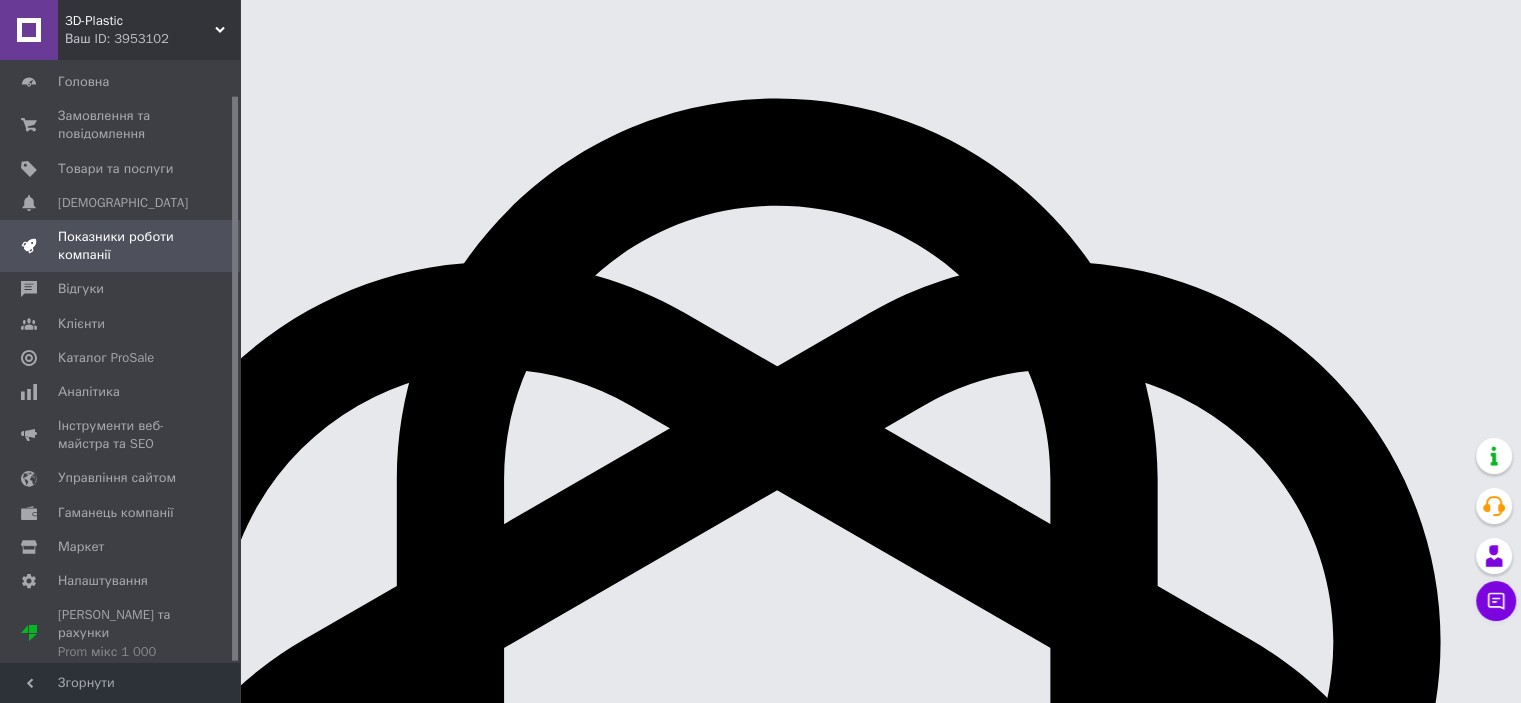 scroll, scrollTop: 37, scrollLeft: 0, axis: vertical 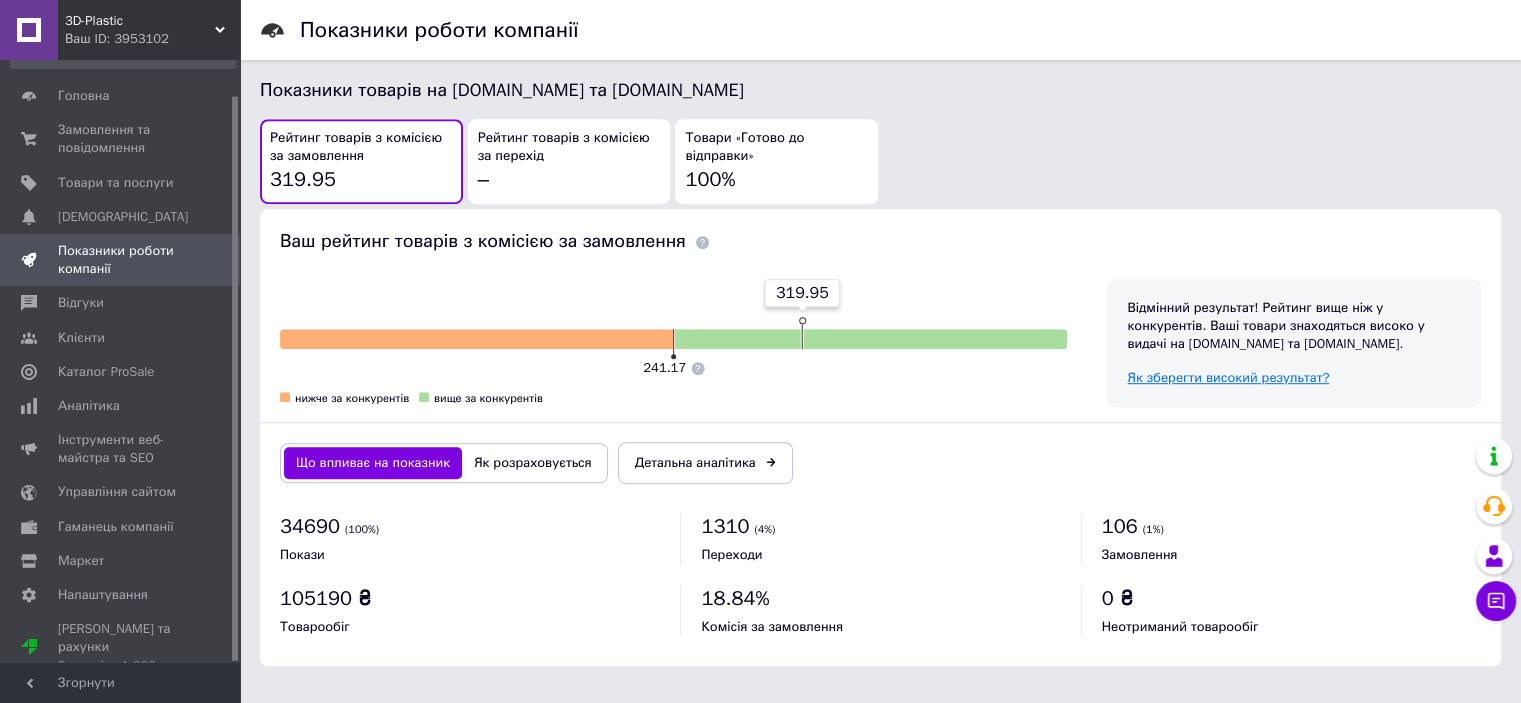 click on "Як зберегти високий результат?" at bounding box center (1228, 377) 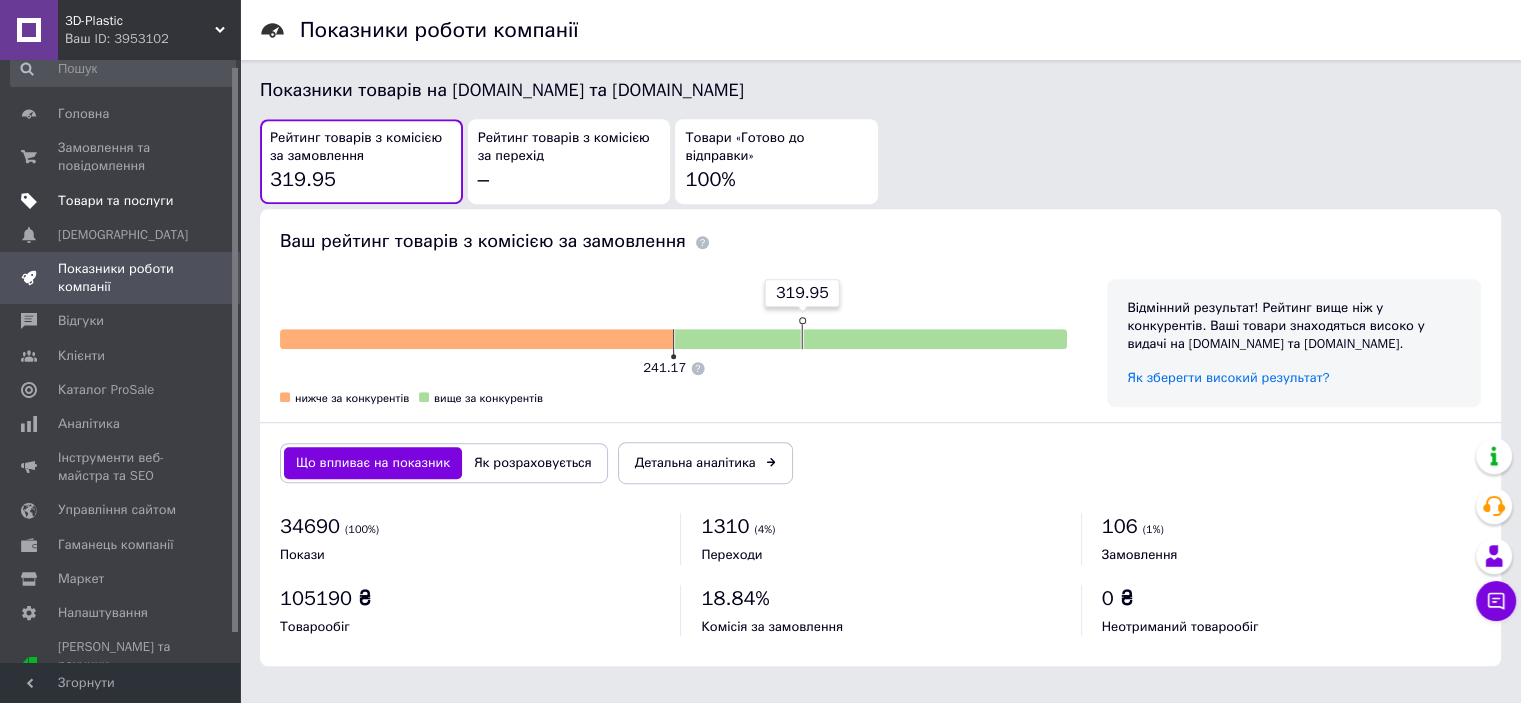 scroll, scrollTop: 0, scrollLeft: 0, axis: both 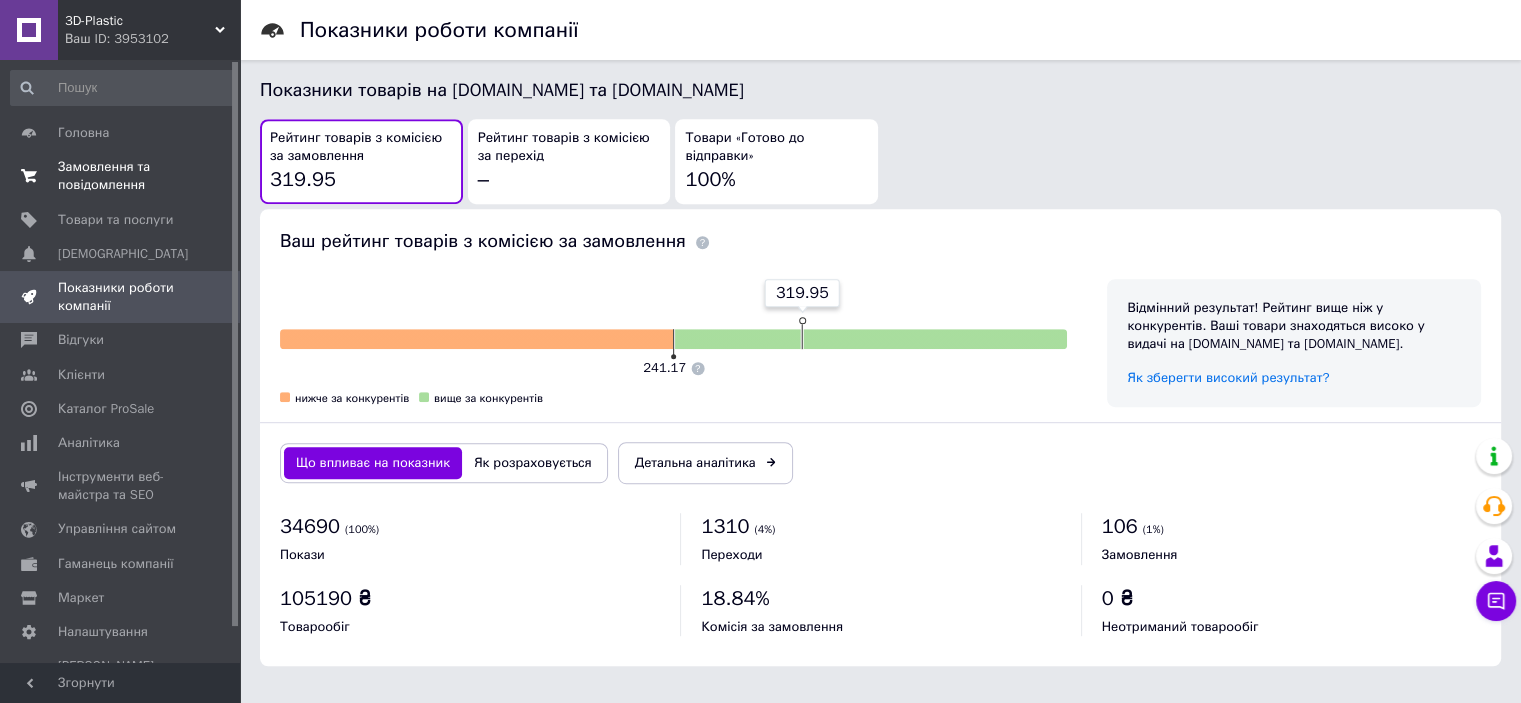 click on "Замовлення та повідомлення" at bounding box center [121, 176] 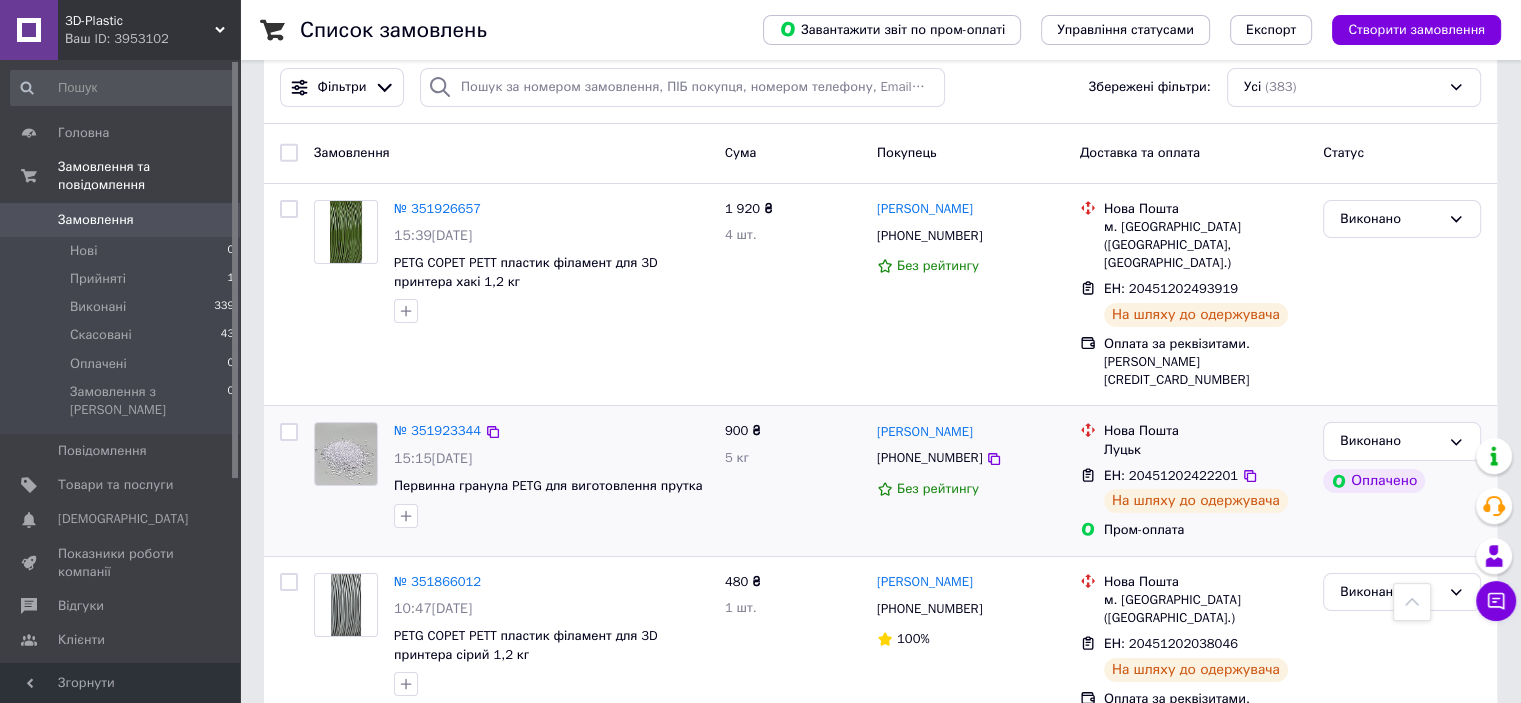scroll, scrollTop: 0, scrollLeft: 0, axis: both 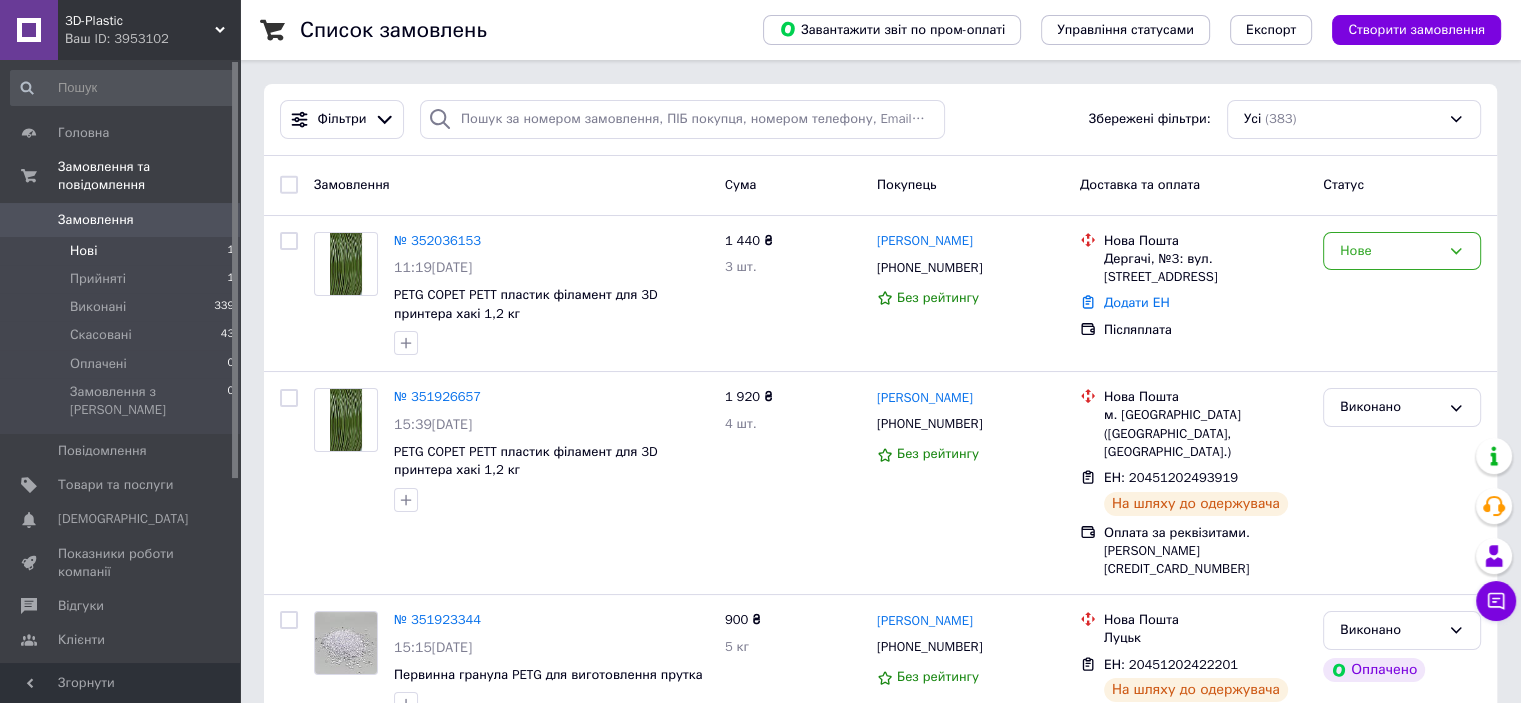 click on "Нові" at bounding box center [83, 251] 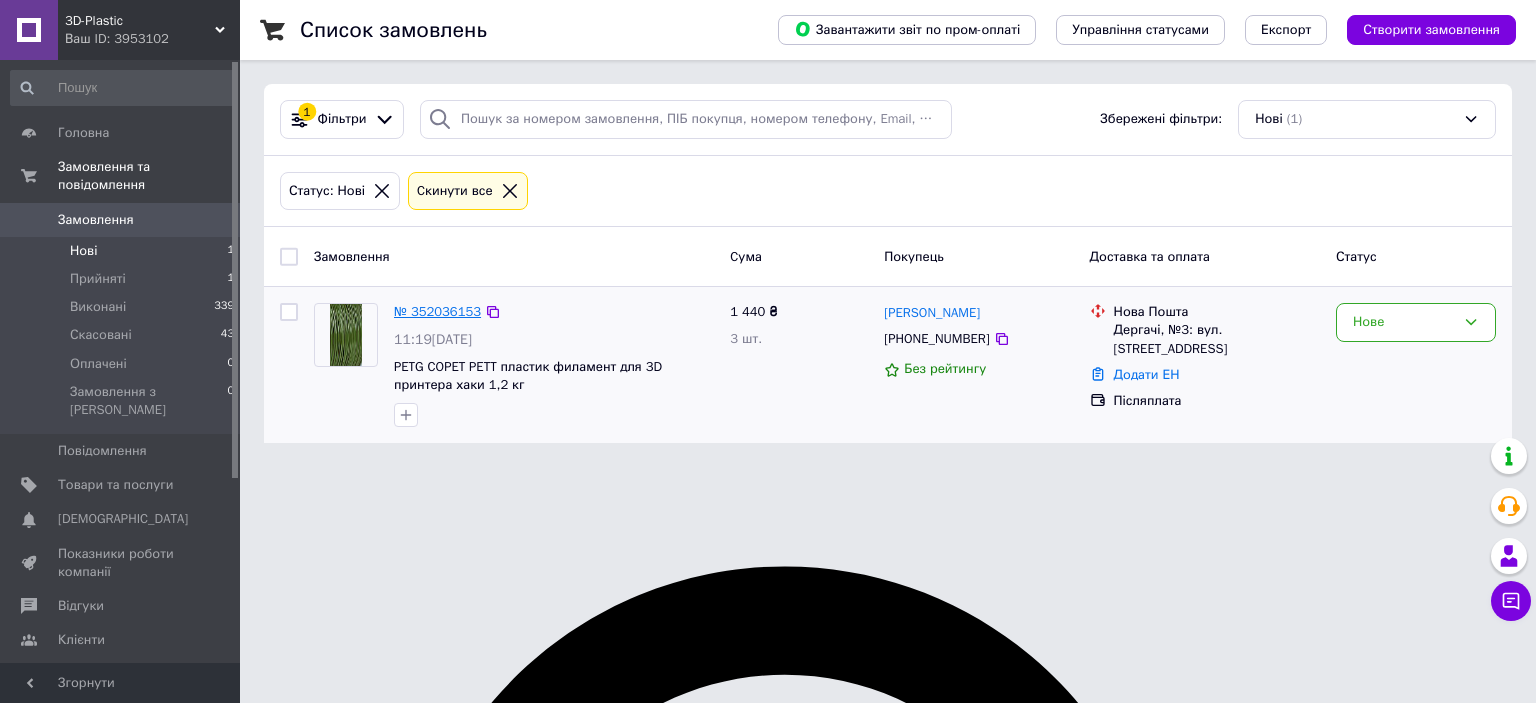 click on "№ 352036153" at bounding box center [437, 311] 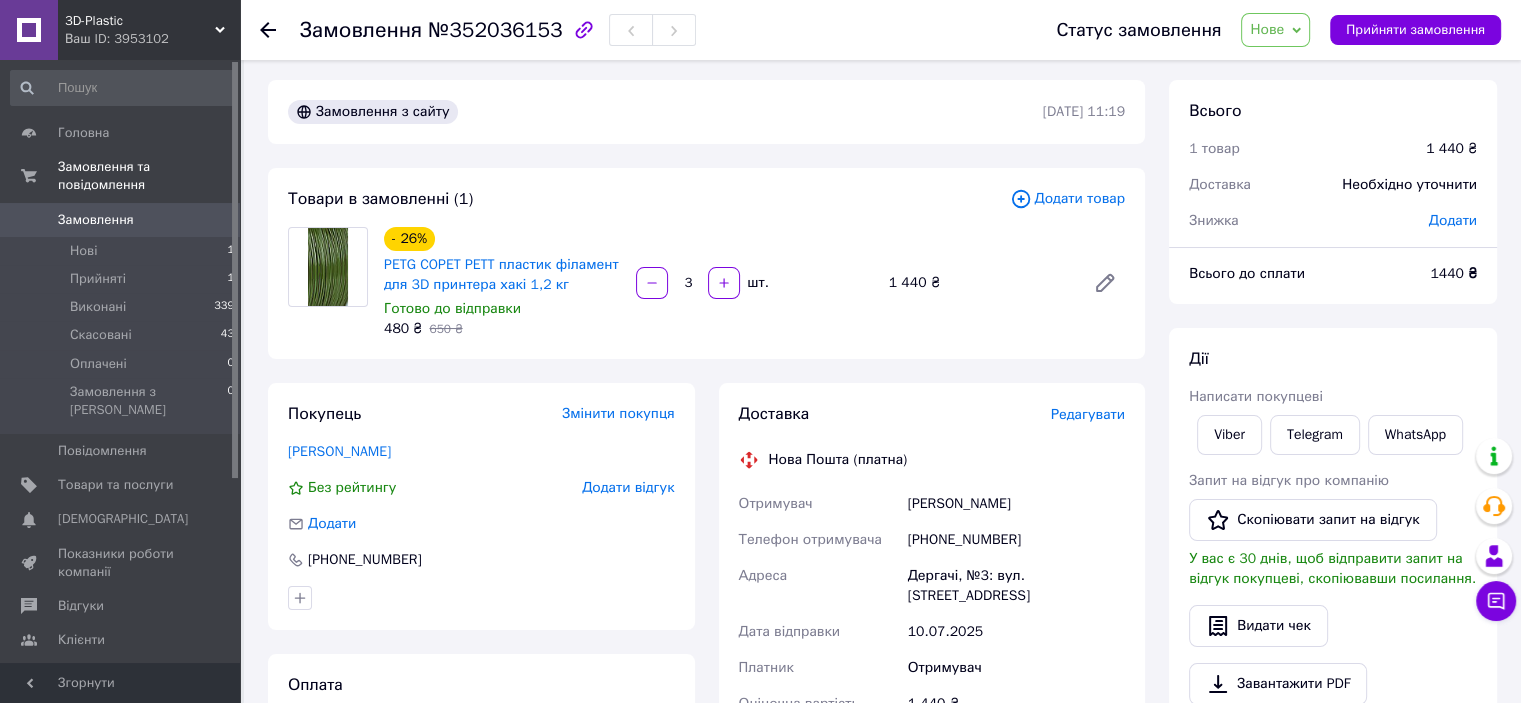 scroll, scrollTop: 0, scrollLeft: 0, axis: both 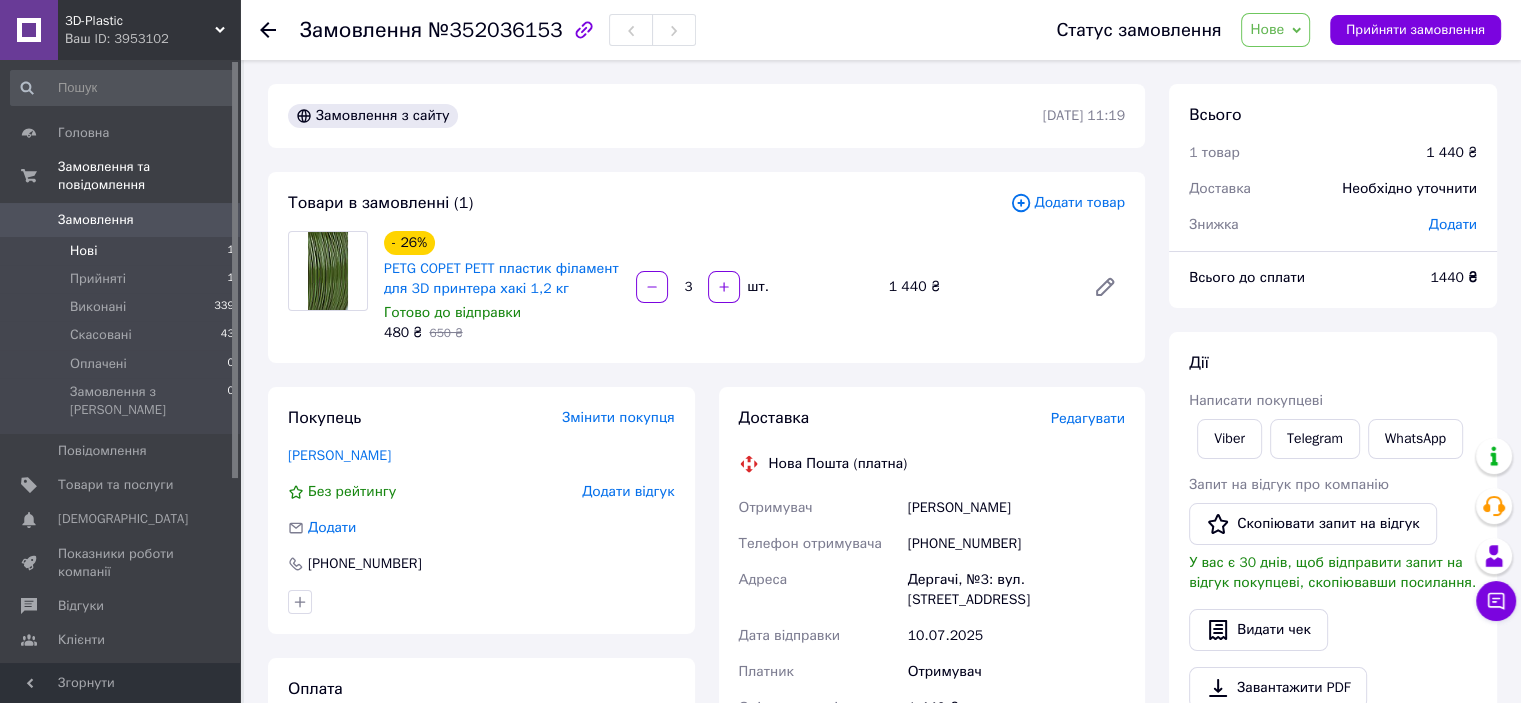 click on "Нові 1" at bounding box center (123, 251) 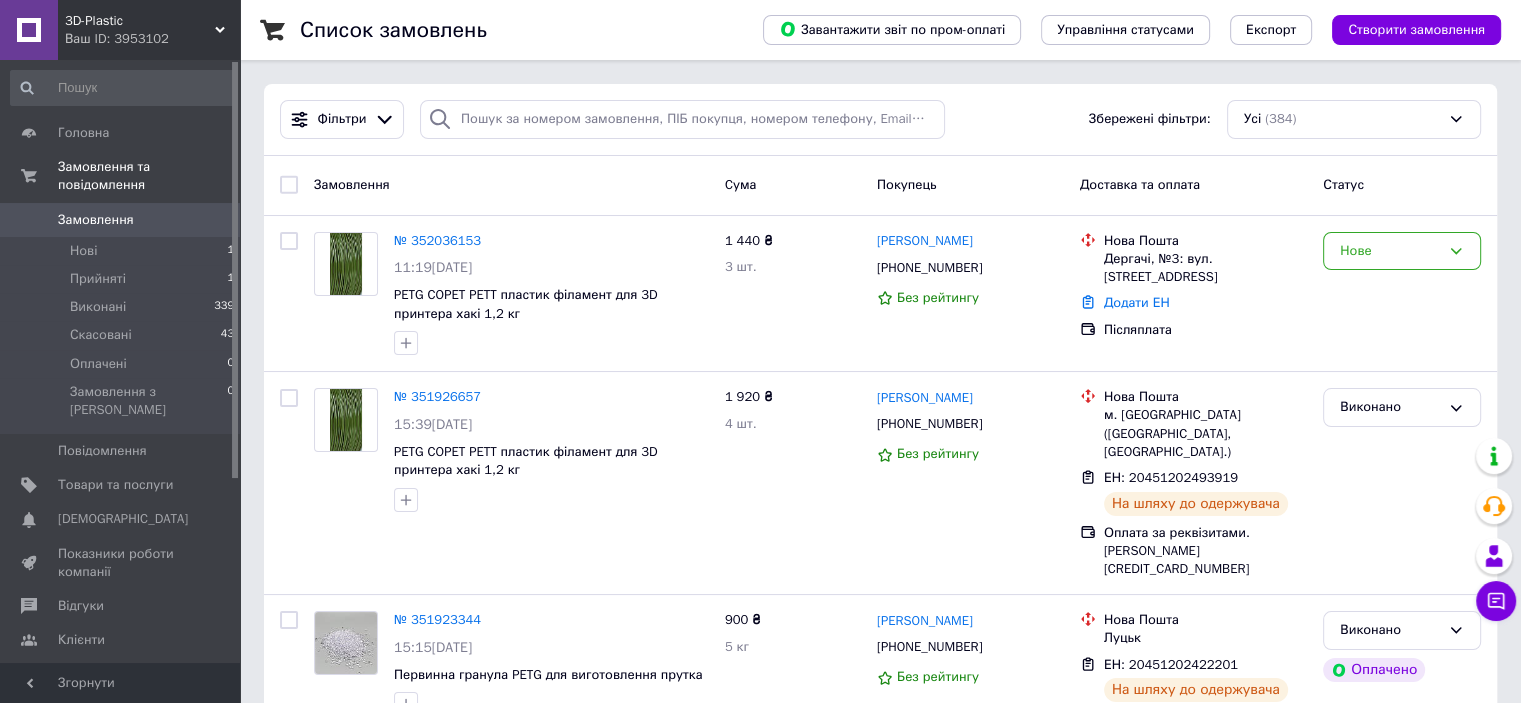 click on "Список замовлень   Завантажити звіт по пром-оплаті Управління статусами Експорт Створити замовлення Фільтри Збережені фільтри: Усі (384) Замовлення Cума Покупець Доставка та оплата Статус № 352036153 11:19, 10.07.2025 PETG COPET PETT пластик філамент для 3D принтера хакі 1,2 кг 1 440 ₴ 3 шт. Ігор Гаврилін +380952773797 Без рейтингу Нова Пошта Дергачі, №3: вул. Золочівський шлях, 7А Додати ЕН Післяплата Нове № 351926657 15:39, 09.07.2025 PETG COPET PETT пластик філамент для 3D принтера хакі 1,2 кг 1 920 ₴ 4 шт. Ігор Моісєєв +380505790957 Без рейтингу Нова Пошта м. Запоріжжя (Запорізька обл., Запорізький р-н.) ЕН: 20451202493919 84%" at bounding box center (880, 2033) 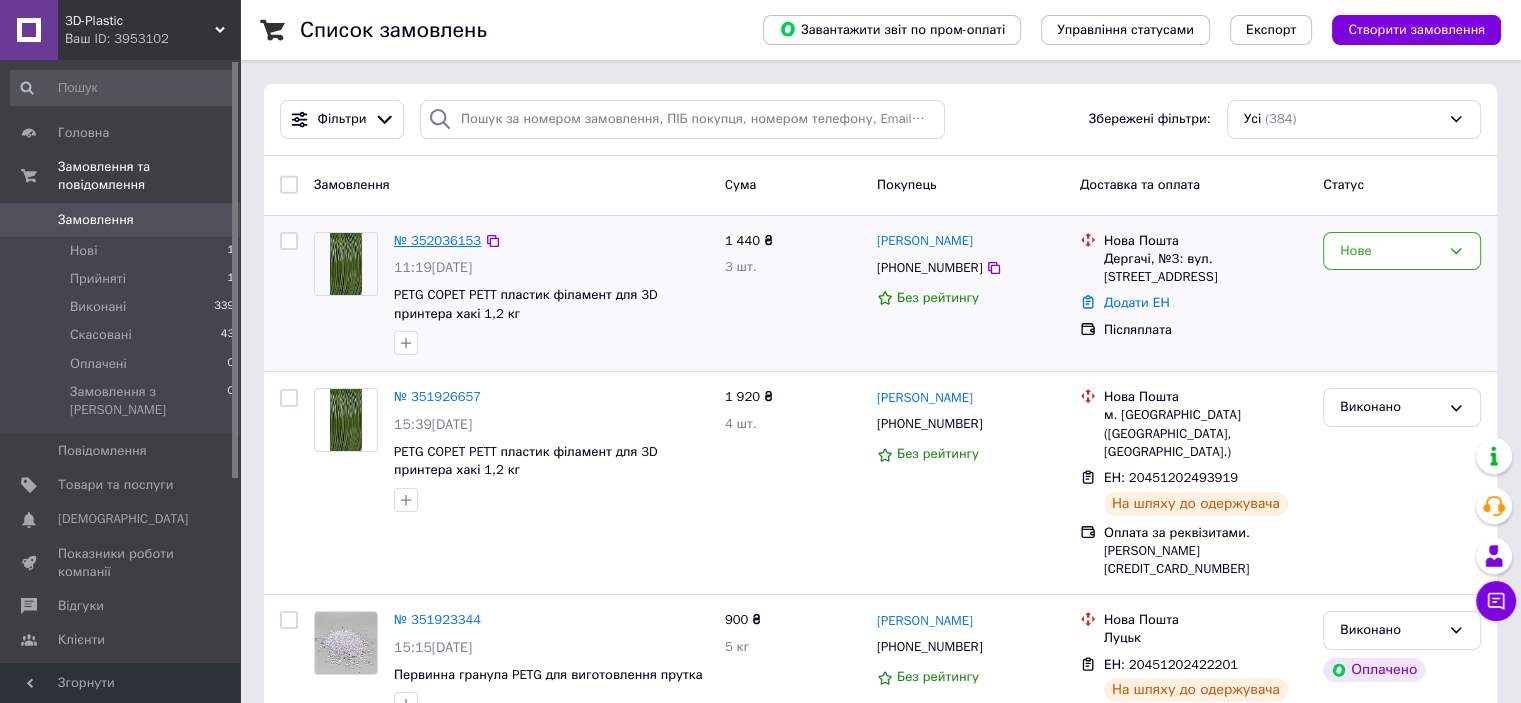 click on "№ 352036153" at bounding box center [437, 240] 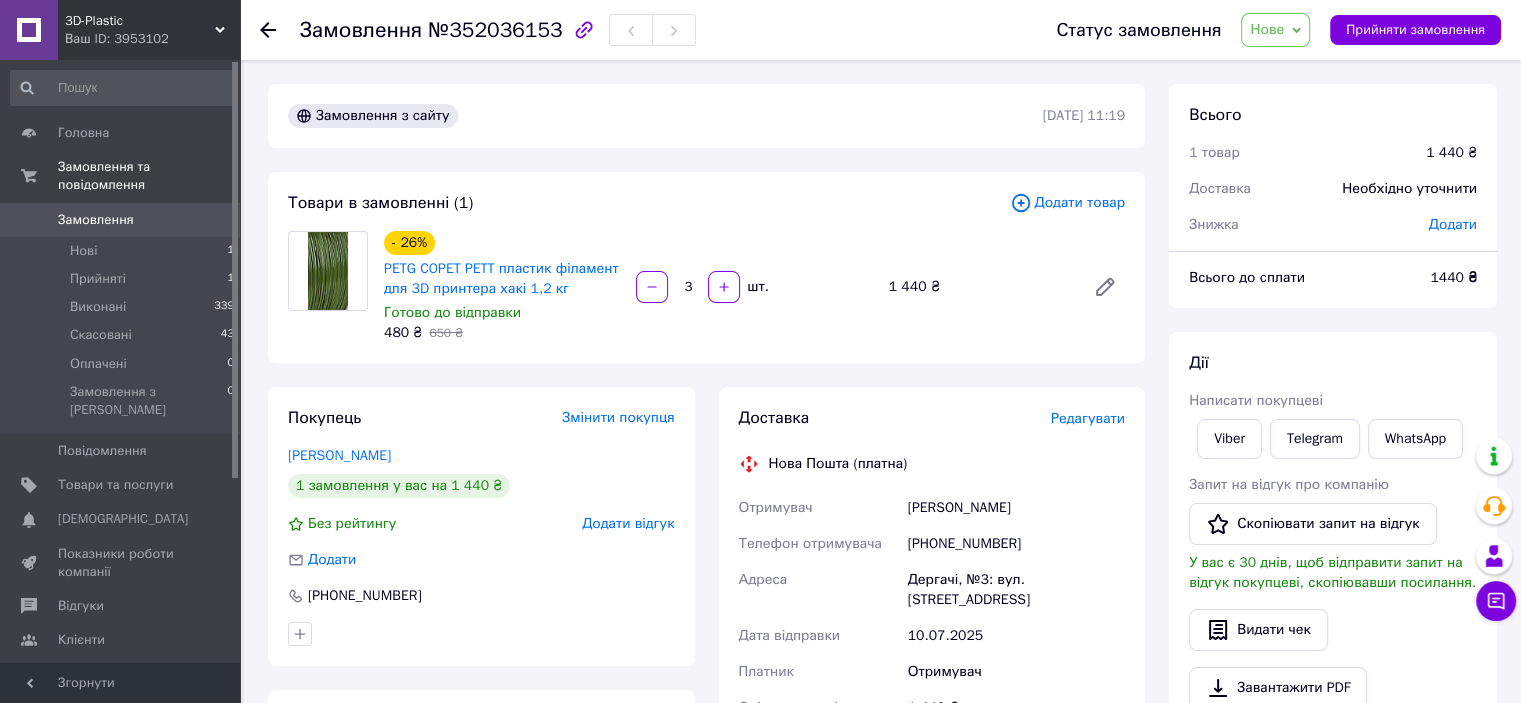 click on "Покупець Змінити покупця Гаврилін Ігор 1 замовлення у вас на 1 440 ₴ Без рейтингу   Додати відгук Додати +380952773797 Оплата Післяплата" at bounding box center (481, 727) 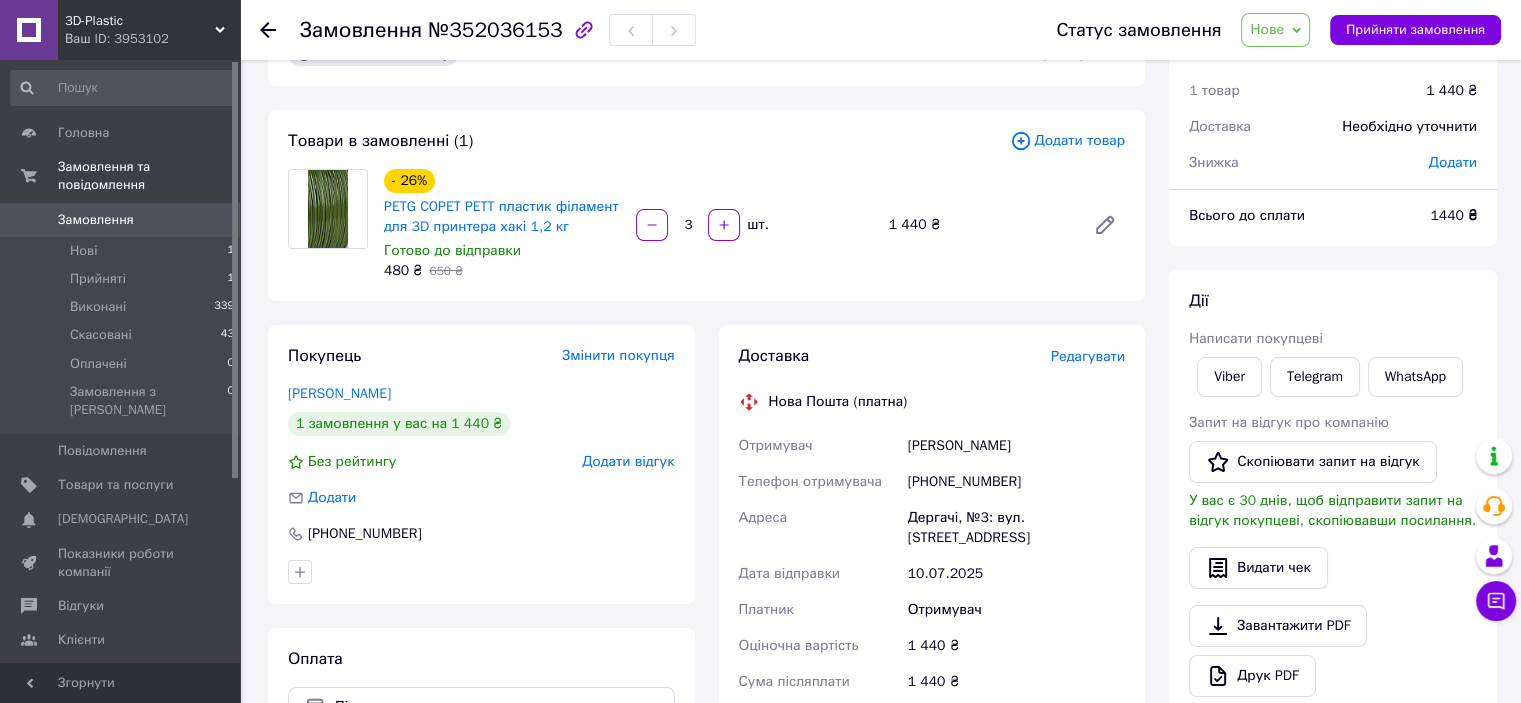 scroll, scrollTop: 0, scrollLeft: 0, axis: both 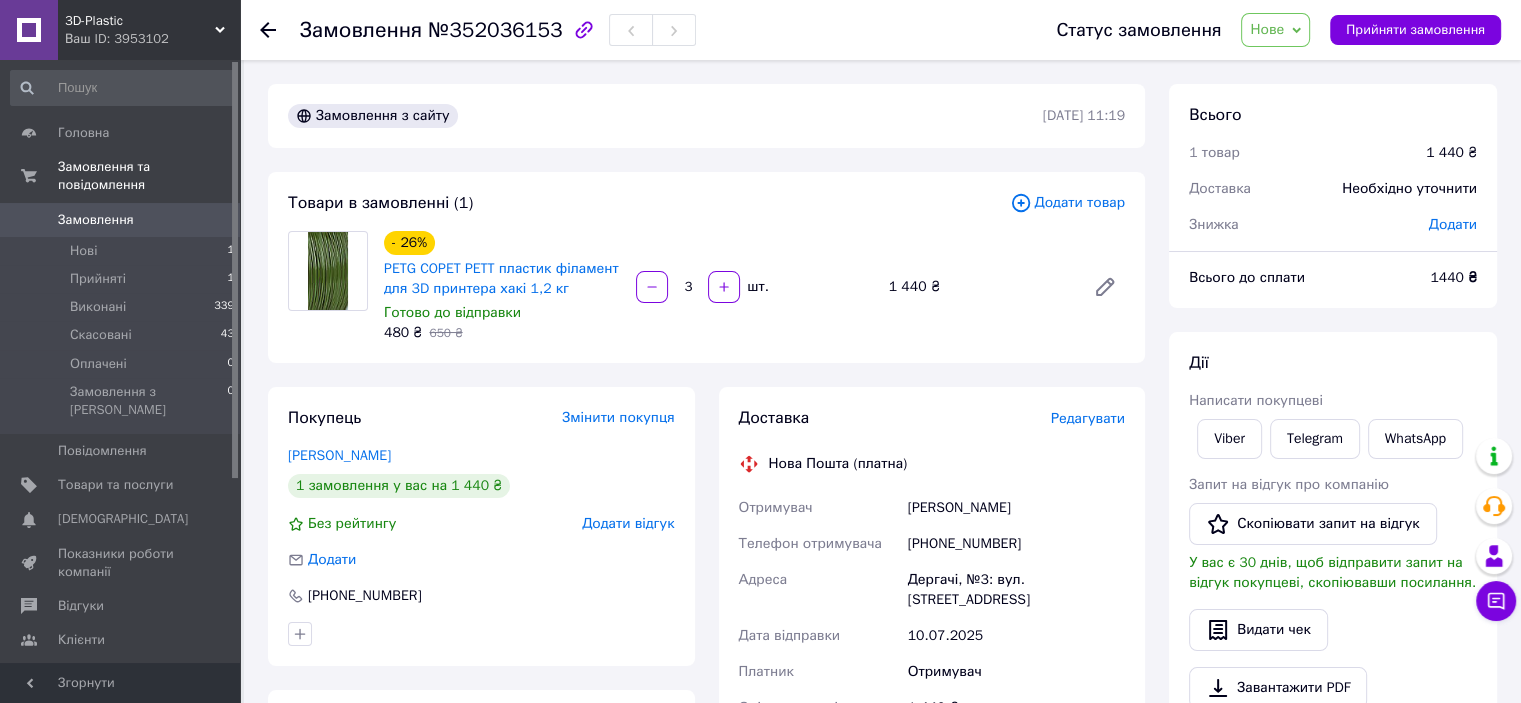 click on "Замовлення з сайту 10.07.2025 | 11:19 Товари в замовленні (1) Додати товар - 26% PETG COPET PETT пластик філамент для 3D принтера хакі 1,2 кг Готово до відправки 480 ₴   650 ₴ 3   шт. 1 440 ₴ Покупець Змінити покупця Гаврилін Ігор 1 замовлення у вас на 1 440 ₴ Без рейтингу   Додати відгук Додати +380952773797 Оплата Післяплата Доставка Редагувати Нова Пошта (платна) Отримувач Гаврилін Ігор Телефон отримувача +380952773797 Адреса Дергачі, №3: вул. Золочівський шлях, 7А Дата відправки 10.07.2025 Платник Отримувач Оціночна вартість 1 440 ₴ Сума післяплати 1 440 ₴ Комісія за післяплату 48.80 ₴ Отримувач або <" at bounding box center [706, 698] 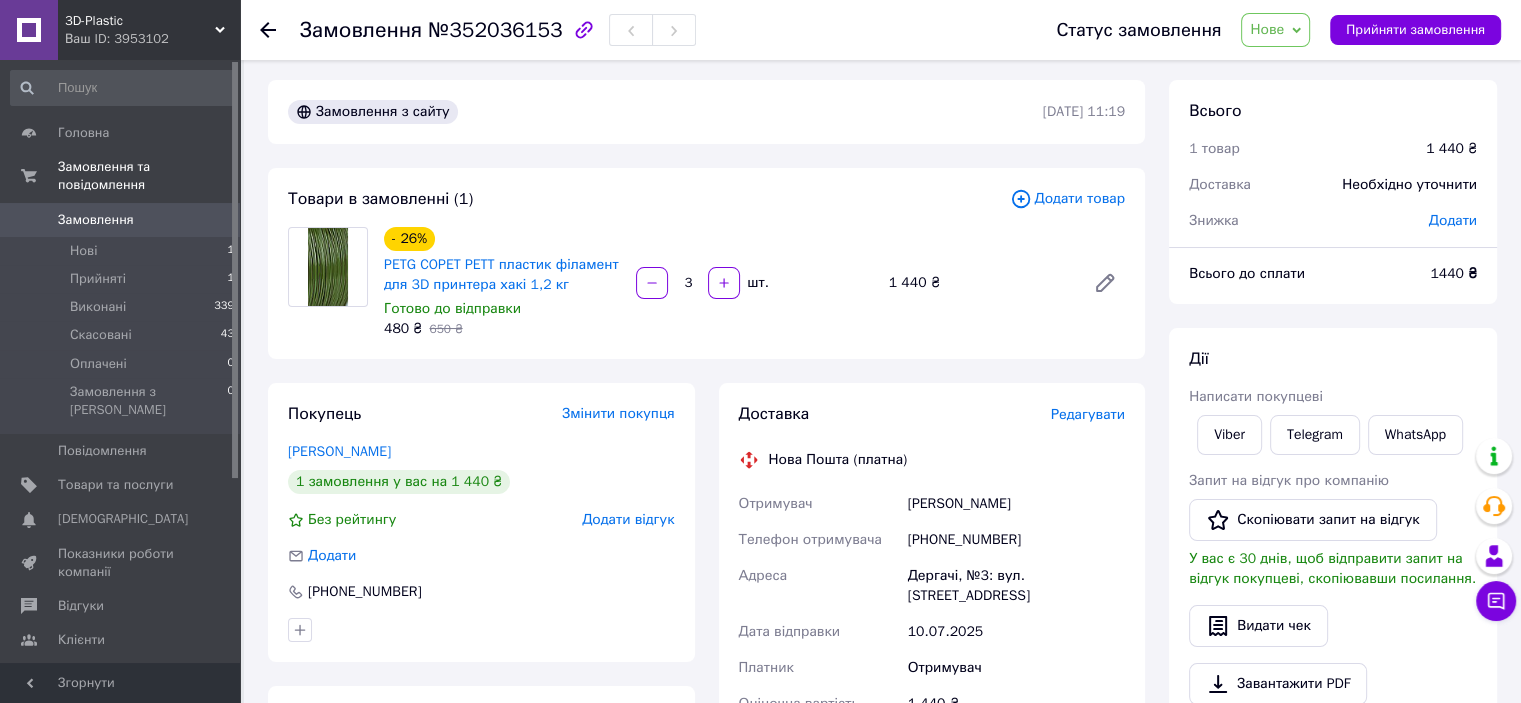 scroll, scrollTop: 0, scrollLeft: 0, axis: both 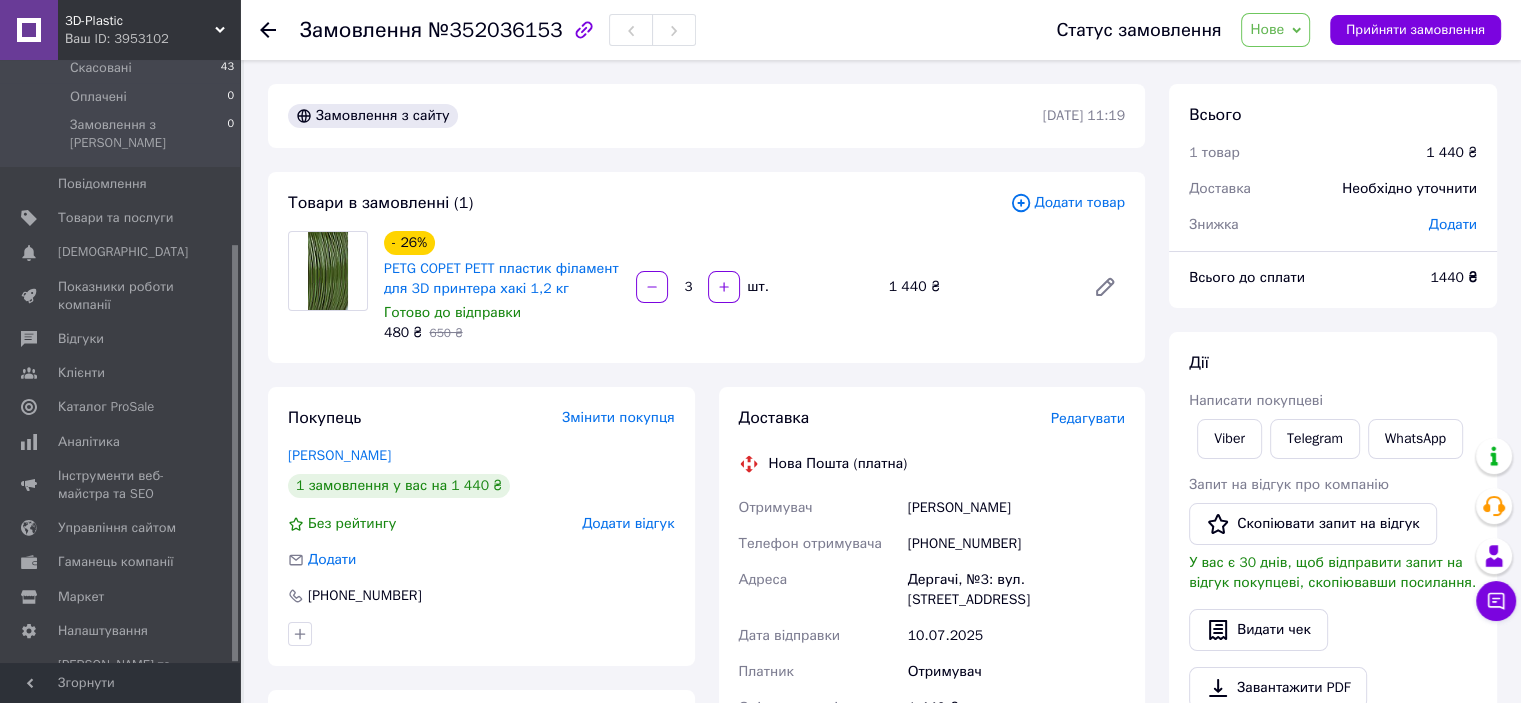 click on "Покупець Змінити покупця Гаврилін Ігор 1 замовлення у вас на 1 440 ₴ Без рейтингу   Додати відгук Додати +380952773797 Оплата Післяплата" at bounding box center [481, 727] 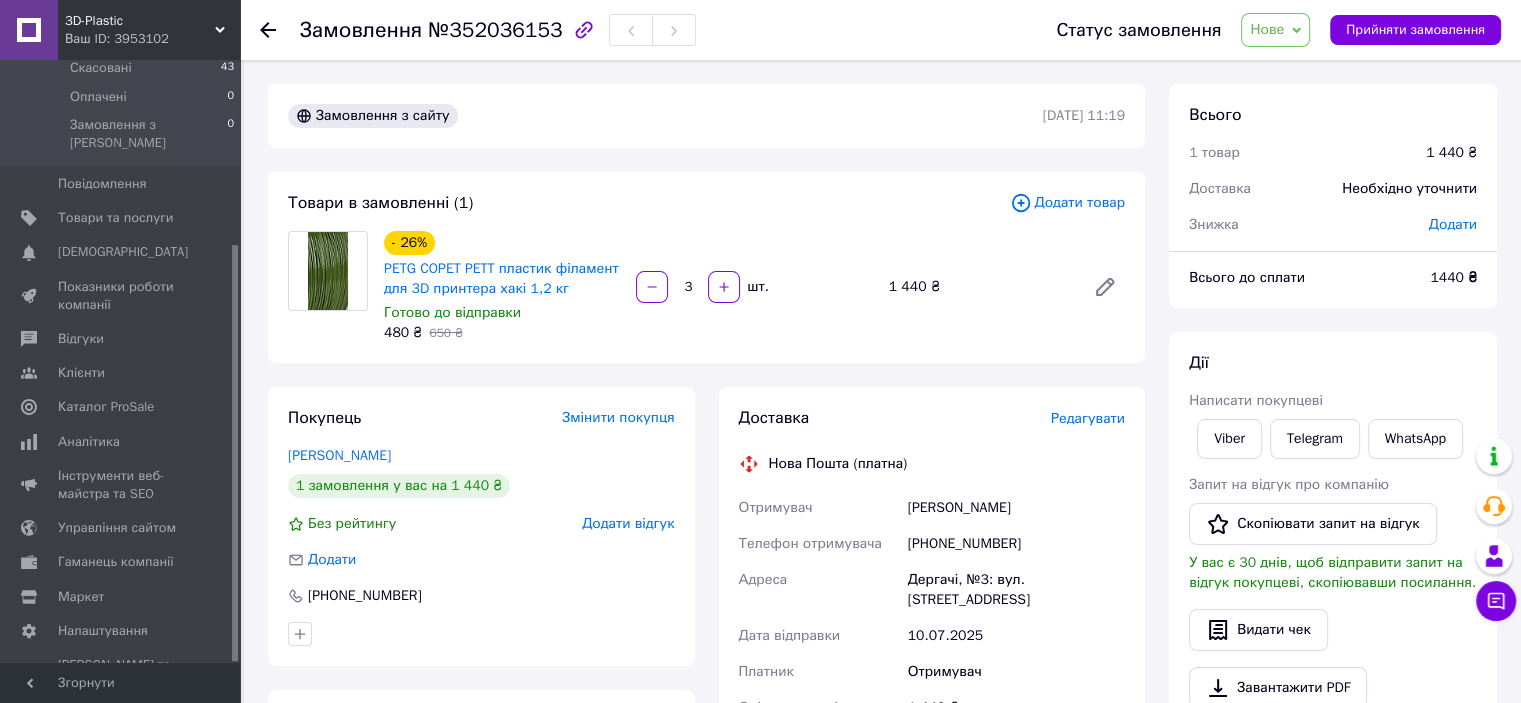 click on "Товари в замовленні (1) Додати товар - 26% PETG COPET PETT пластик філамент для 3D принтера хакі 1,2 кг Готово до відправки 480 ₴   650 ₴ 3   шт. 1 440 ₴" at bounding box center [706, 267] 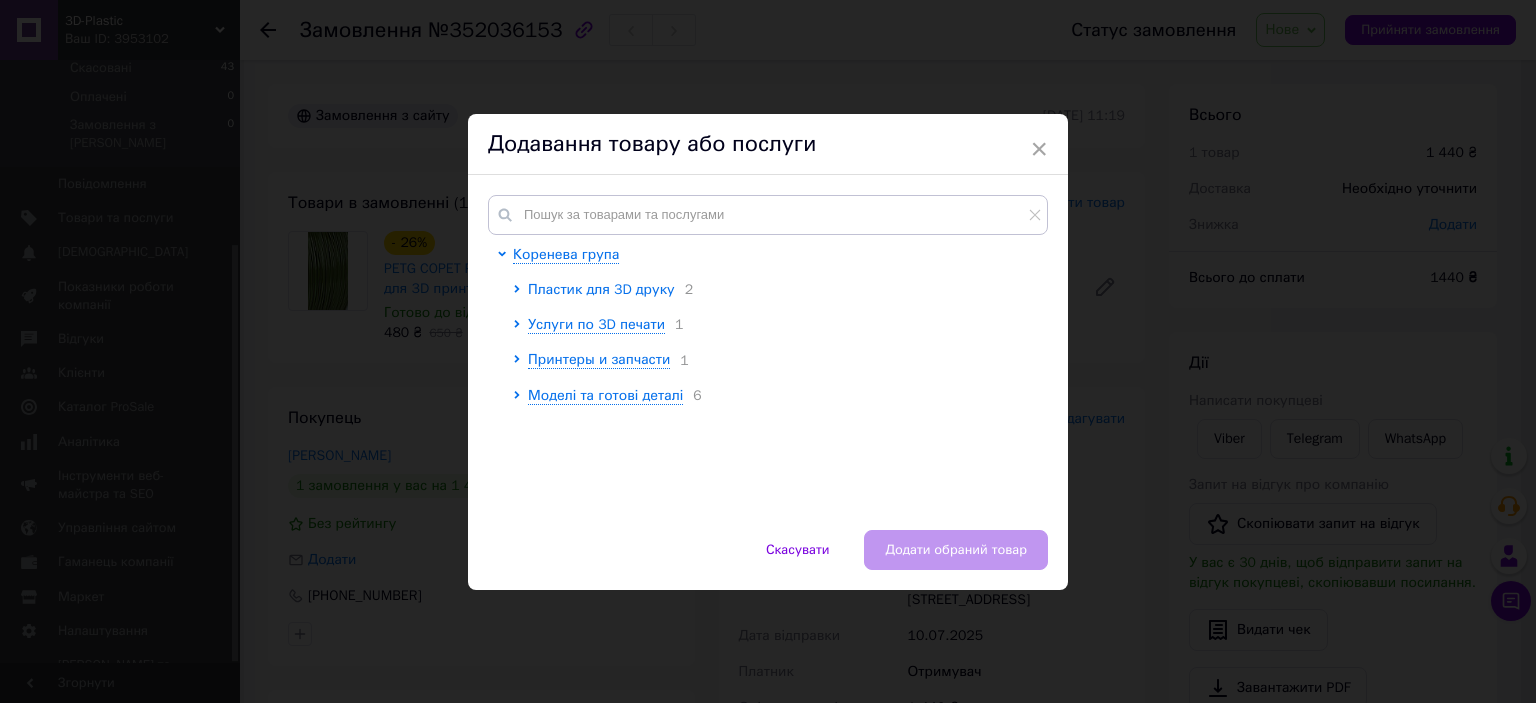 click on "Пластик для 3D друку" at bounding box center [601, 289] 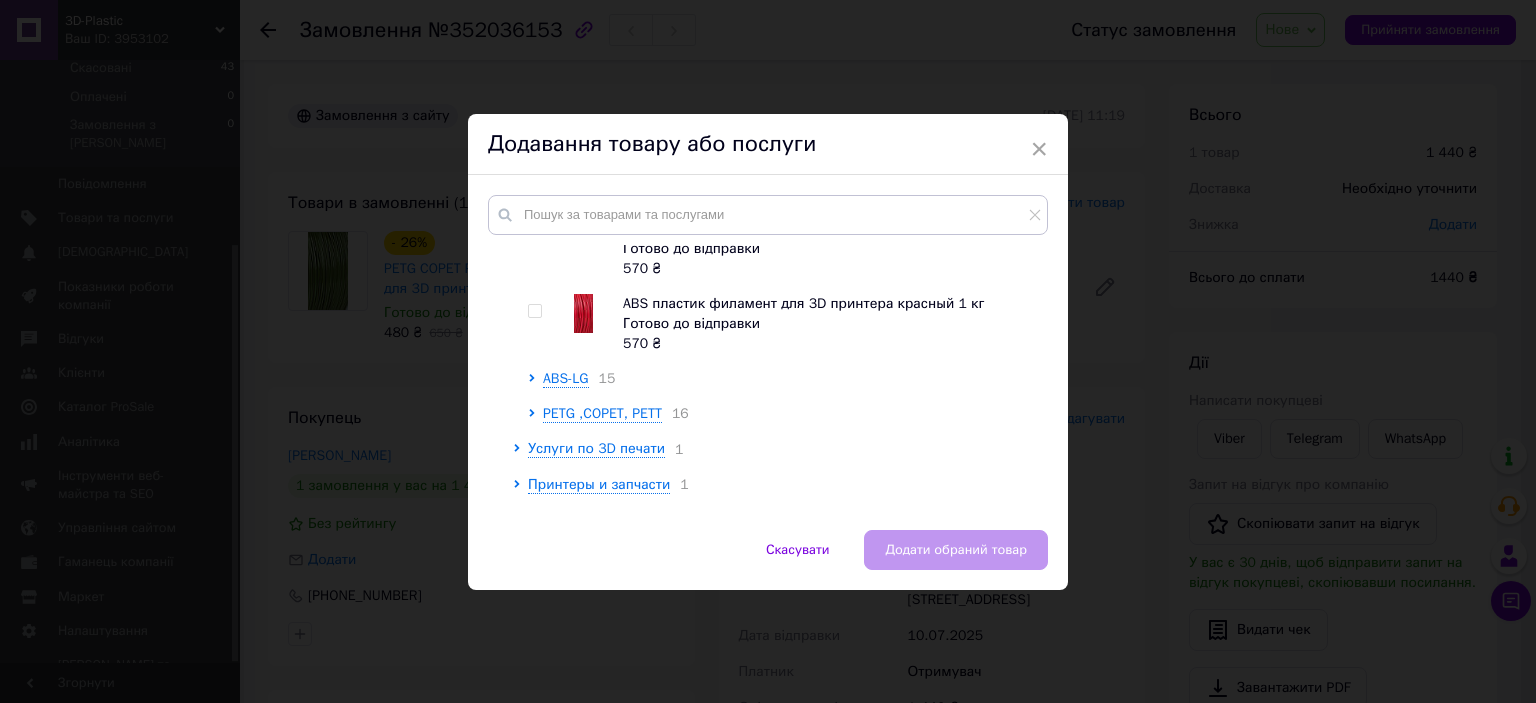scroll, scrollTop: 100, scrollLeft: 0, axis: vertical 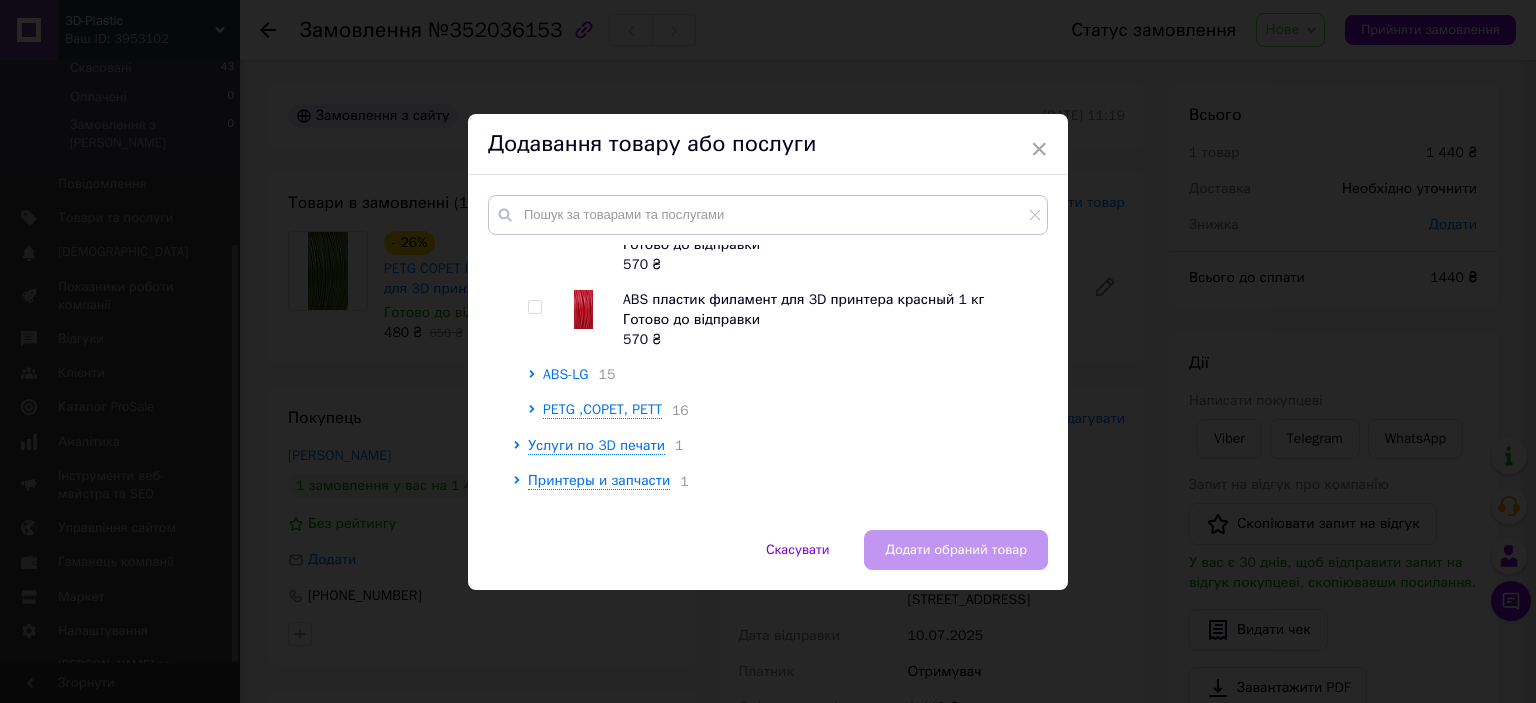 click on "ABS-LG" at bounding box center (566, 374) 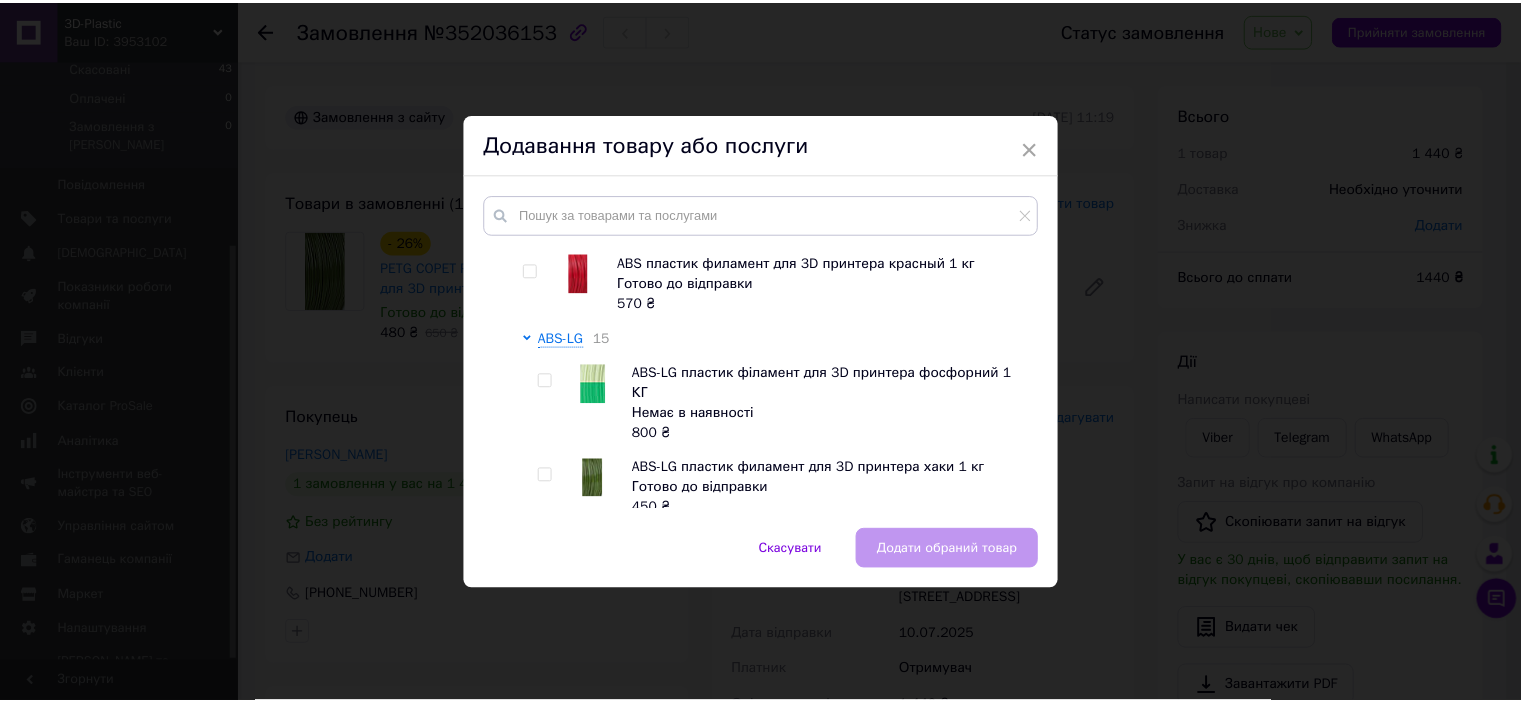 scroll, scrollTop: 200, scrollLeft: 0, axis: vertical 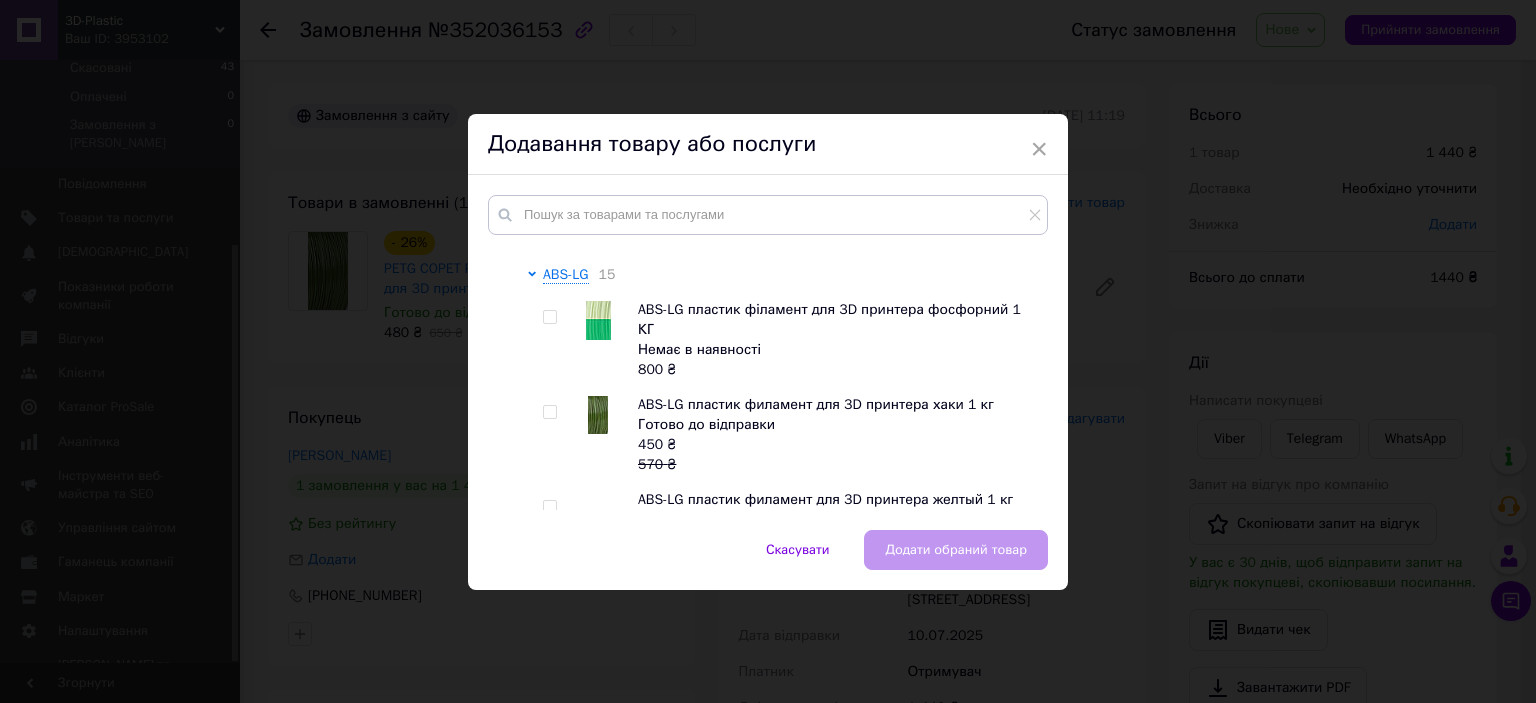 click at bounding box center [549, 412] 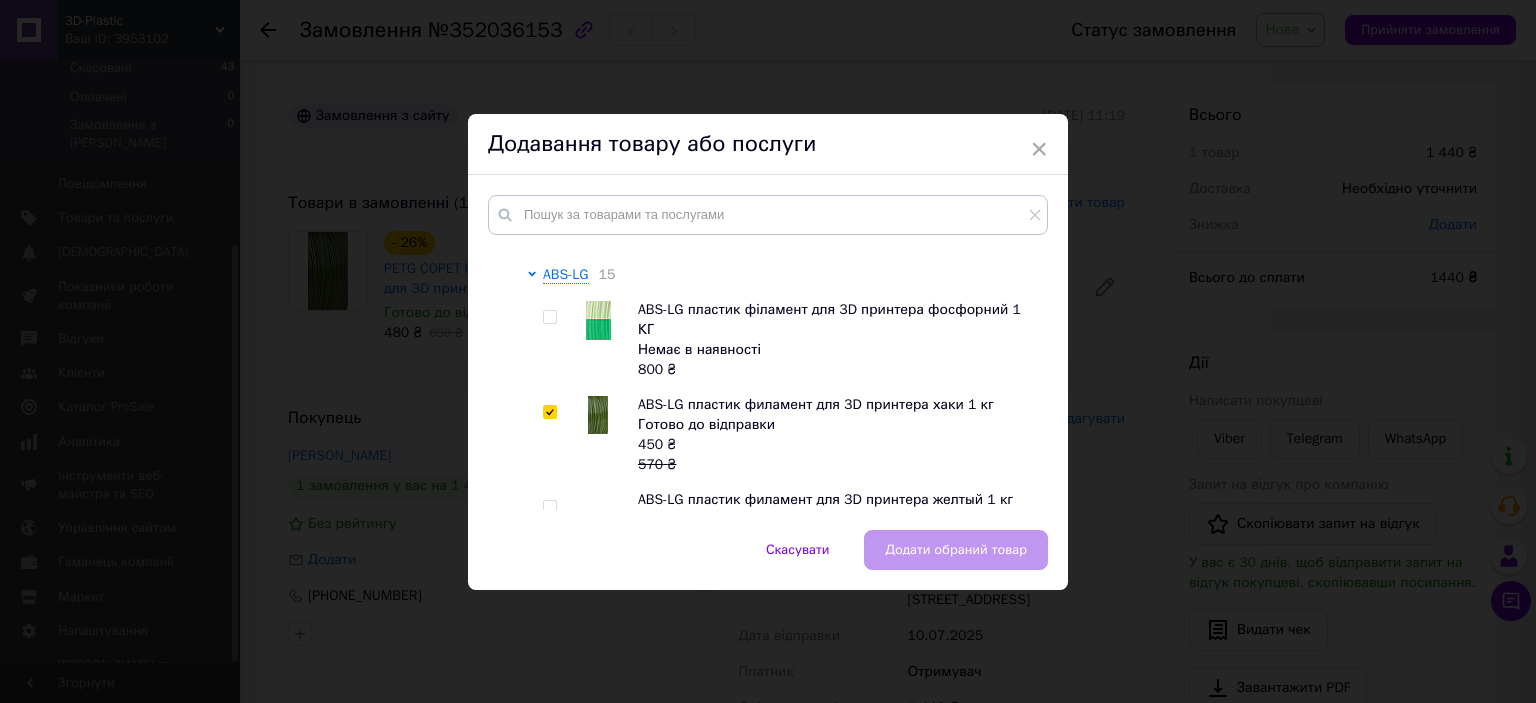 checkbox on "true" 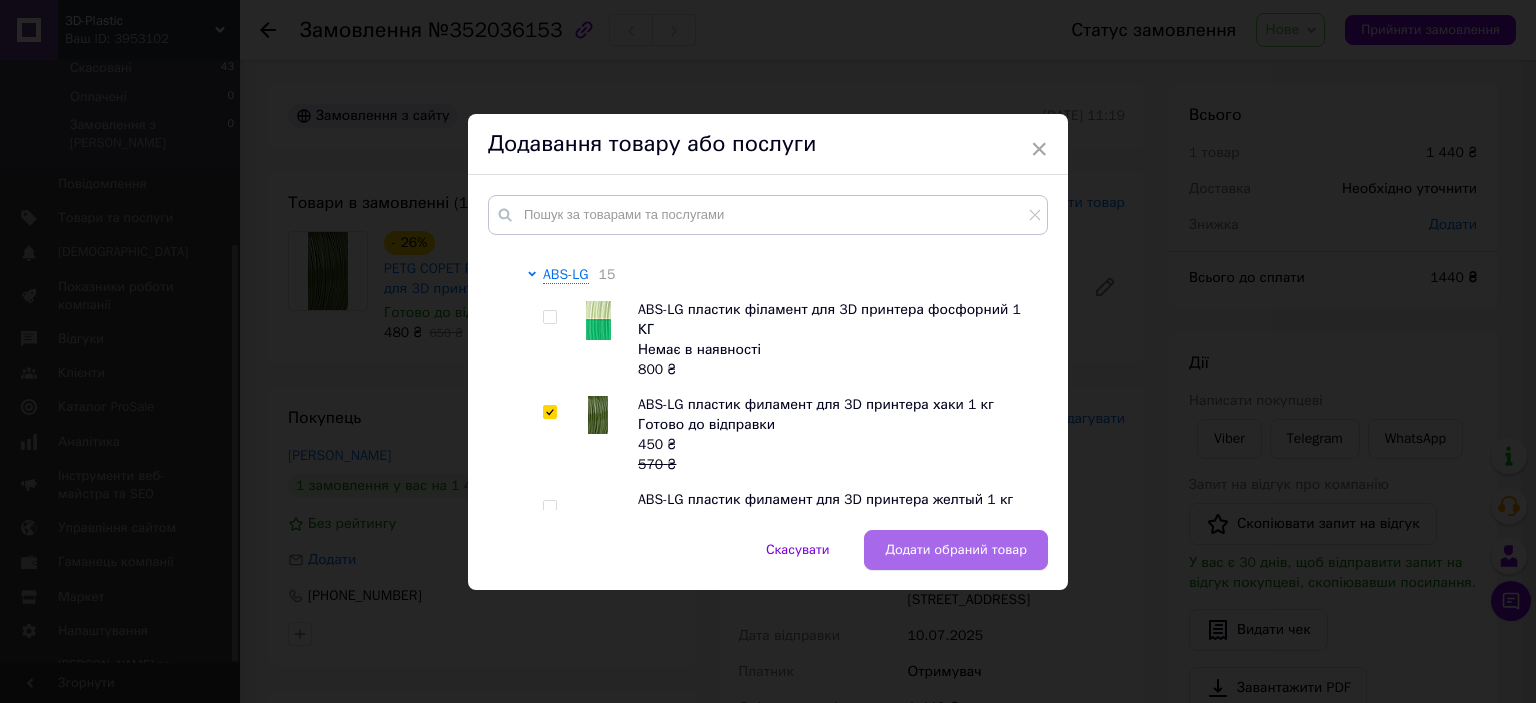 click on "Додати обраний товар" at bounding box center [956, 550] 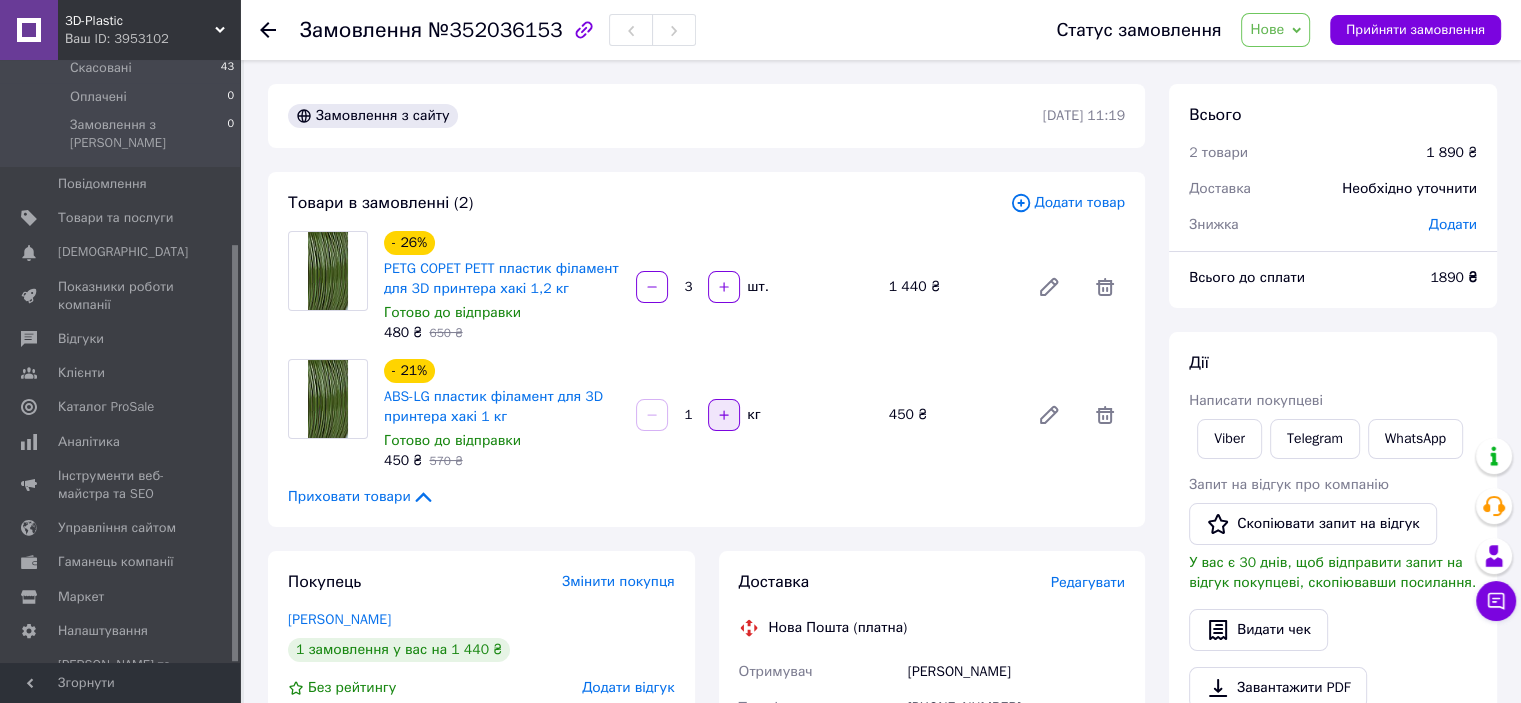 click at bounding box center (724, 415) 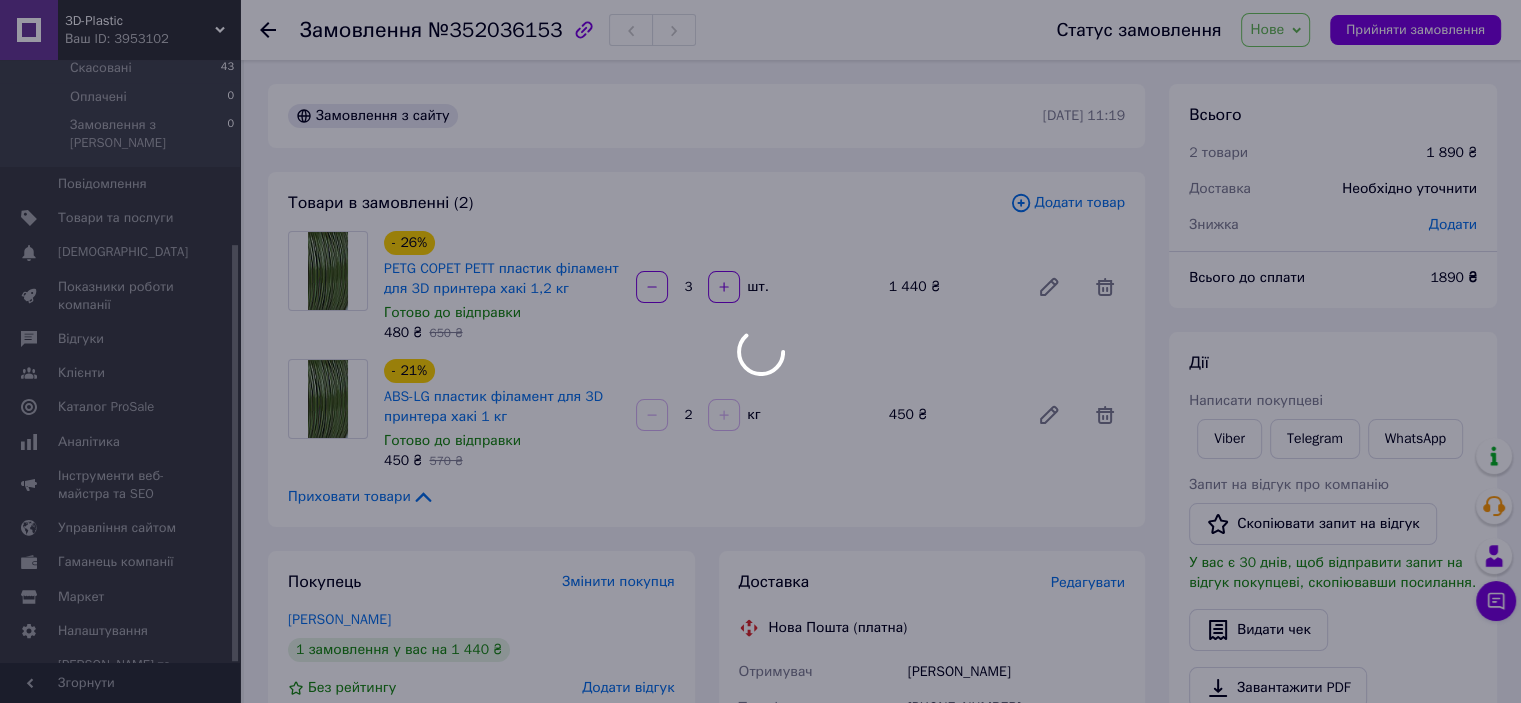 click on "Товари в замовленні (2) Додати товар - 26% PETG COPET PETT пластик філамент для 3D принтера хакі 1,2 кг Готово до відправки 480 ₴   650 ₴ 3   шт. 1 440 ₴ - 21% ABS-LG пластик філамент для 3D принтера хакі 1 кг Готово до відправки 450 ₴   570 ₴ 2   кг 450 ₴ Приховати товари" at bounding box center [706, 349] 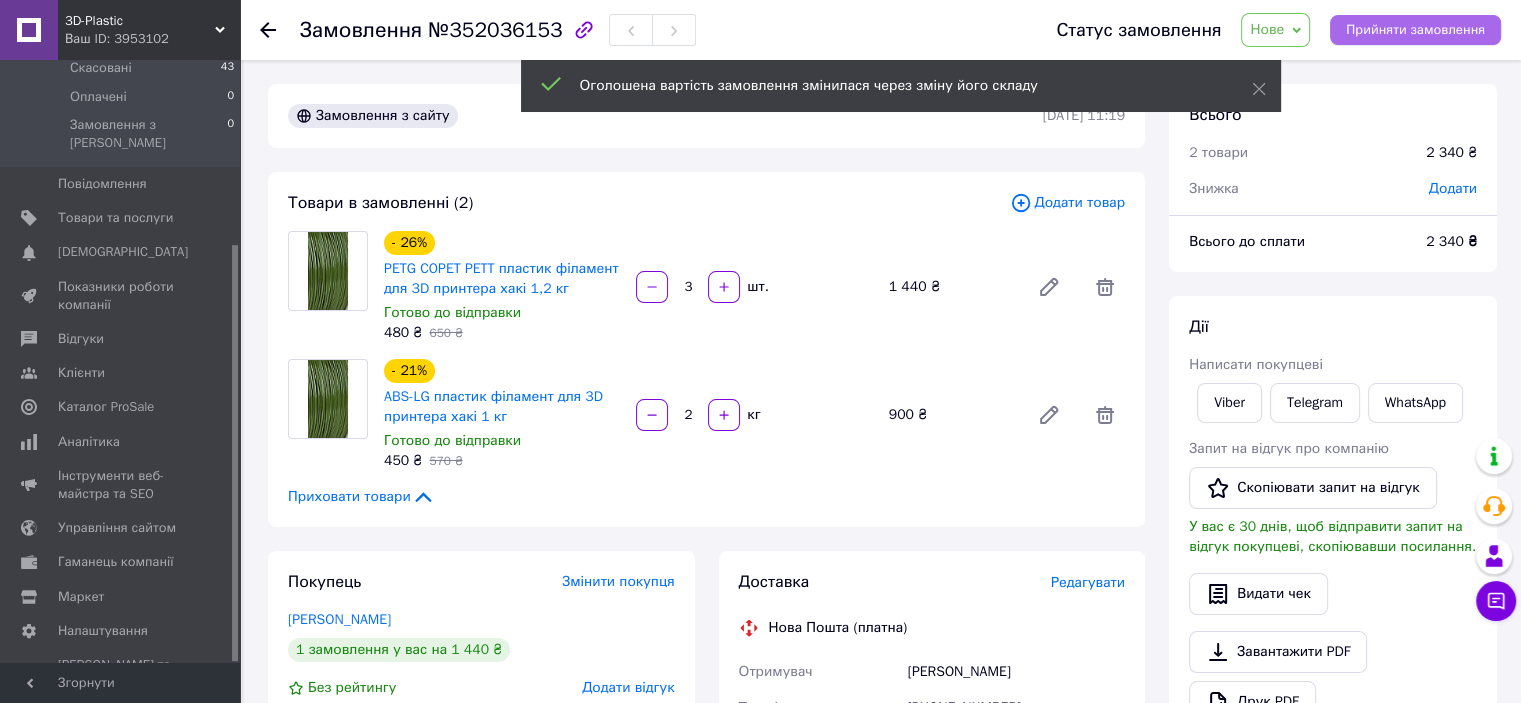 click on "Прийняти замовлення" at bounding box center [1415, 30] 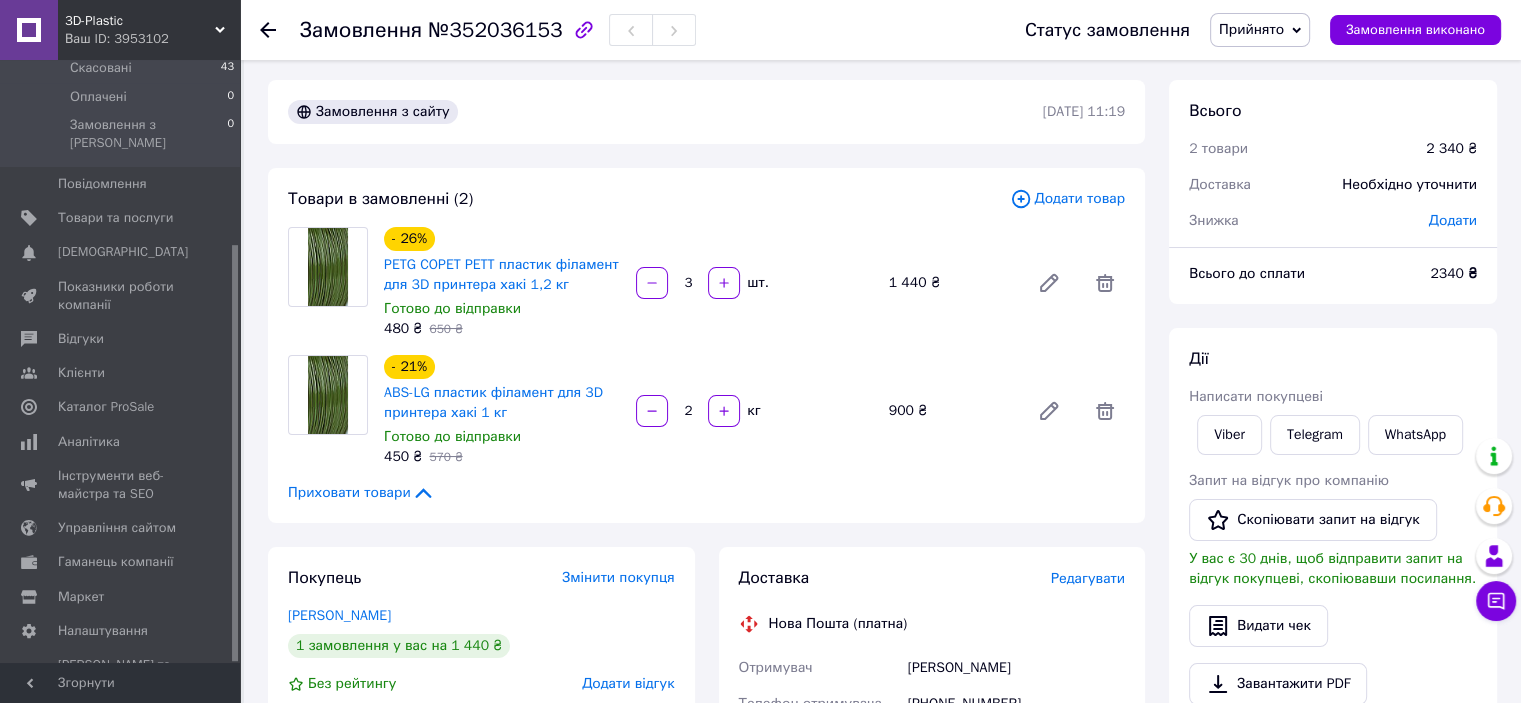 scroll, scrollTop: 0, scrollLeft: 0, axis: both 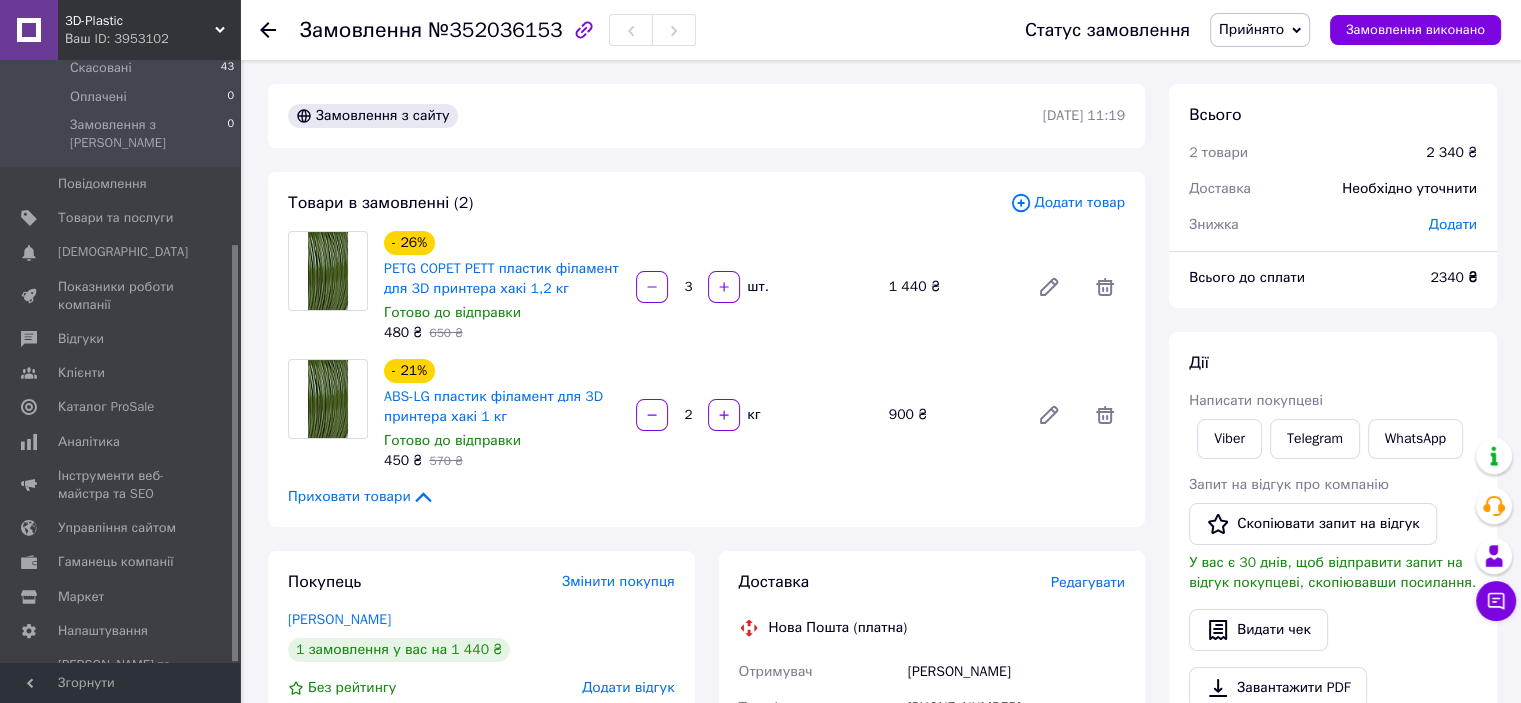 click on "Замовлення з сайту 10.07.2025 | 11:19 Товари в замовленні (2) Додати товар - 26% PETG COPET PETT пластик філамент для 3D принтера хакі 1,2 кг Готово до відправки 480 ₴   650 ₴ 3   шт. 1 440 ₴ - 21% ABS-LG пластик філамент для 3D принтера хакі 1 кг Готово до відправки 450 ₴   570 ₴ 2   кг 900 ₴ Приховати товари Покупець Змінити покупця Гаврилін Ігор 1 замовлення у вас на 1 440 ₴ Без рейтингу   Додати відгук Додати +380952773797 Оплата Післяплата Доставка Редагувати Нова Пошта (платна) Отримувач Гаврилін Ігор Телефон отримувача +380952773797 Адреса Дергачі, №3: вул. Золочівський шлях, 7А Дата відправки 10.07.2025 2340" at bounding box center [706, 849] 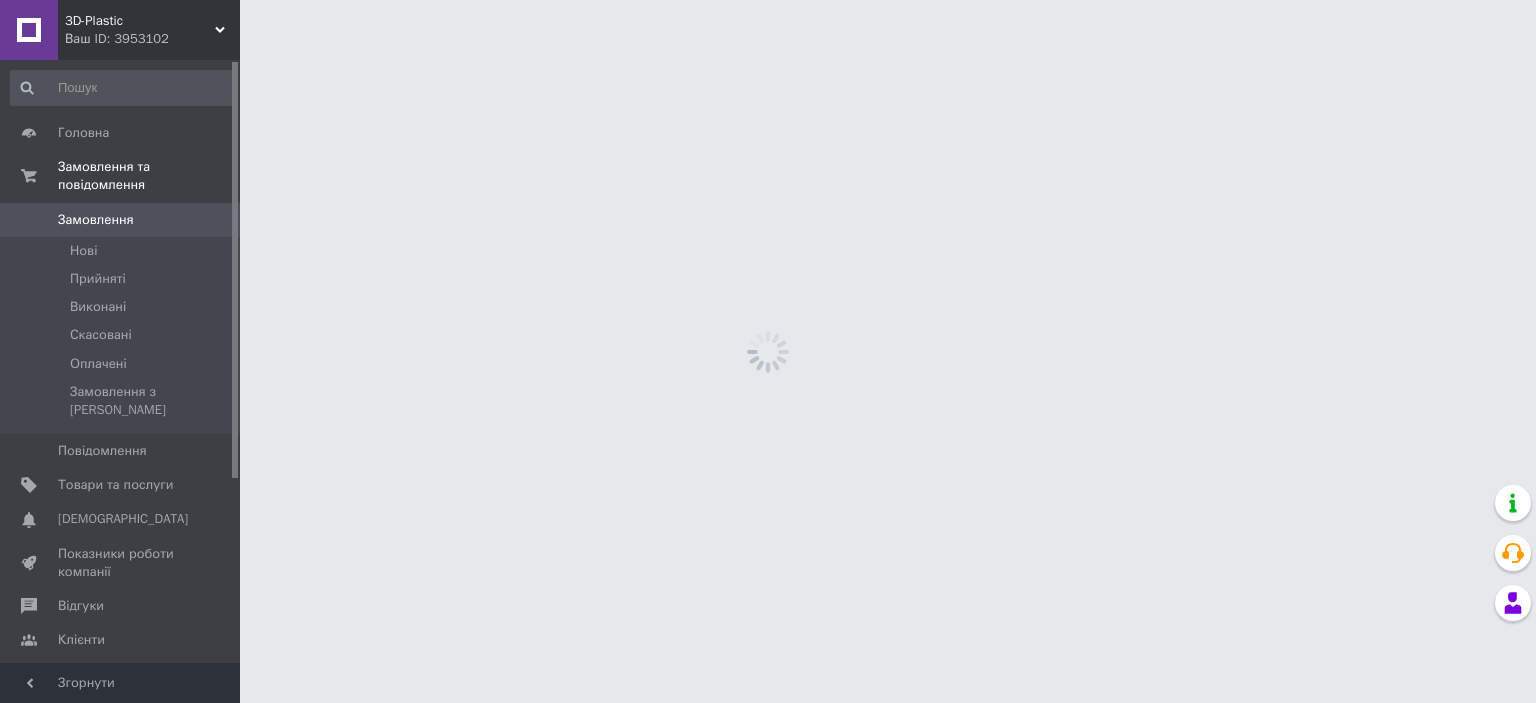 scroll, scrollTop: 0, scrollLeft: 0, axis: both 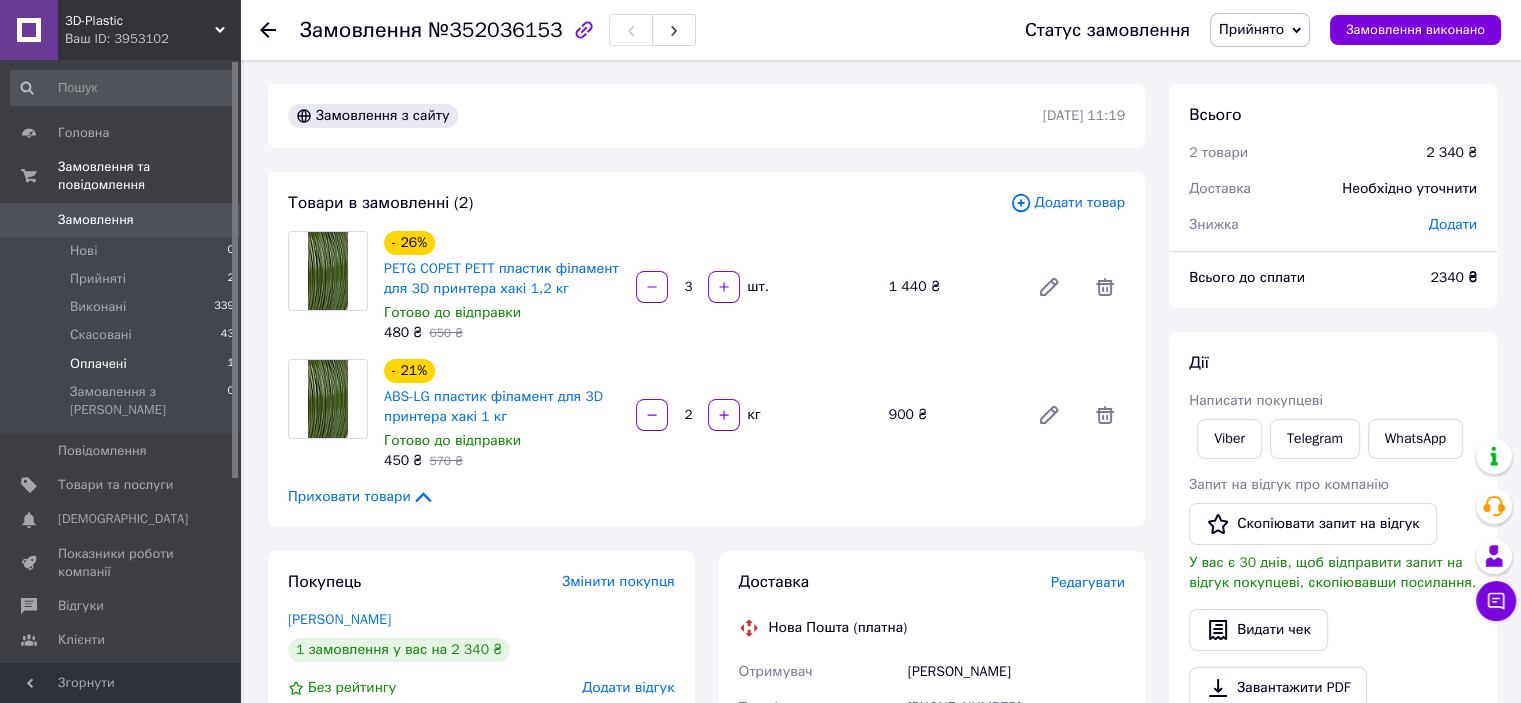 click on "Оплачені 1" at bounding box center (123, 364) 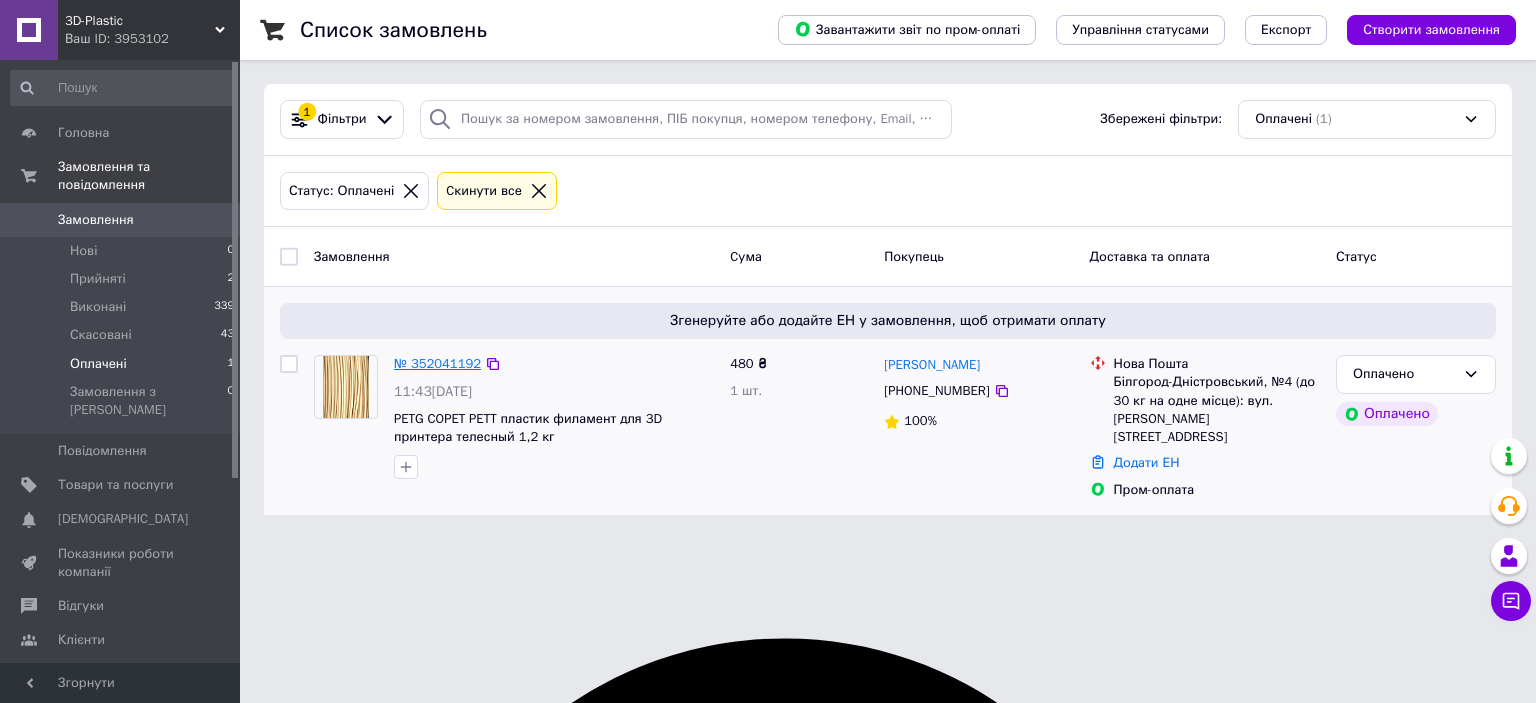 click on "№ 352041192" at bounding box center (437, 363) 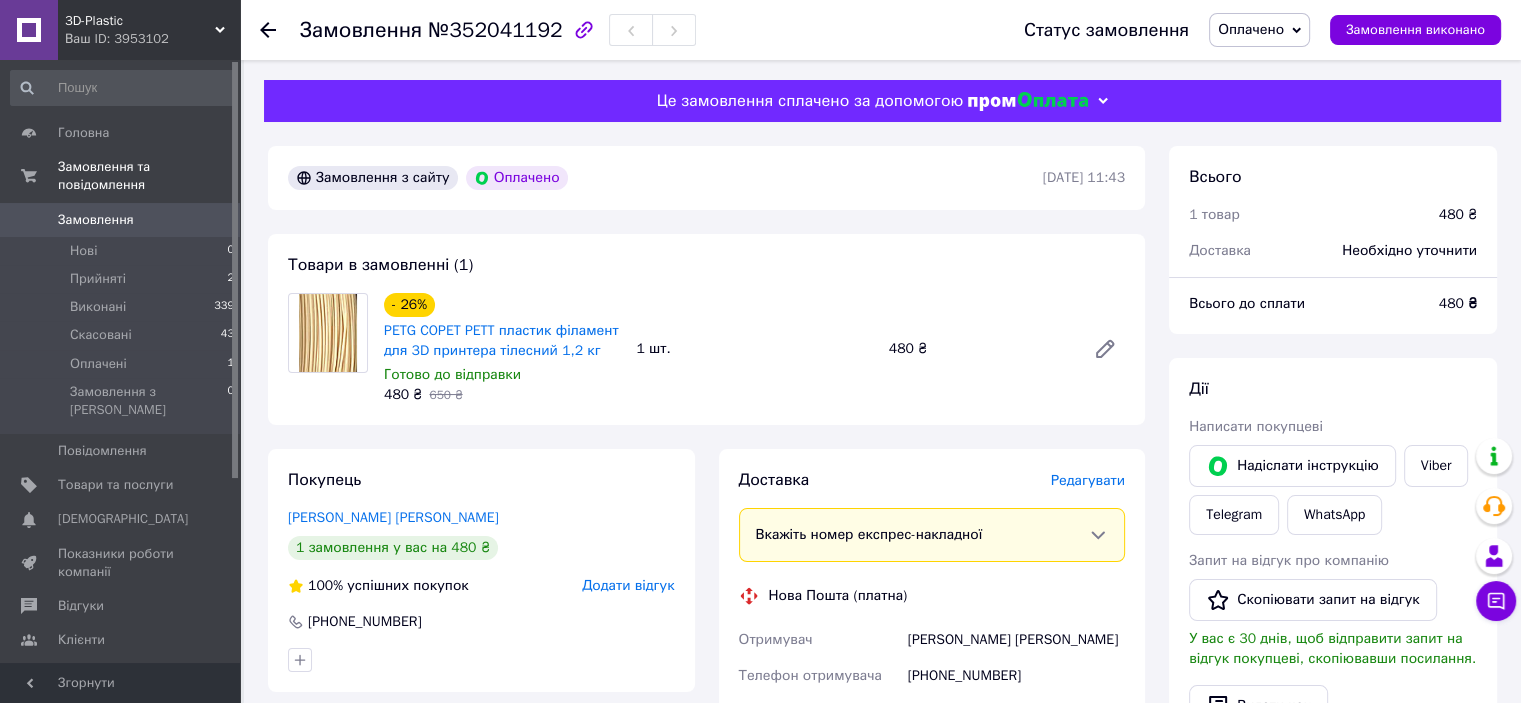click on "Замовлення з сайту Оплачено 10.07.2025 | 11:43 Товари в замовленні (1) - 26% PETG COPET PETT пластик філамент для 3D принтера тілесний 1,2 кг Готово до відправки 480 ₴   650 ₴ 1 шт. 480 ₴ Покупець Пігінко Олексій 1 замовлення у вас на 480 ₴ 100%   успішних покупок Додати відгук +380964444456 Оплата Оплачено Пром-оплата Кошти будуть зараховані на розрахунковий рахунок [FC_Acquiring] Prom site ФОП Кірічек Артем Володимирович (Активирован) Доставка Редагувати Вкажіть номер експрес-накладної Мобільний номер покупця (із замовлення) повинен відповідати номеру отримувача за накладною Нова Пошта (платна) 480" at bounding box center (706, 771) 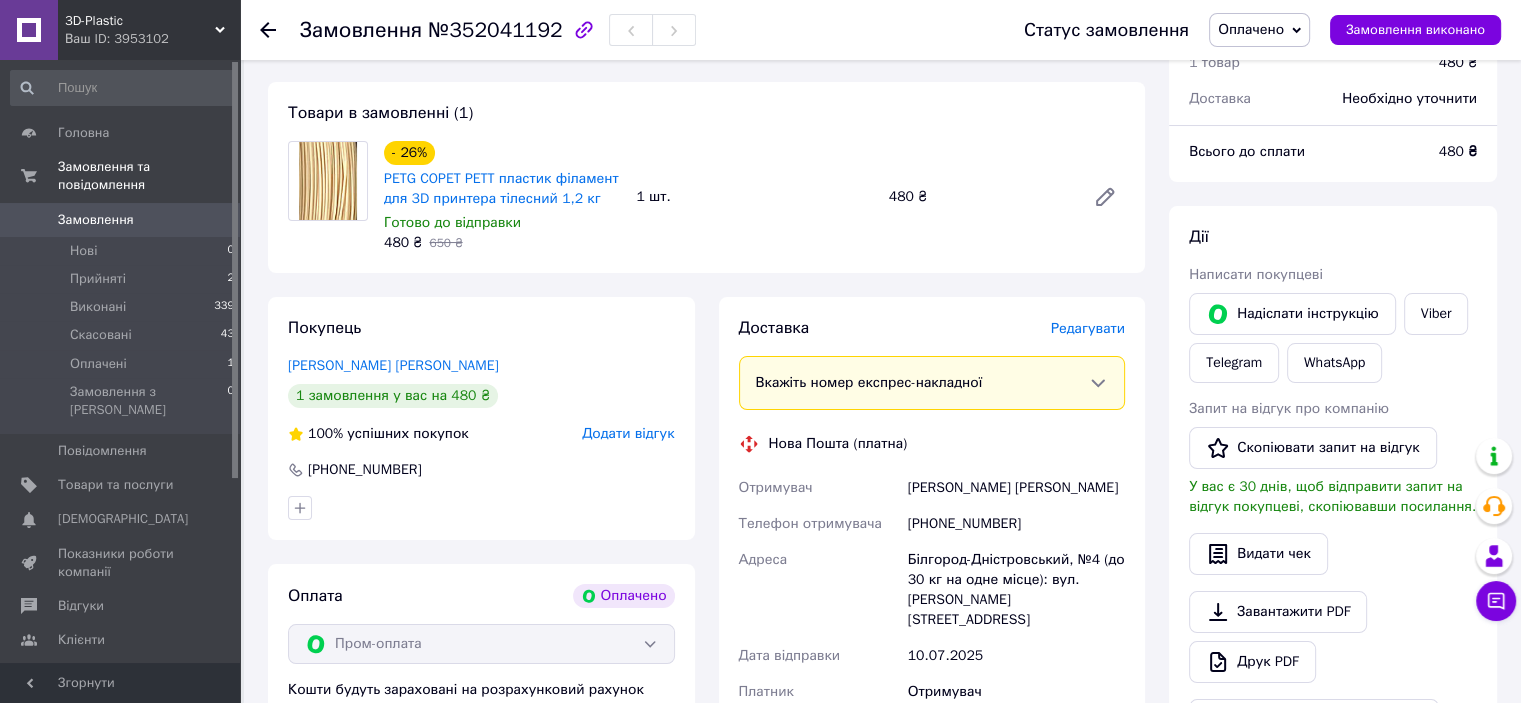scroll, scrollTop: 0, scrollLeft: 0, axis: both 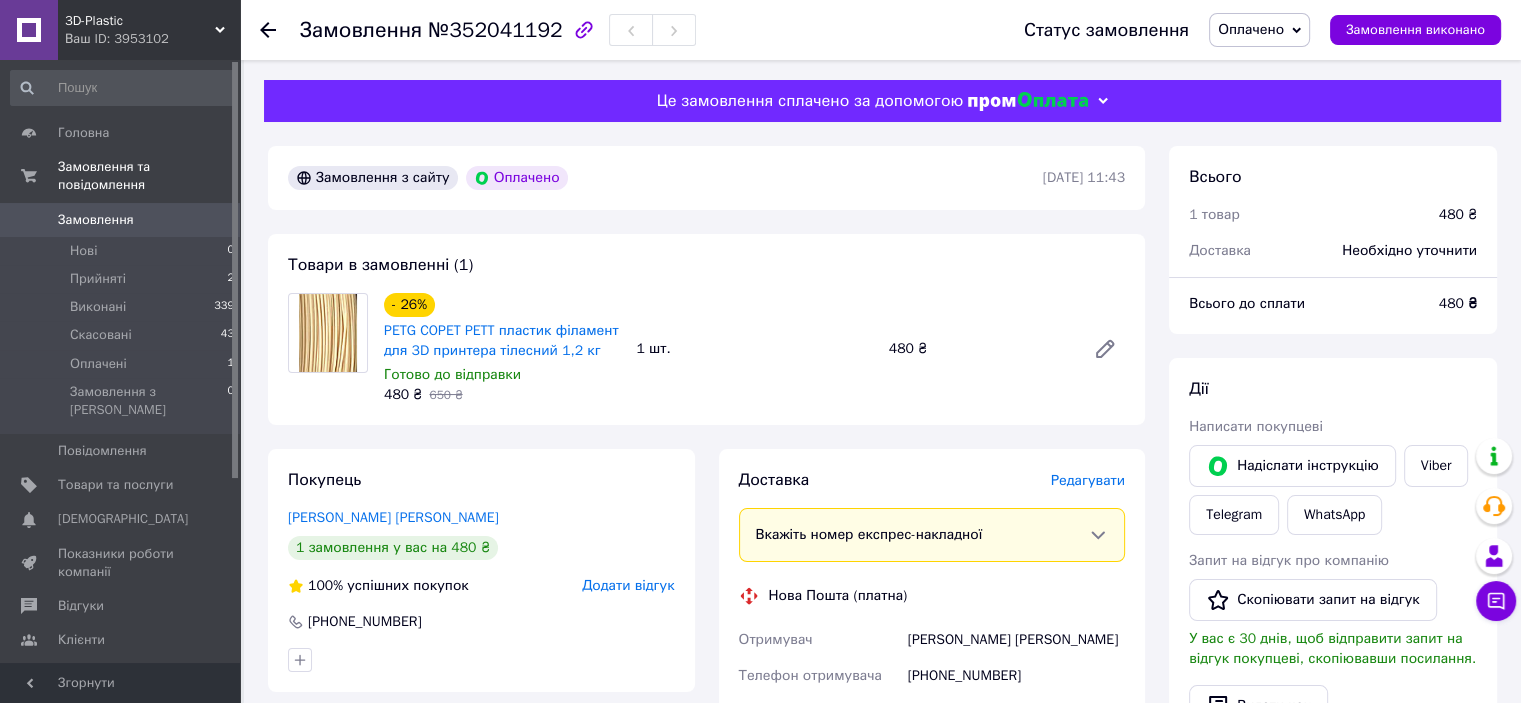 click on "Оплачено" at bounding box center [1259, 30] 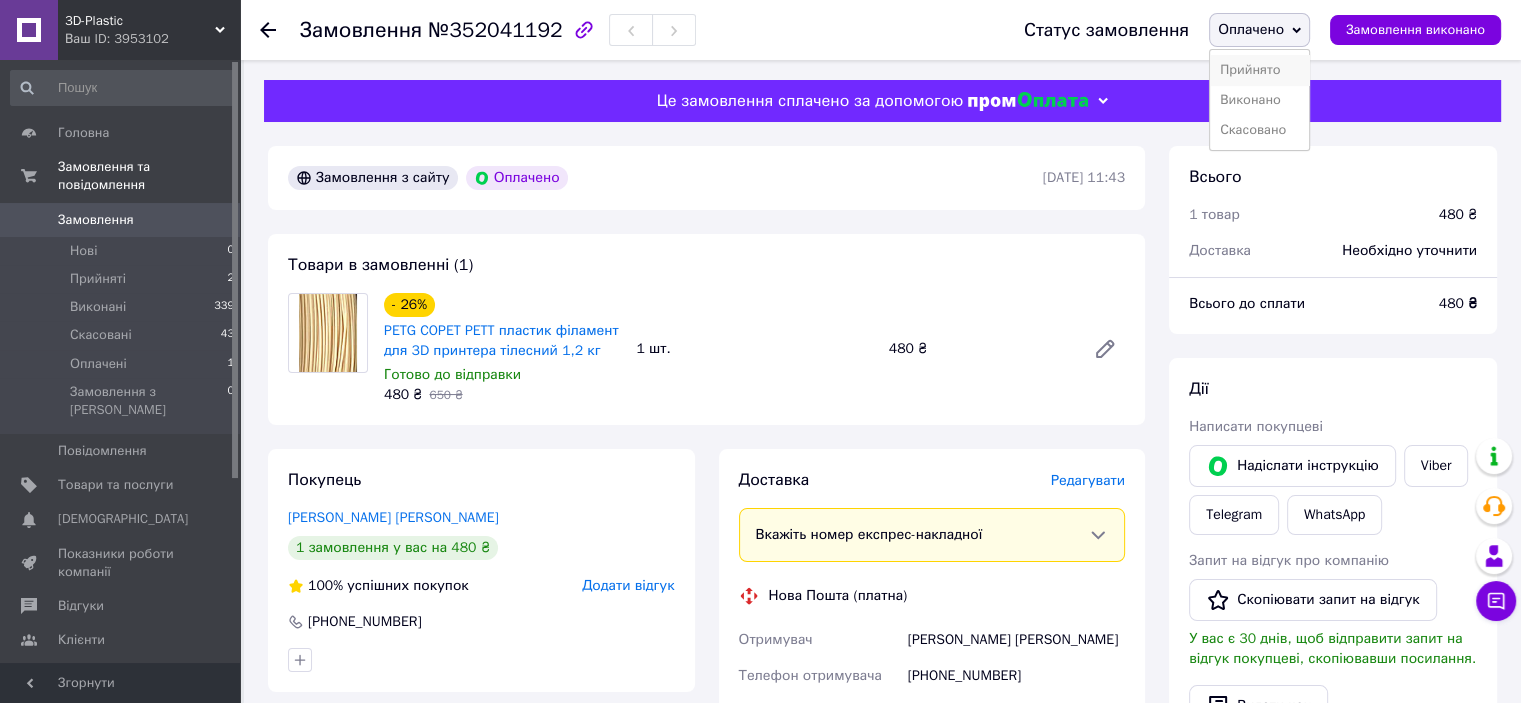 click on "Прийнято" at bounding box center [1259, 70] 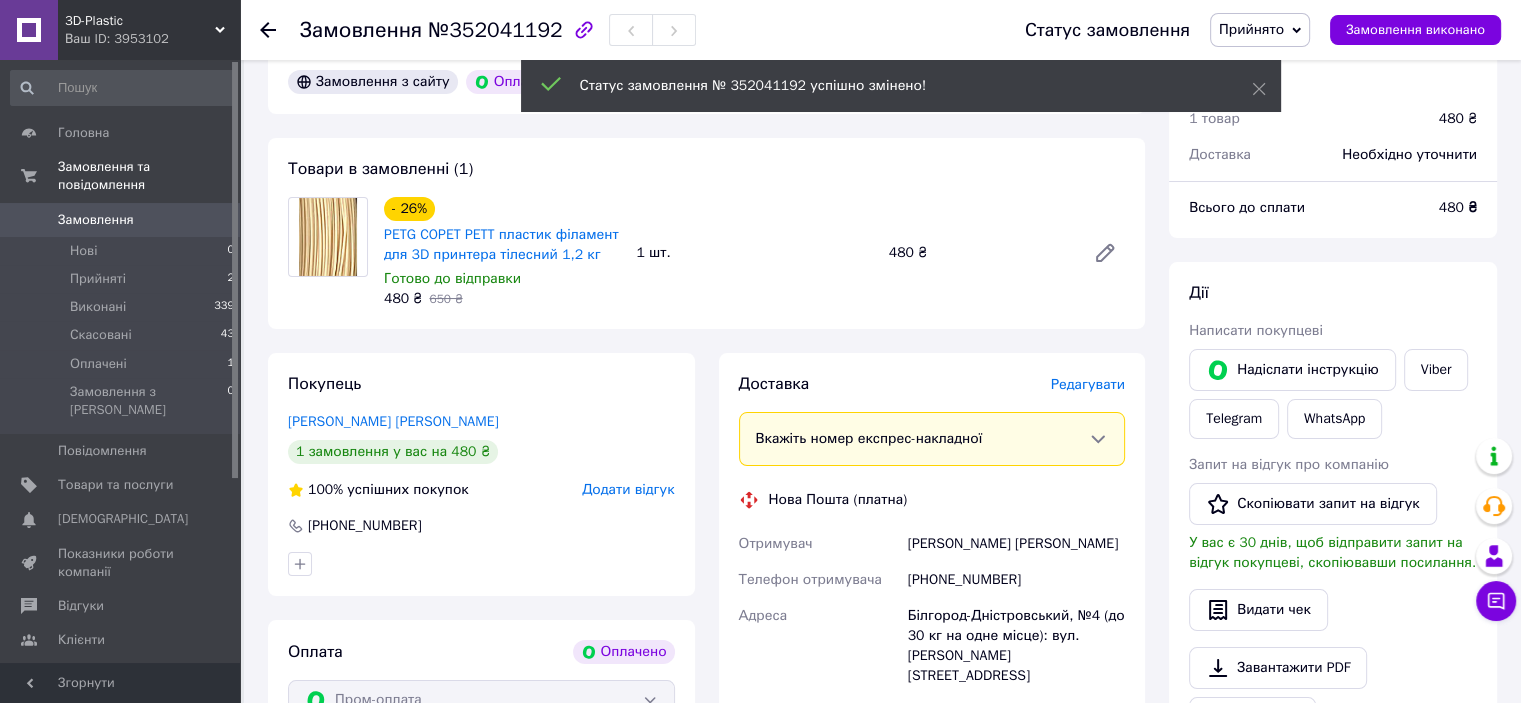 scroll, scrollTop: 100, scrollLeft: 0, axis: vertical 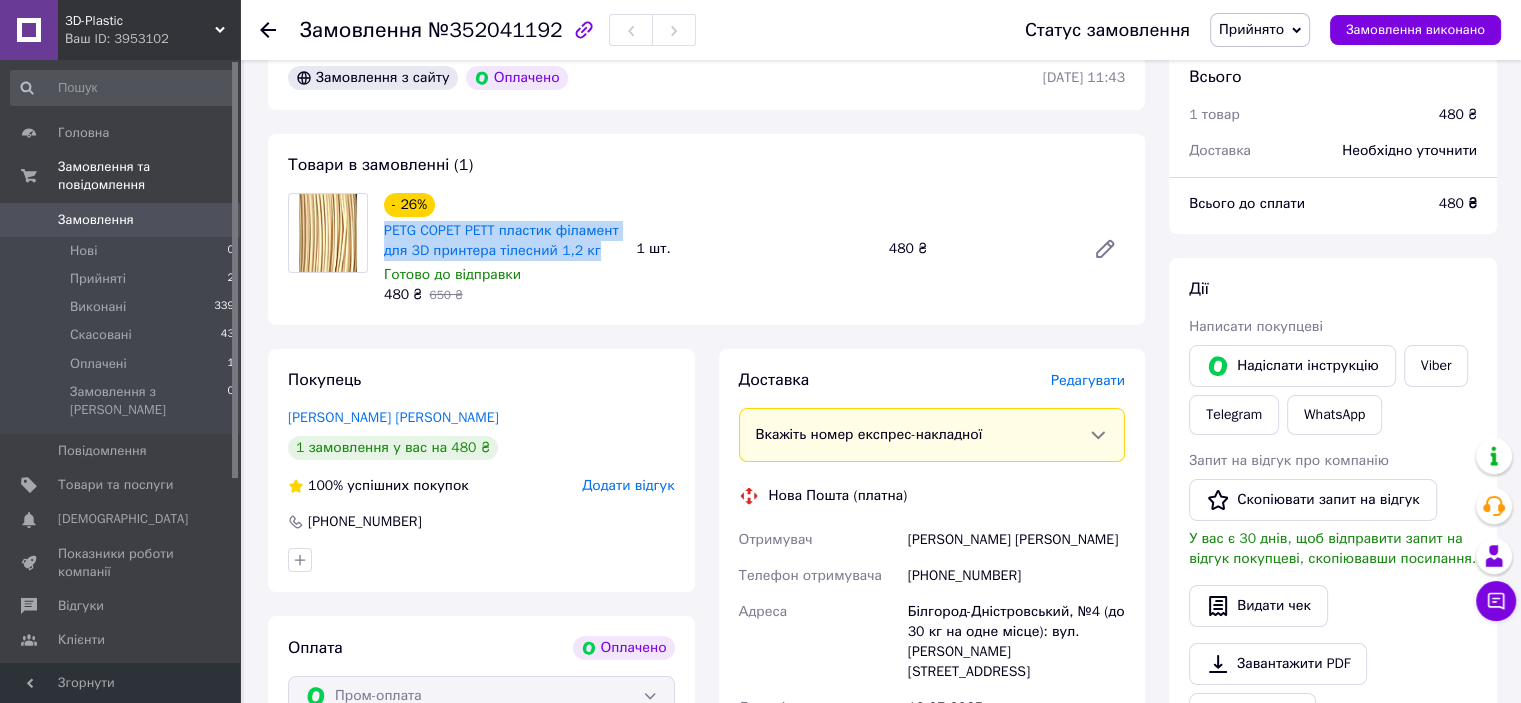 drag, startPoint x: 380, startPoint y: 231, endPoint x: 594, endPoint y: 254, distance: 215.23244 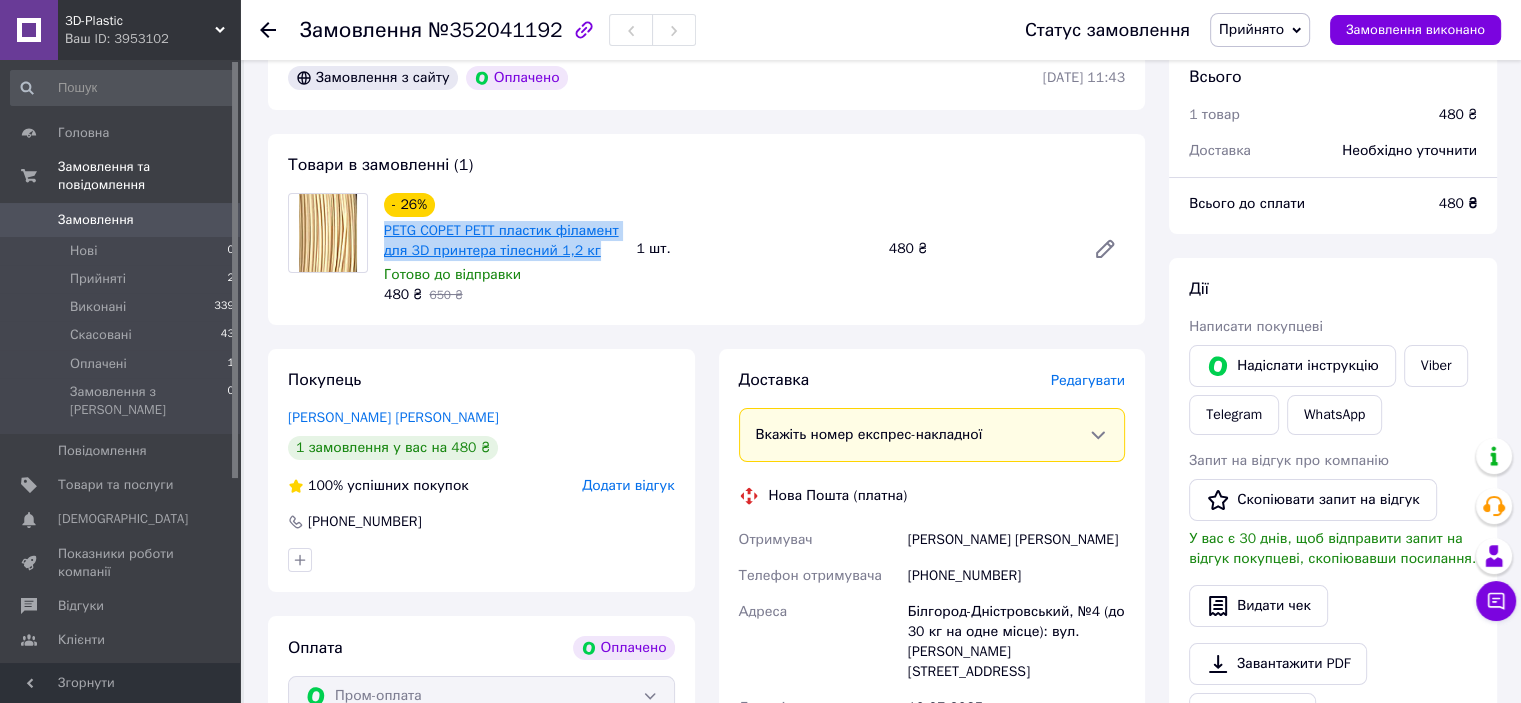 copy on "PETG COPET PETT пластик філамент для 3D принтера тілесний 1,2 кг" 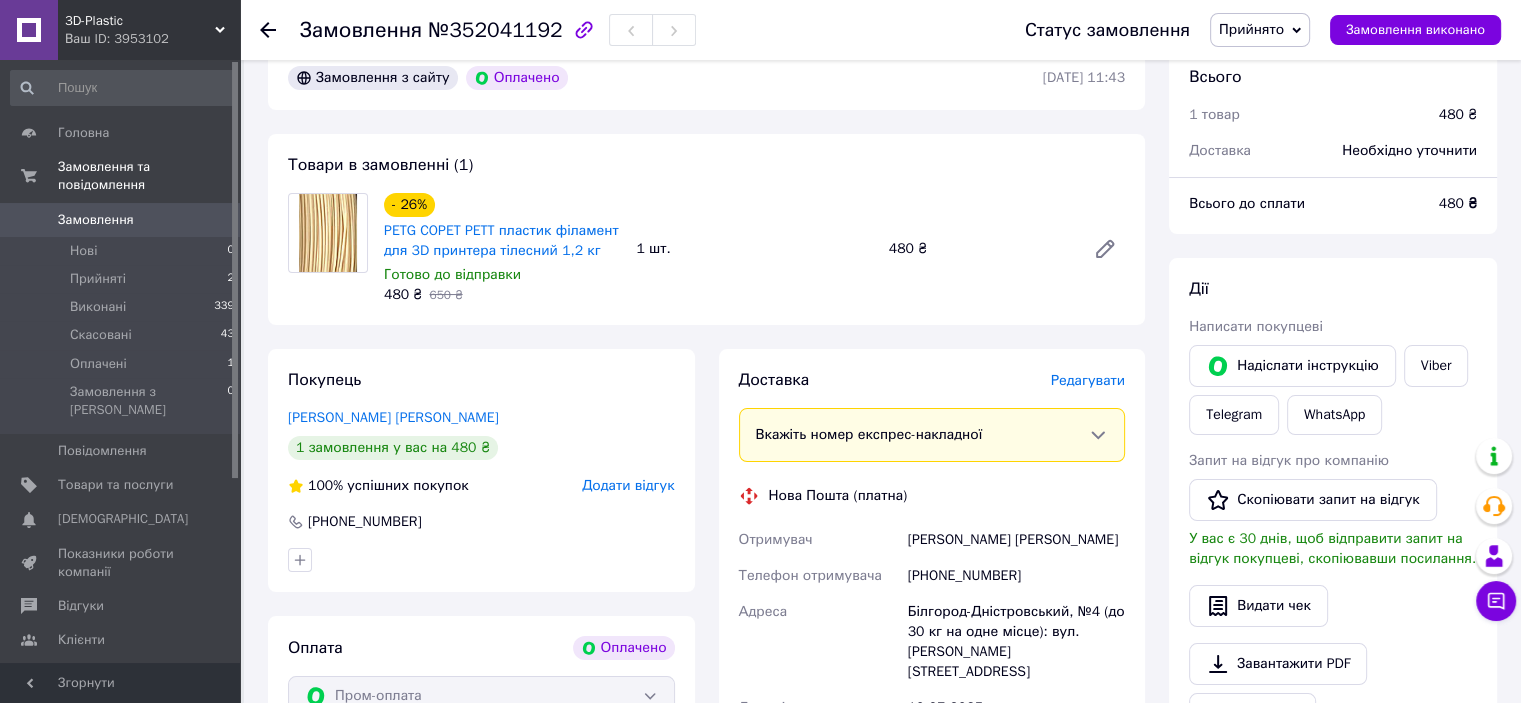 click on "Замовлення з сайту Оплачено 10.07.2025 | 11:43 Товари в замовленні (1) - 26% PETG COPET PETT пластик філамент для 3D принтера тілесний 1,2 кг Готово до відправки 480 ₴   650 ₴ 1 шт. 480 ₴ Покупець Пігінко Олексій 1 замовлення у вас на 480 ₴ 100%   успішних покупок Додати відгук +380964444456 Оплата Оплачено Пром-оплата Кошти будуть зараховані на розрахунковий рахунок [FC_Acquiring] Prom site ФОП Кірічек Артем Володимирович (Активирован) Доставка Редагувати Вкажіть номер експрес-накладної Мобільний номер покупця (із замовлення) повинен відповідати номеру отримувача за накладною Нова Пошта (платна) 480" at bounding box center [706, 672] 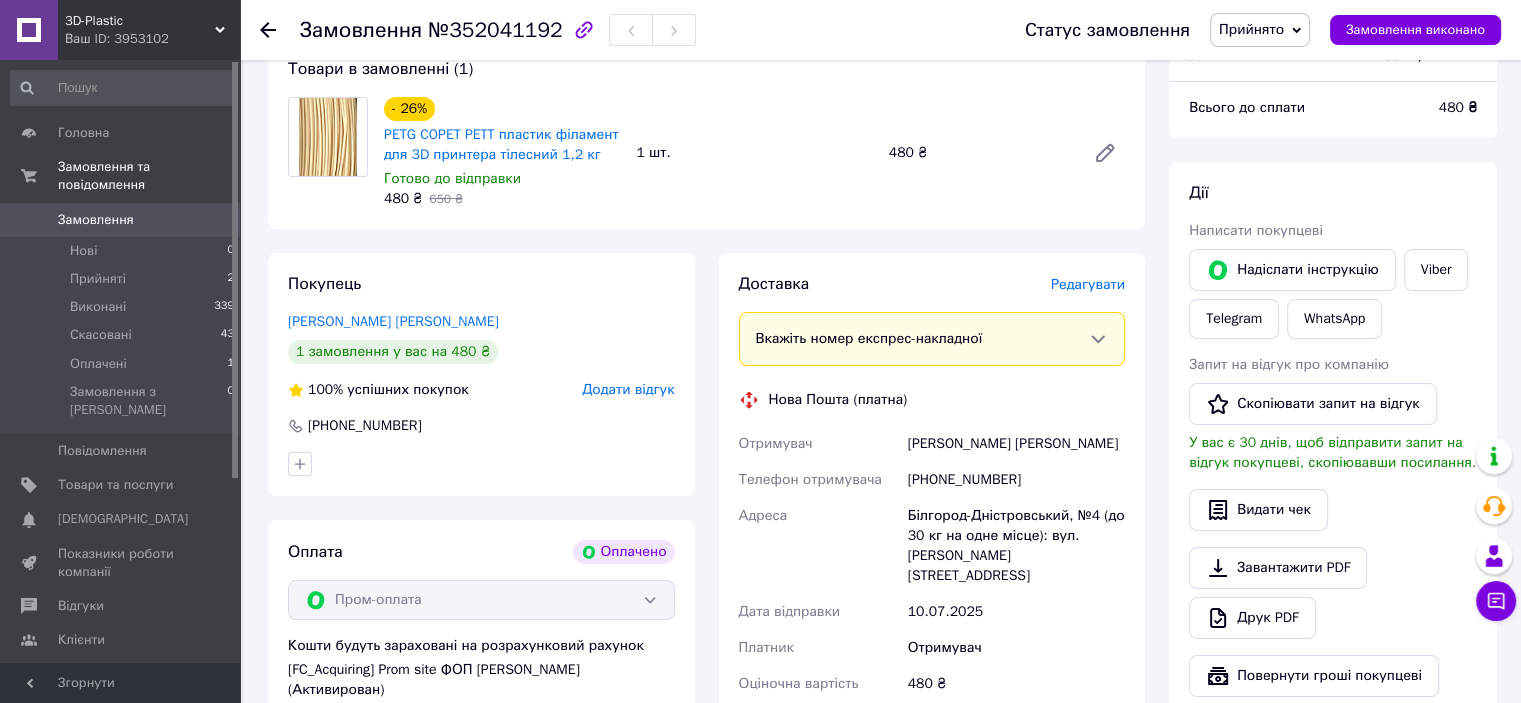 scroll, scrollTop: 200, scrollLeft: 0, axis: vertical 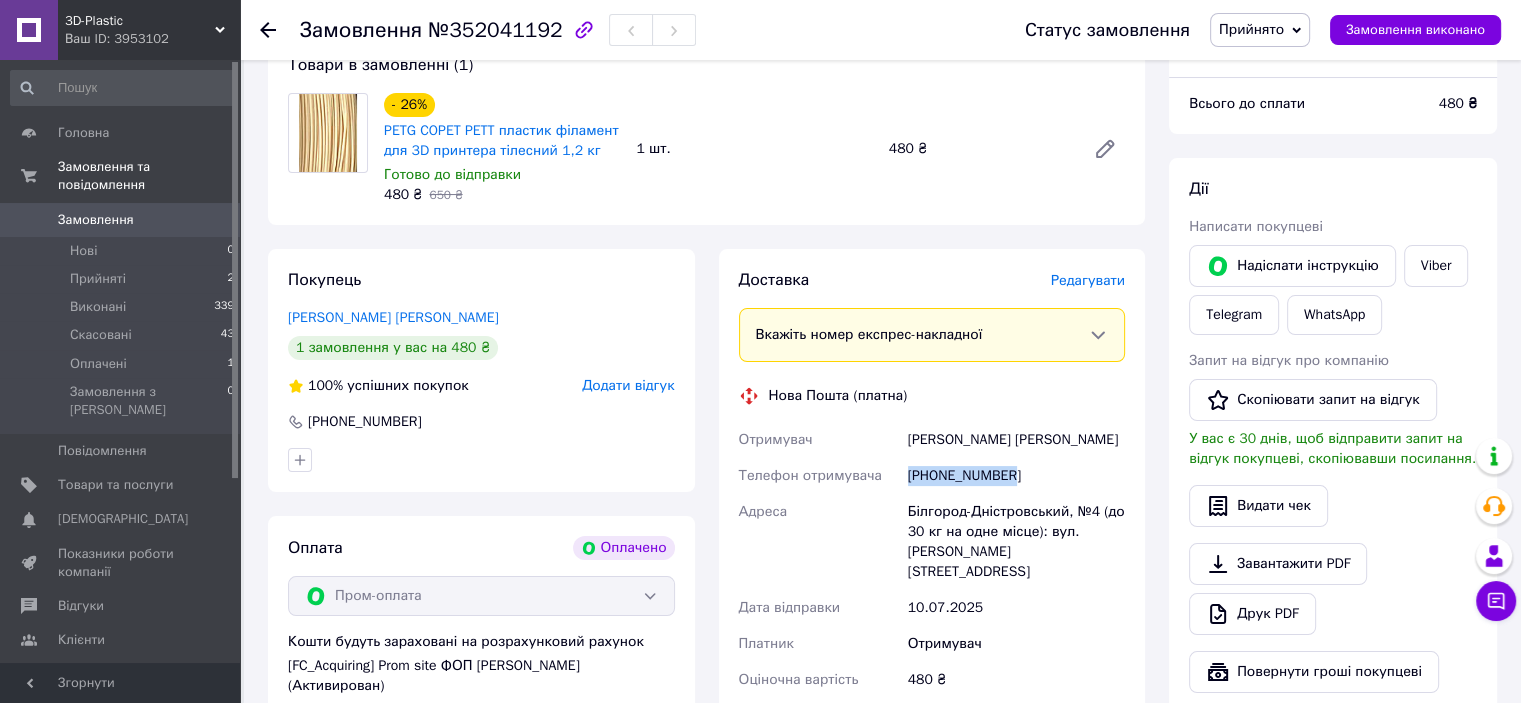 drag, startPoint x: 1013, startPoint y: 481, endPoint x: 900, endPoint y: 484, distance: 113.03982 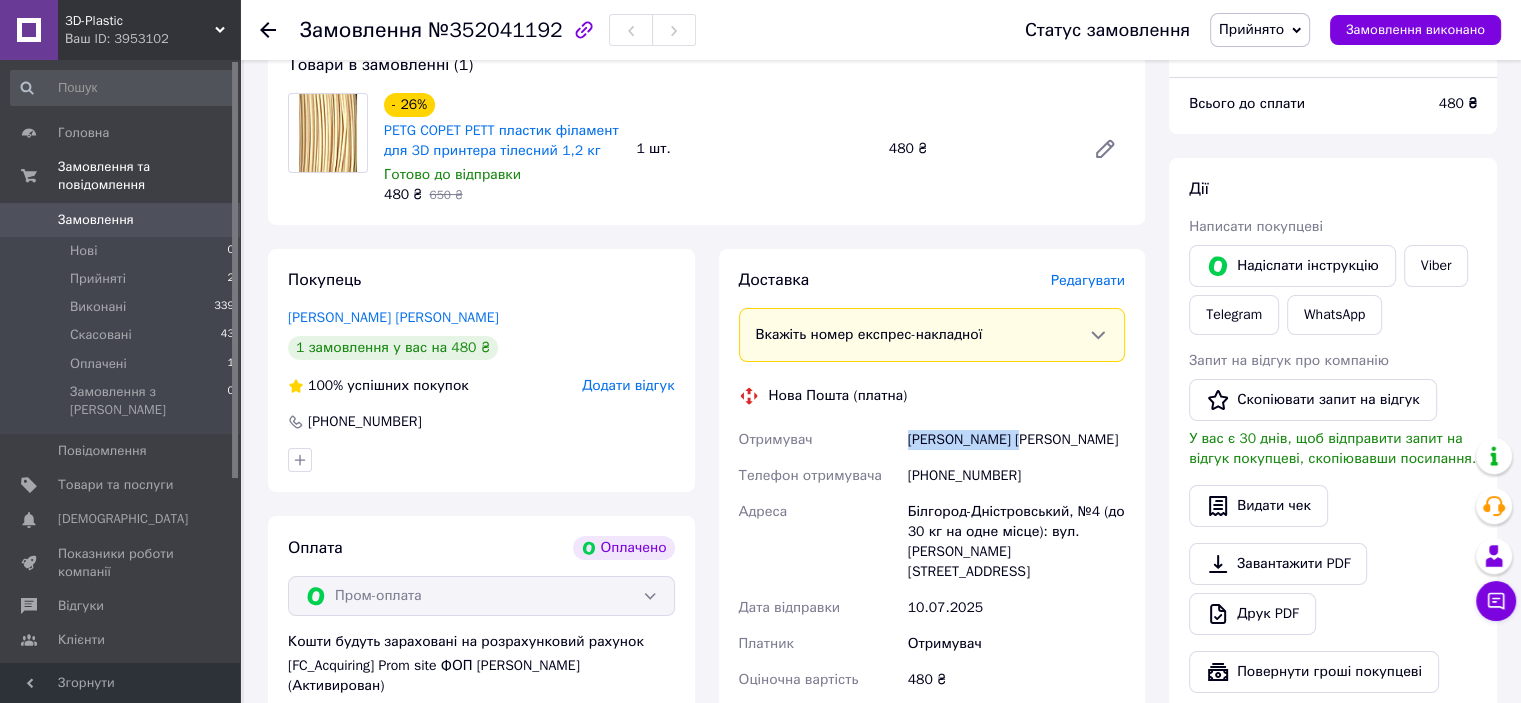 drag, startPoint x: 977, startPoint y: 443, endPoint x: 930, endPoint y: 451, distance: 47.67599 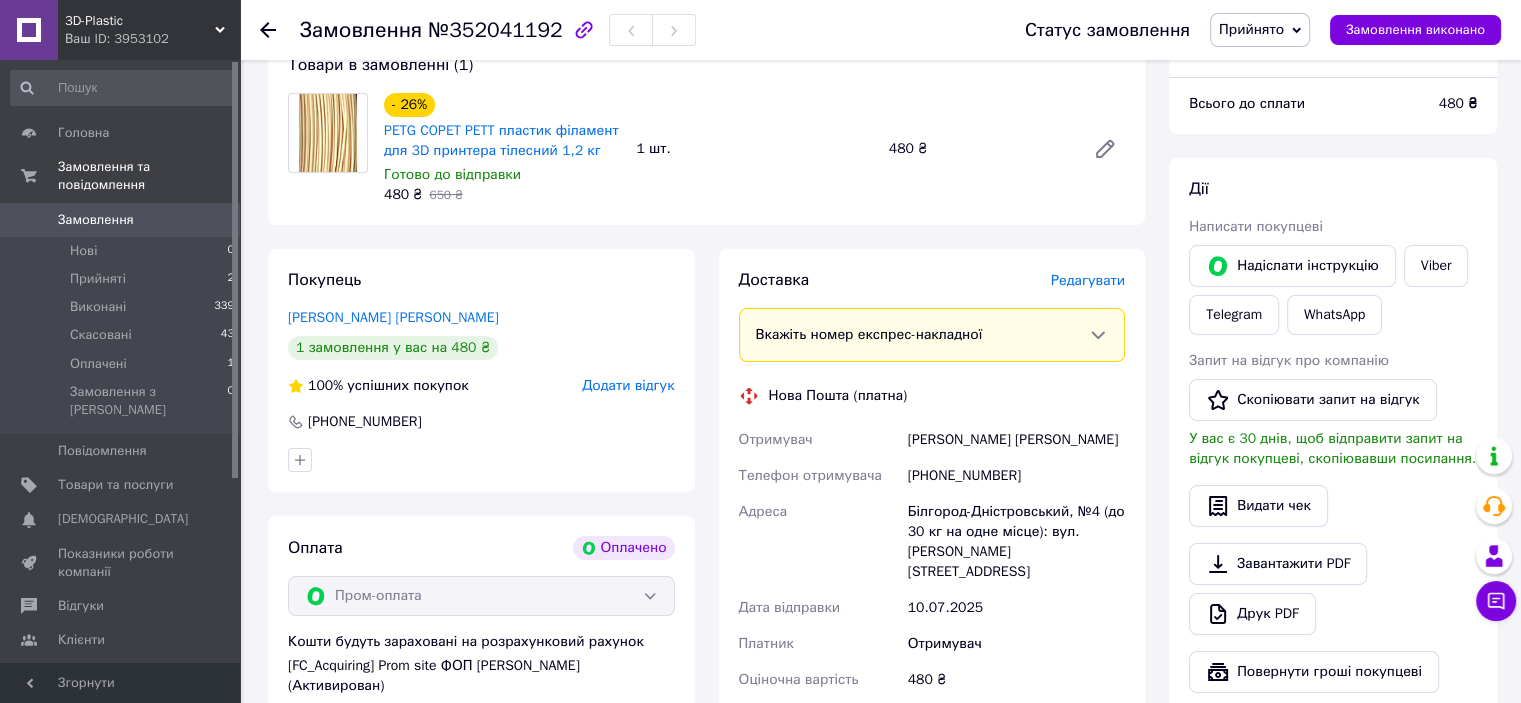 click on "Покупець Пігінко Олексій 1 замовлення у вас на 480 ₴ 100%   успішних покупок Додати відгук +380964444456 Оплата Оплачено Пром-оплата Кошти будуть зараховані на розрахунковий рахунок [FC_Acquiring] Prom site ФОП Кірічек Артем Володимирович (Активирован)" at bounding box center [481, 580] 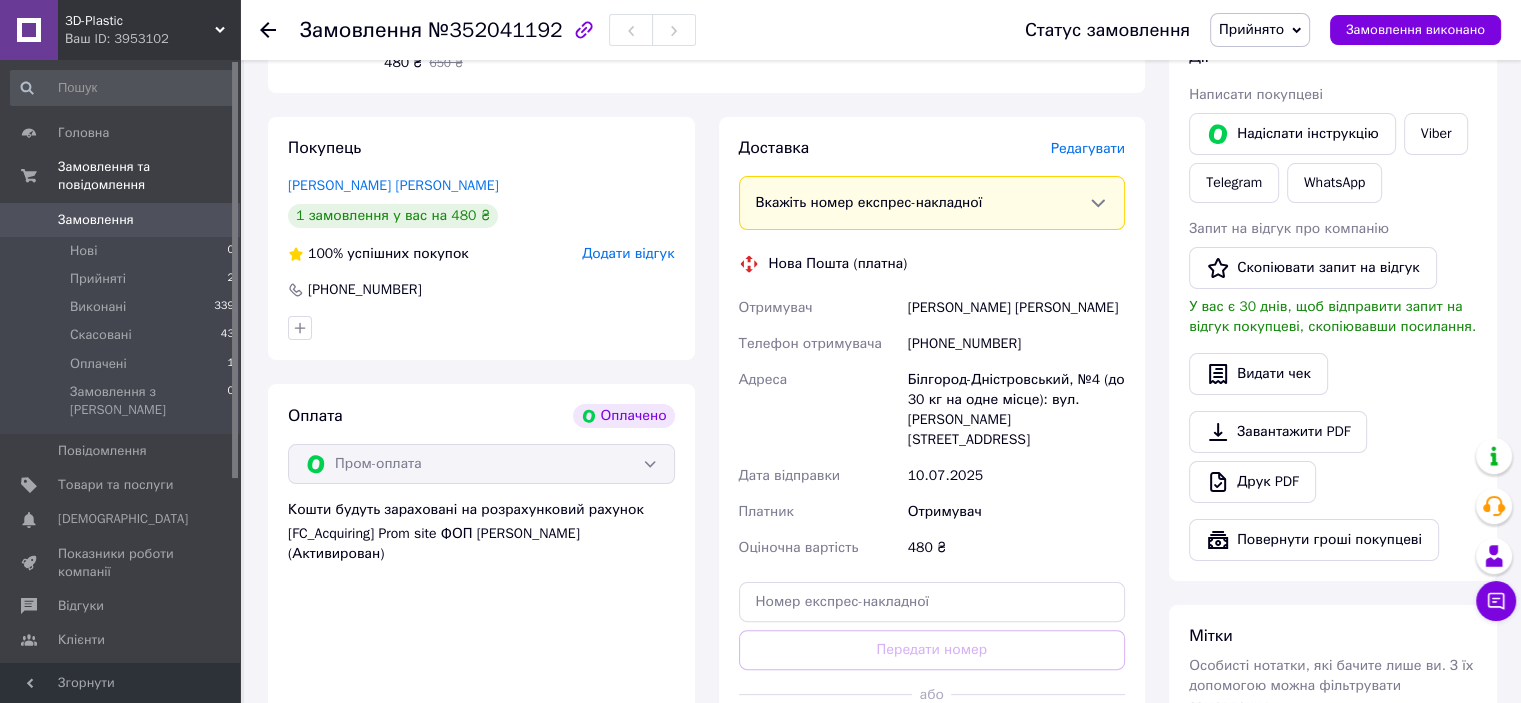 scroll, scrollTop: 400, scrollLeft: 0, axis: vertical 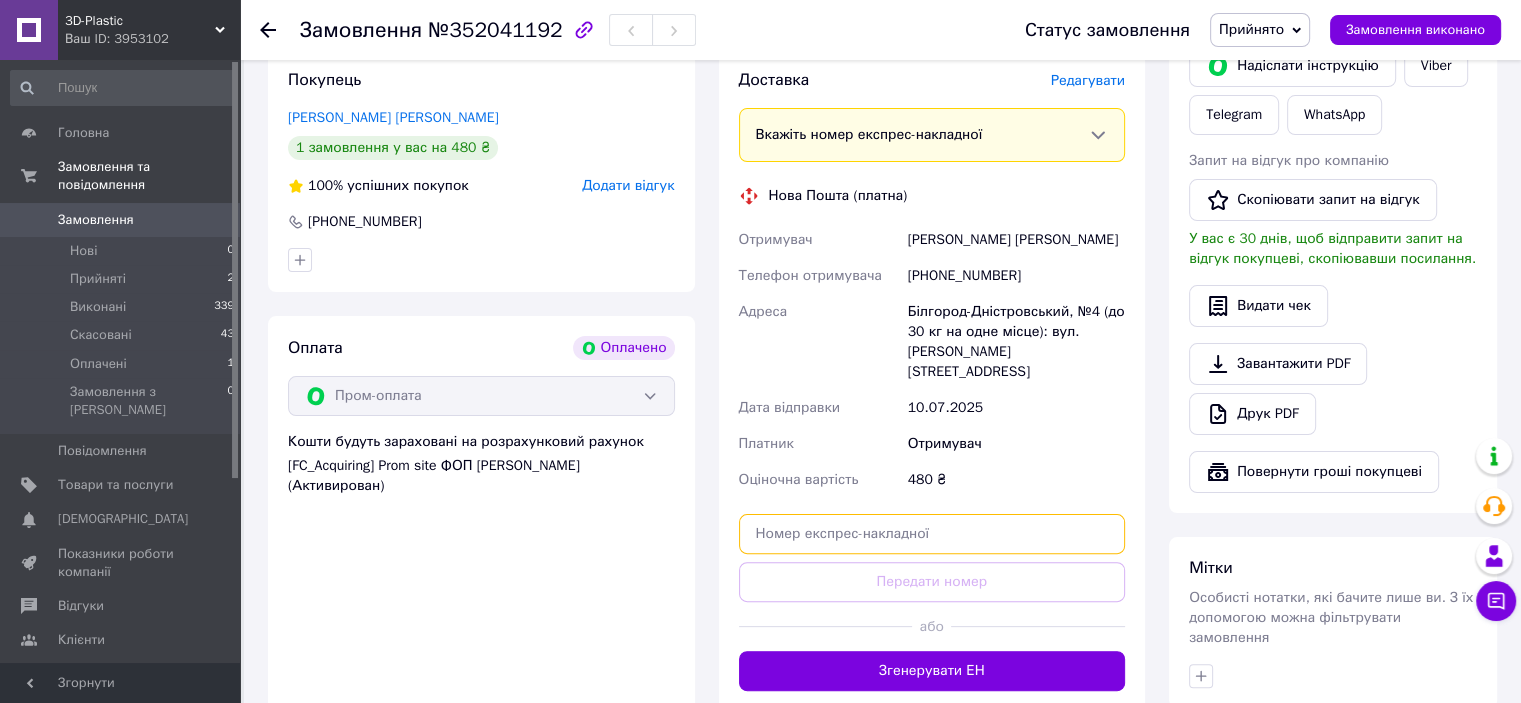 click at bounding box center [932, 534] 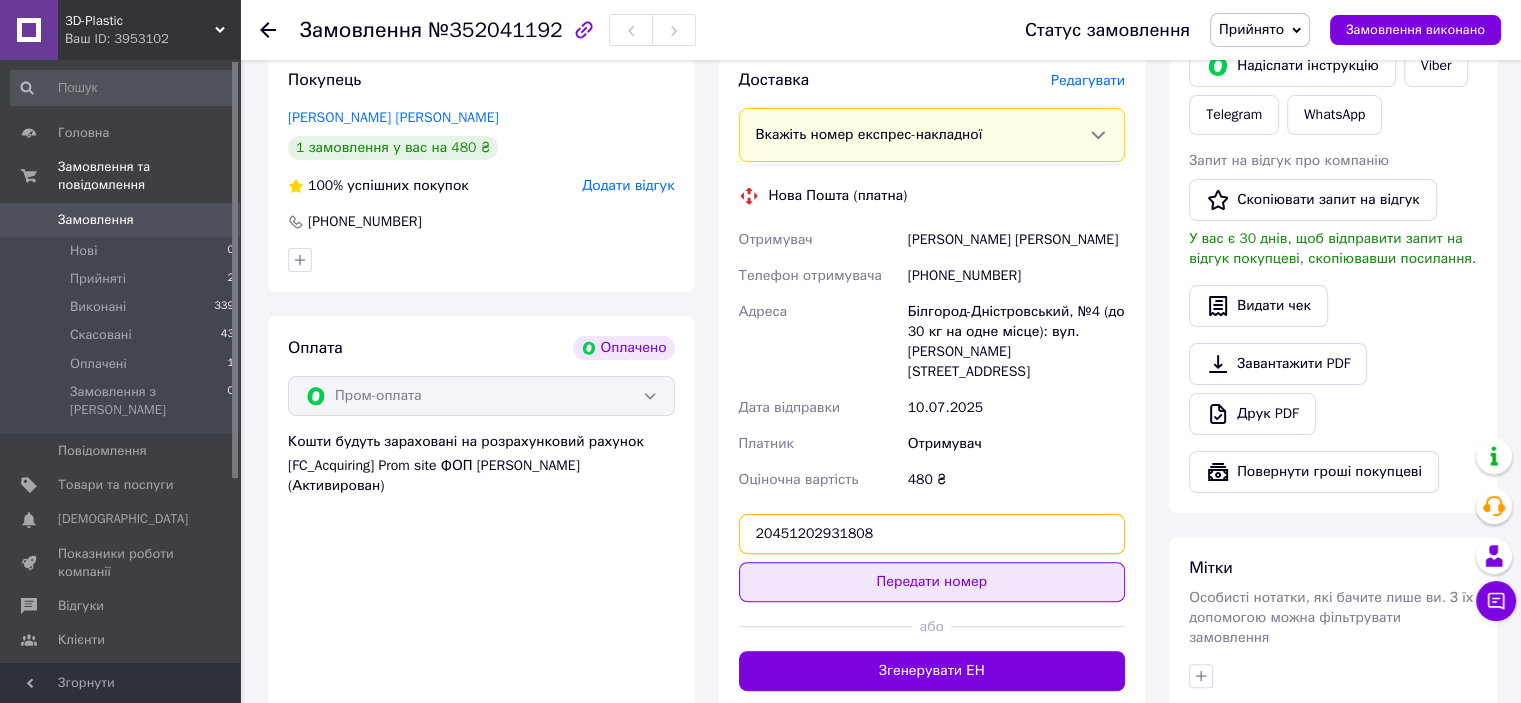 type on "20451202931808" 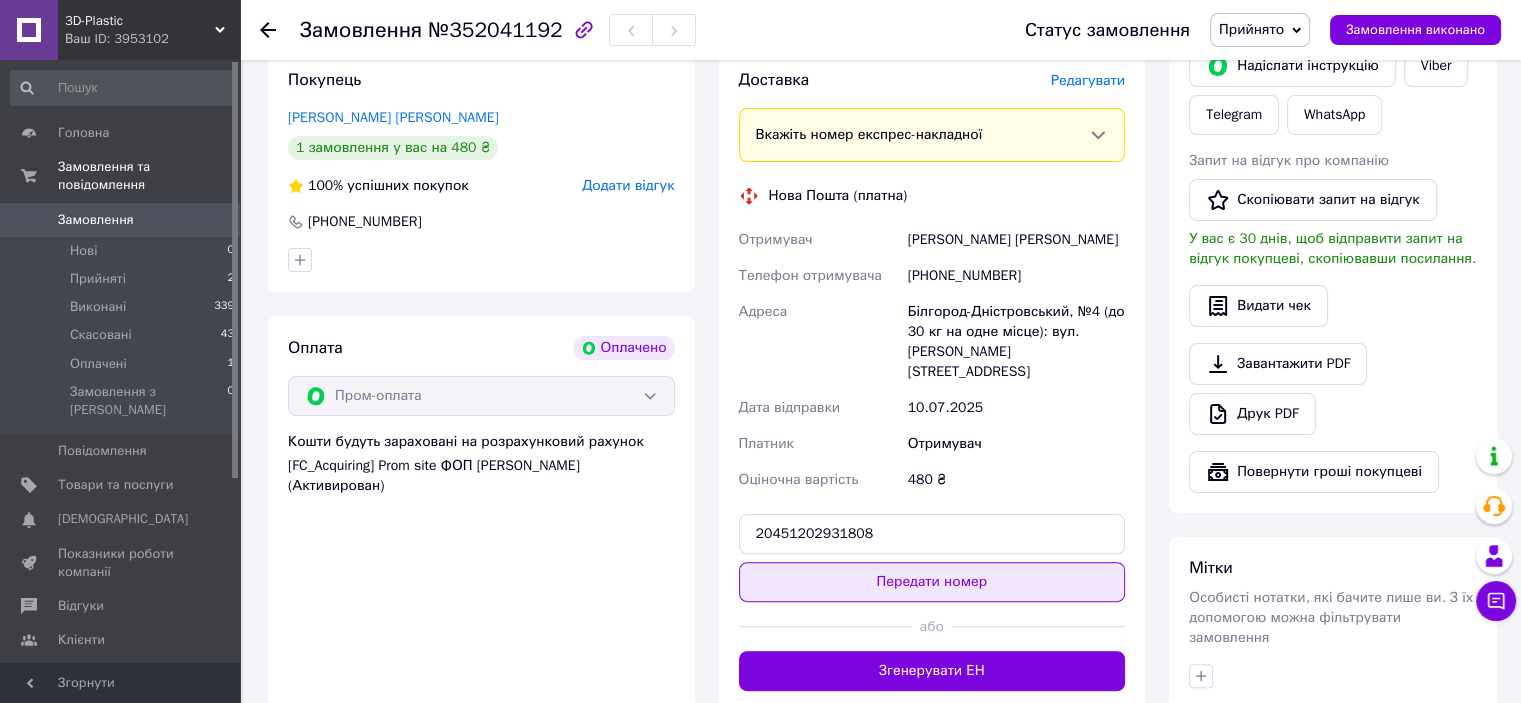 click on "Передати номер" at bounding box center [932, 582] 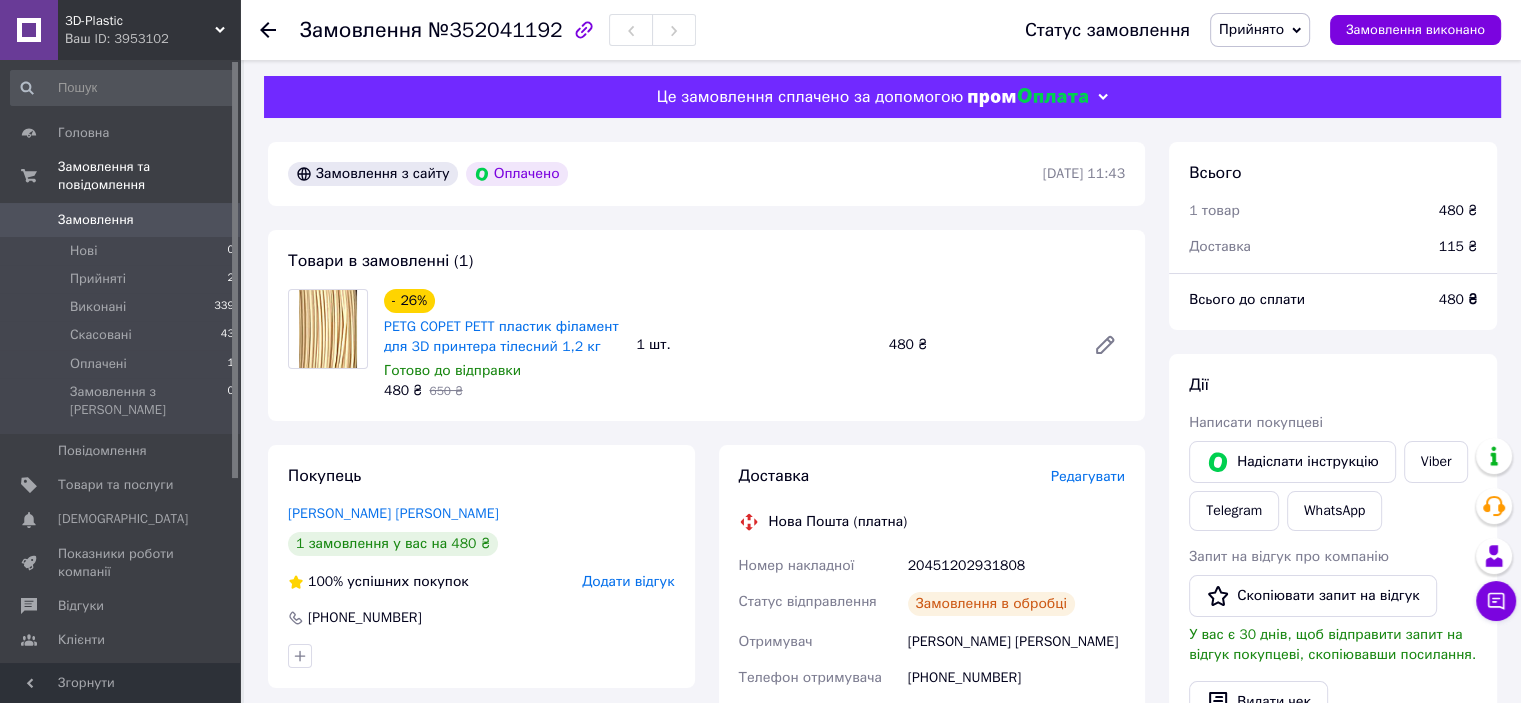 scroll, scrollTop: 0, scrollLeft: 0, axis: both 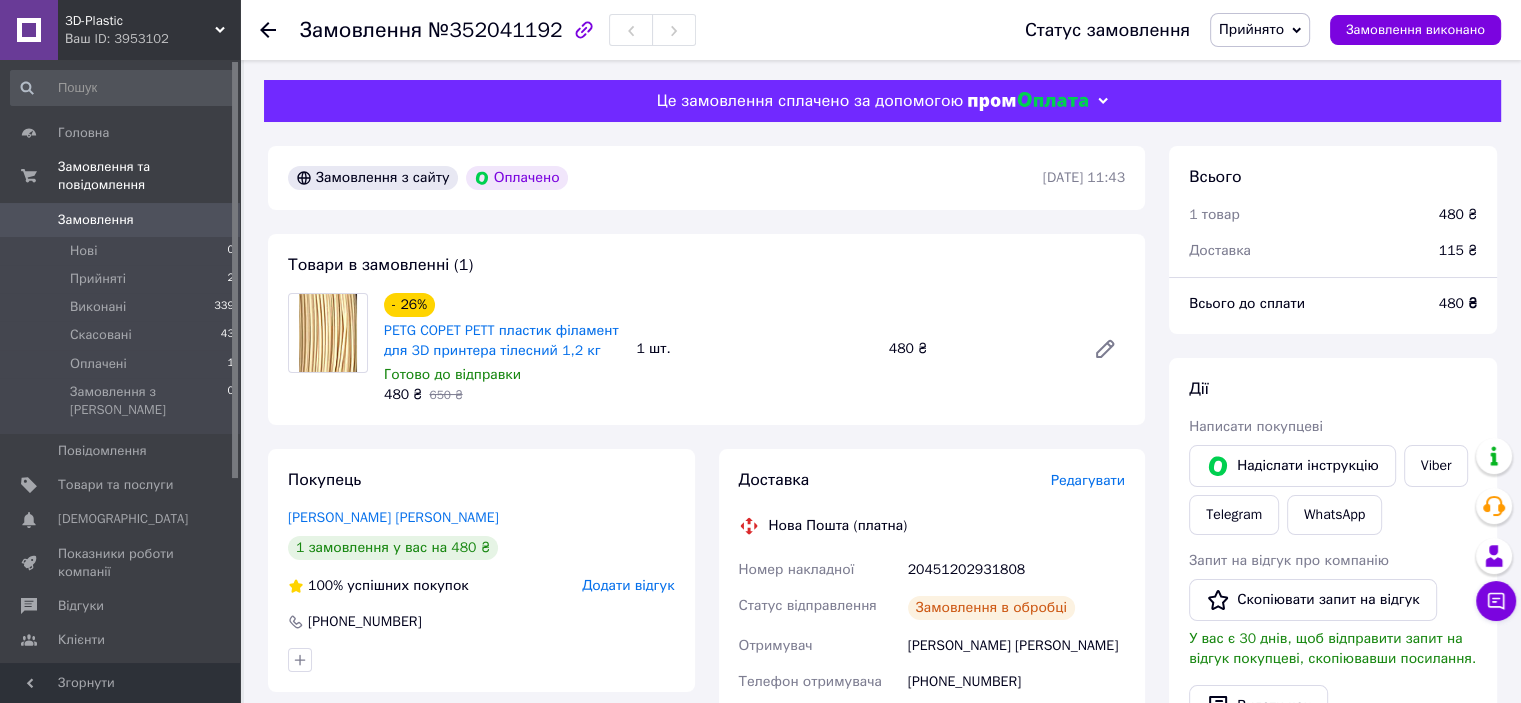 click on "Прийнято" at bounding box center [1251, 29] 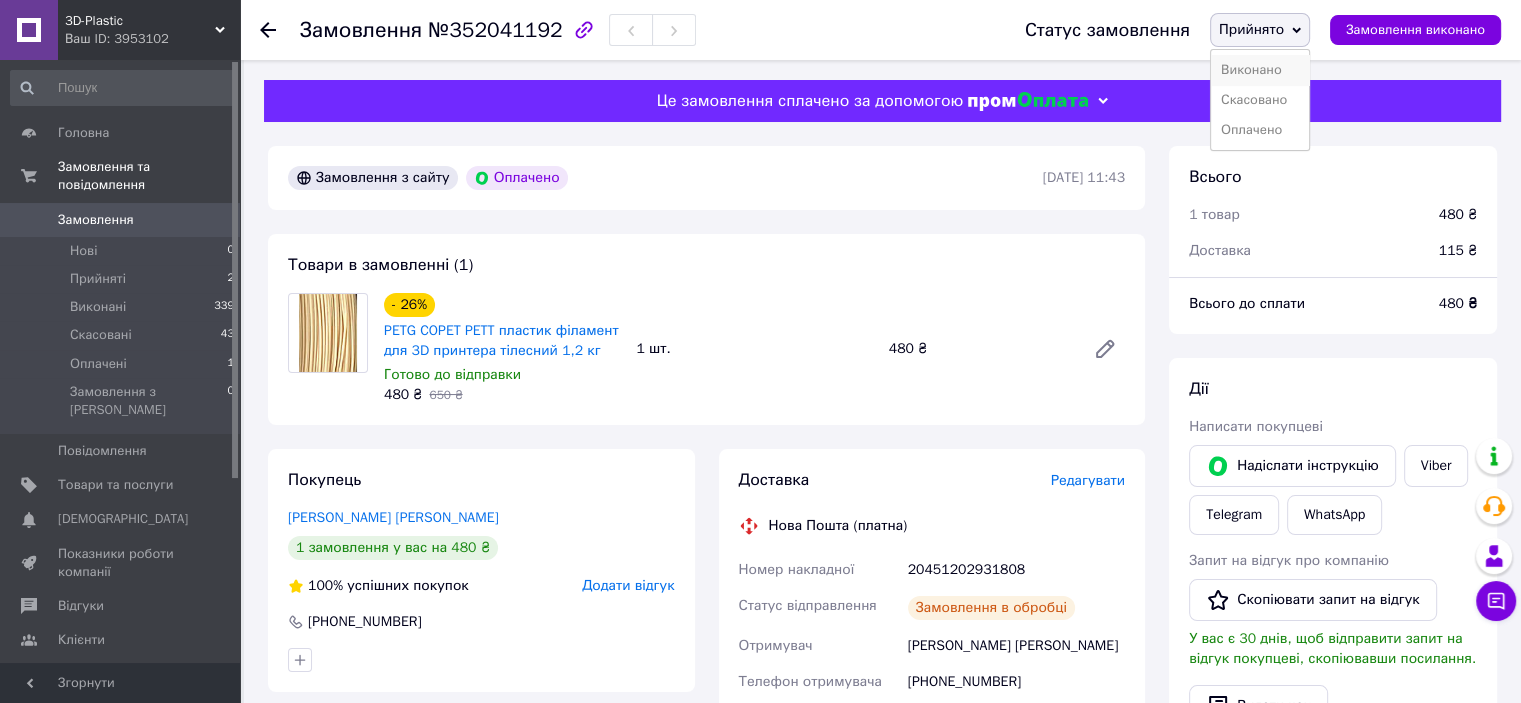 click on "Виконано" at bounding box center [1260, 70] 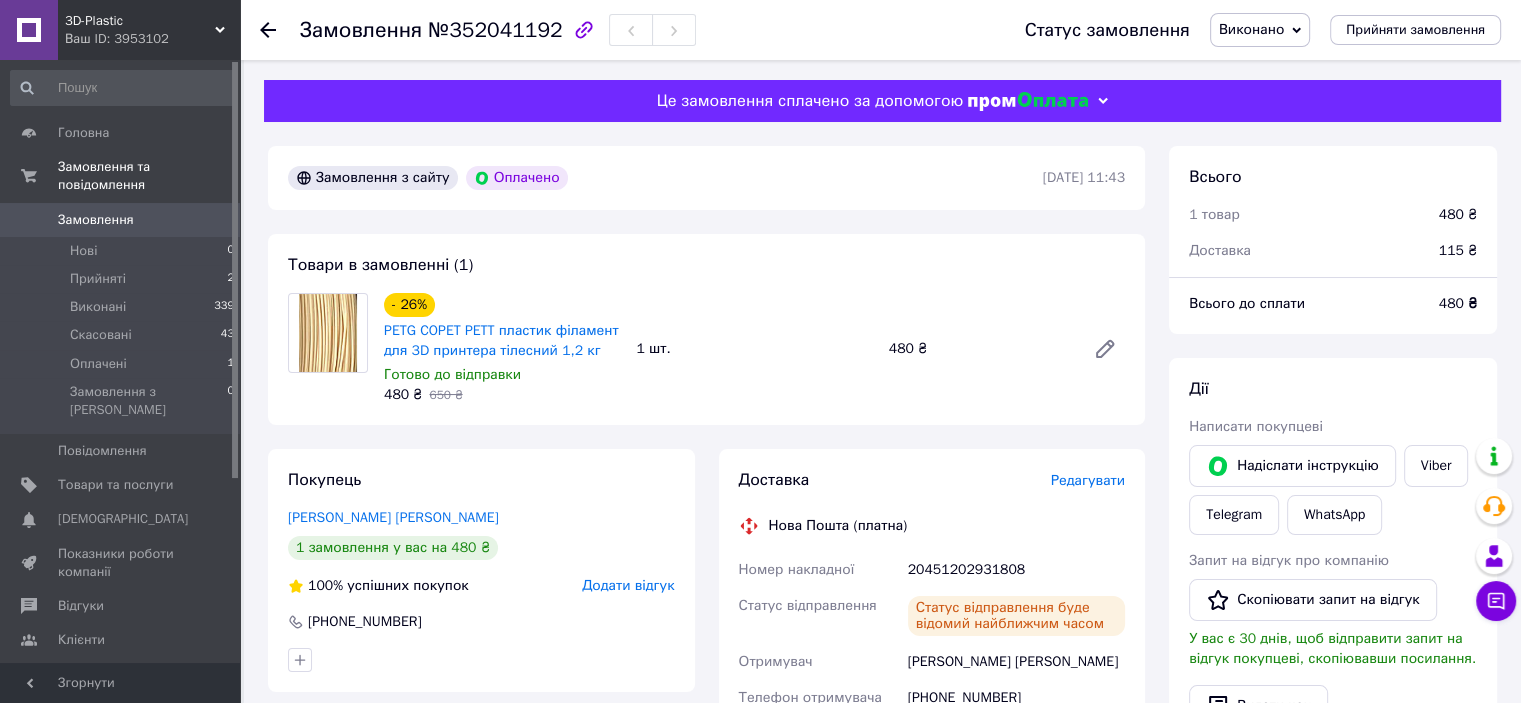click on "Замовлення з сайту Оплачено 10.07.2025 | 11:43 Товари в замовленні (1) - 26% PETG COPET PETT пластик філамент для 3D принтера тілесний 1,2 кг Готово до відправки 480 ₴   650 ₴ 1 шт. 480 ₴ Покупець Пігінко Олексій 1 замовлення у вас на 480 ₴ 100%   успішних покупок Додати відгук +380964444456 Оплата Оплачено Пром-оплата Кошти будуть зараховані на розрахунковий рахунок [FC_Acquiring] Prom site ФОП Кірічек Артем Володимирович (Активирован) Доставка Редагувати Нова Пошта (платна) Номер накладної 20451202931808 Статус відправлення Статус відправлення буде відомий найближчим часом Отримувач Пігінко Олексій 480 <" at bounding box center [706, 771] 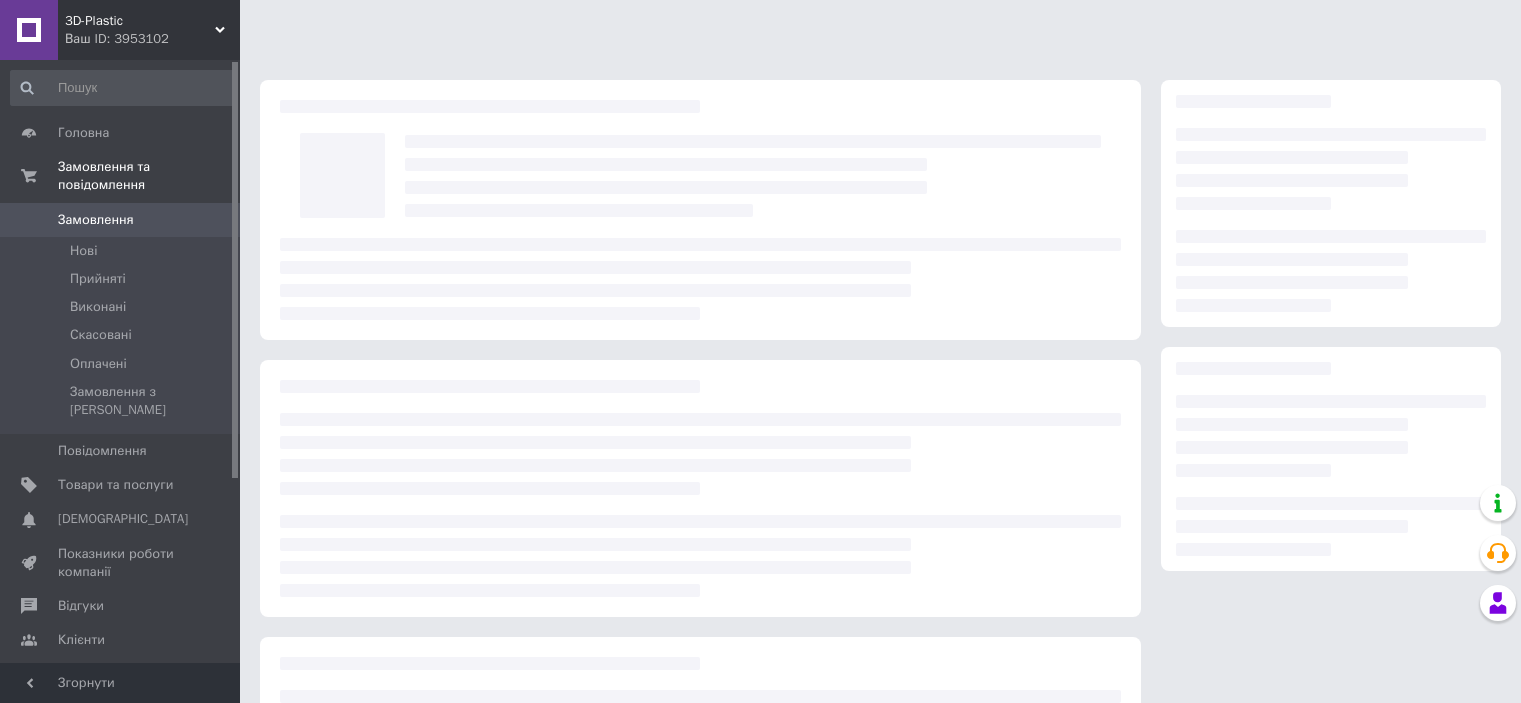scroll, scrollTop: 0, scrollLeft: 0, axis: both 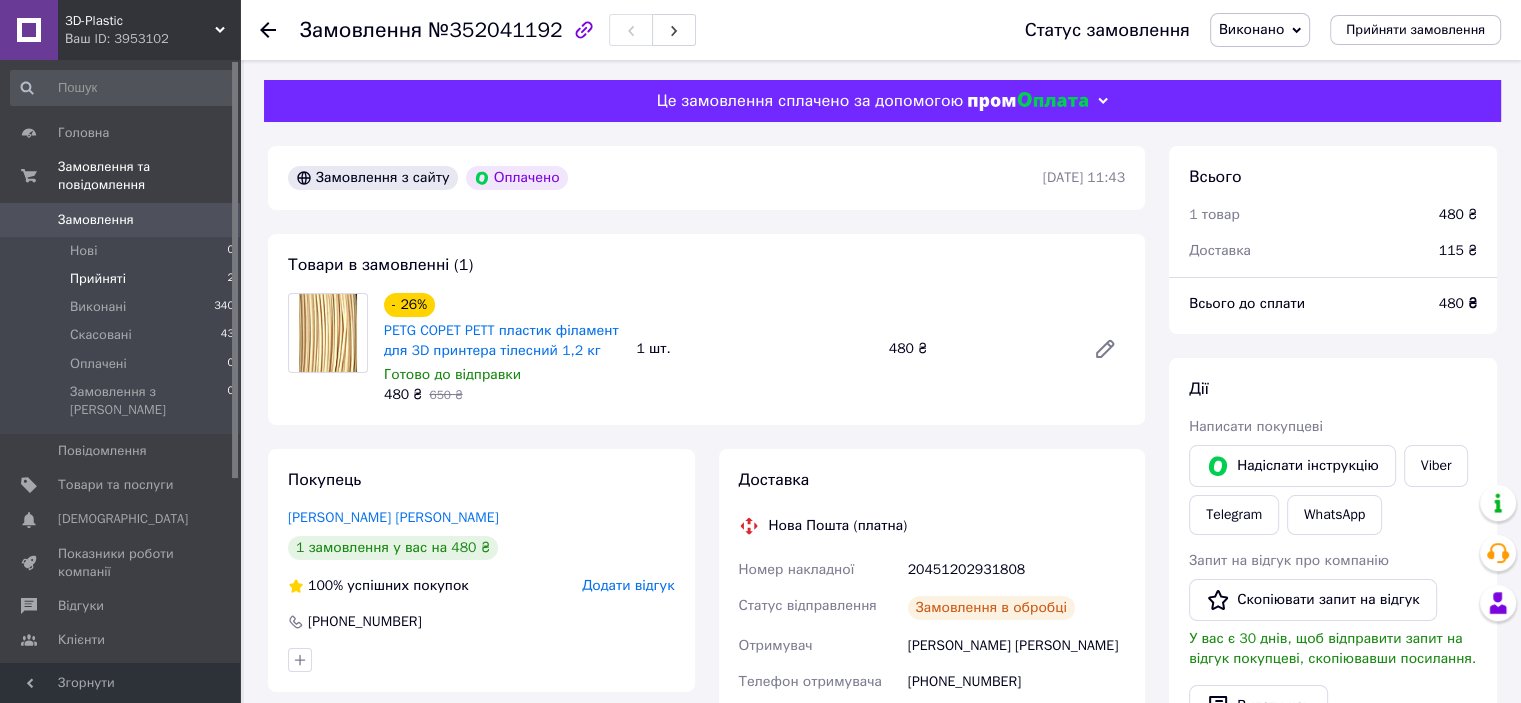 click on "Прийняті 2" at bounding box center (123, 279) 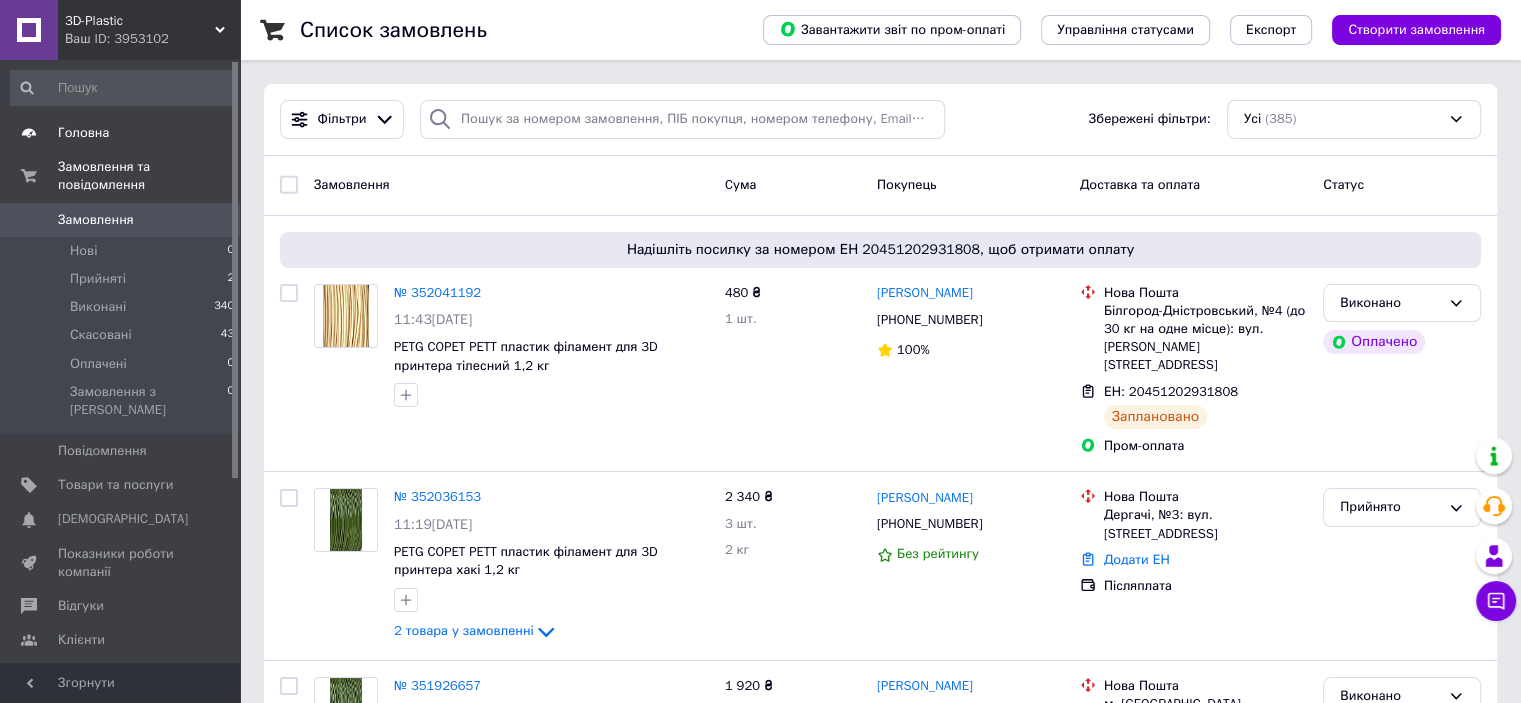 click on "Головна" at bounding box center (121, 133) 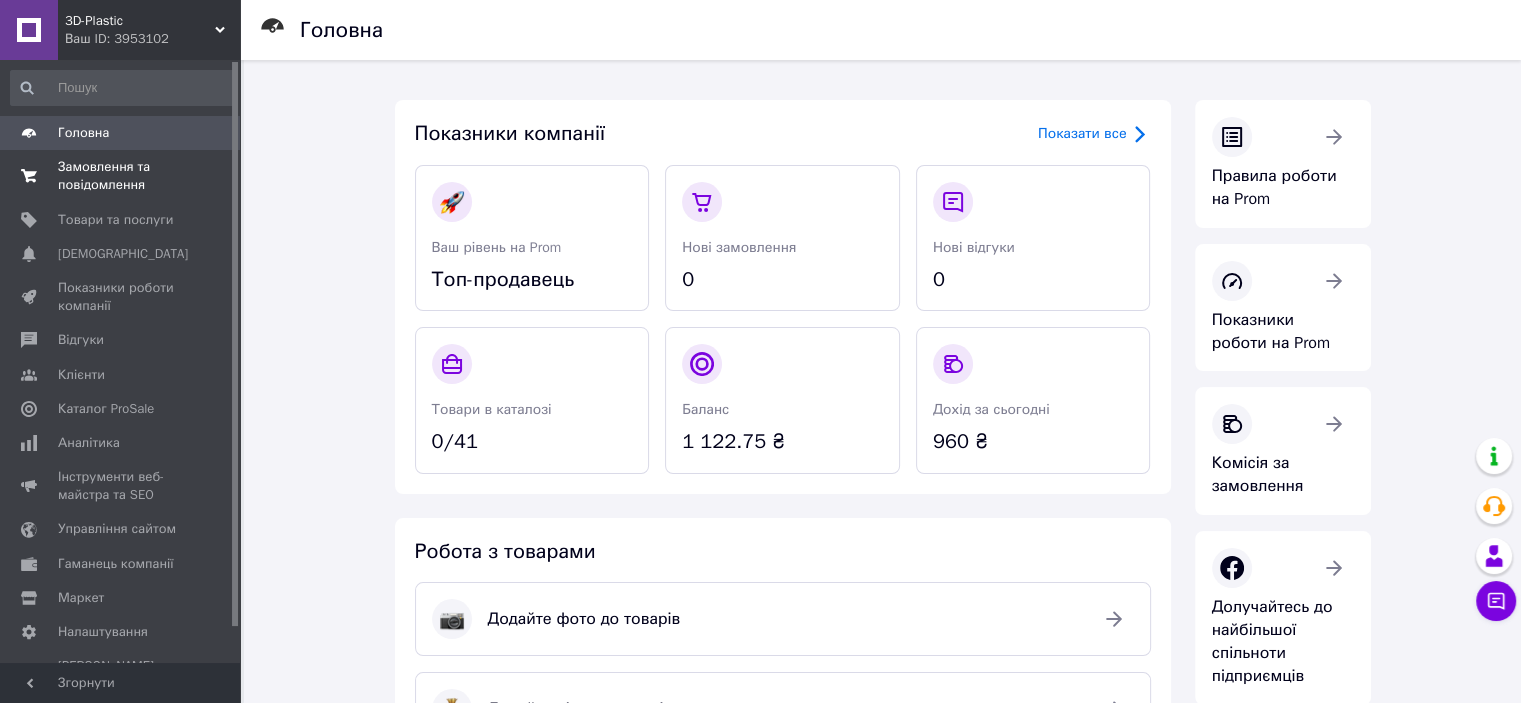 click on "Замовлення та повідомлення 0 0" at bounding box center [123, 176] 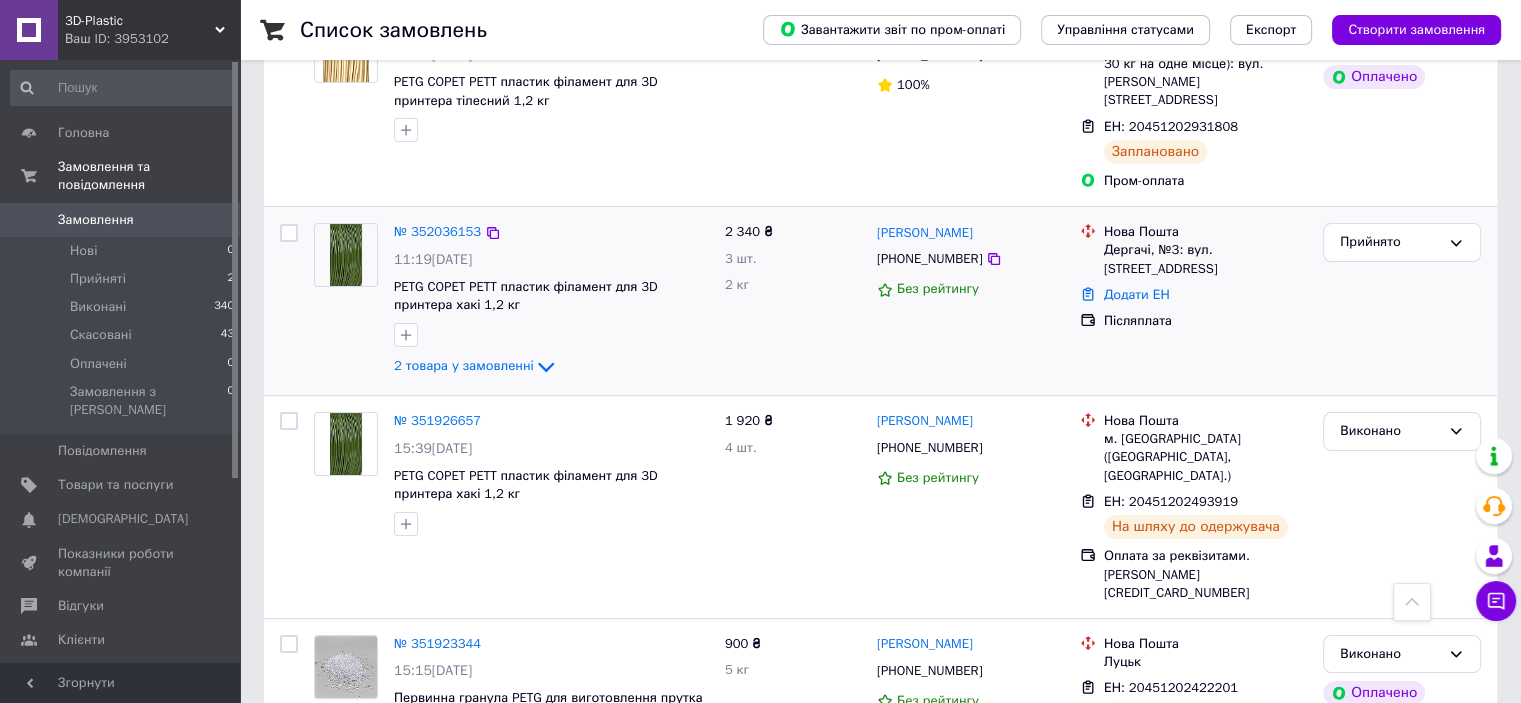 scroll, scrollTop: 200, scrollLeft: 0, axis: vertical 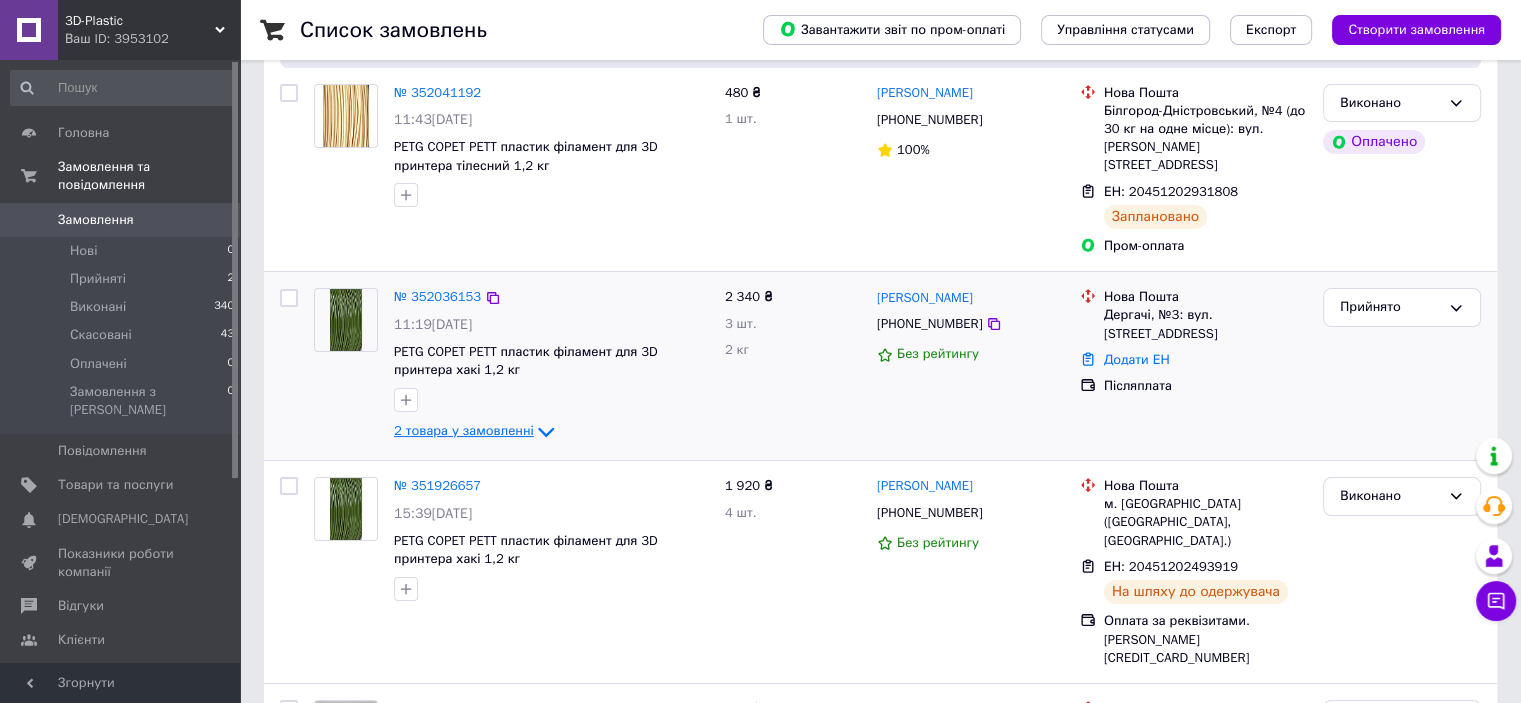 click 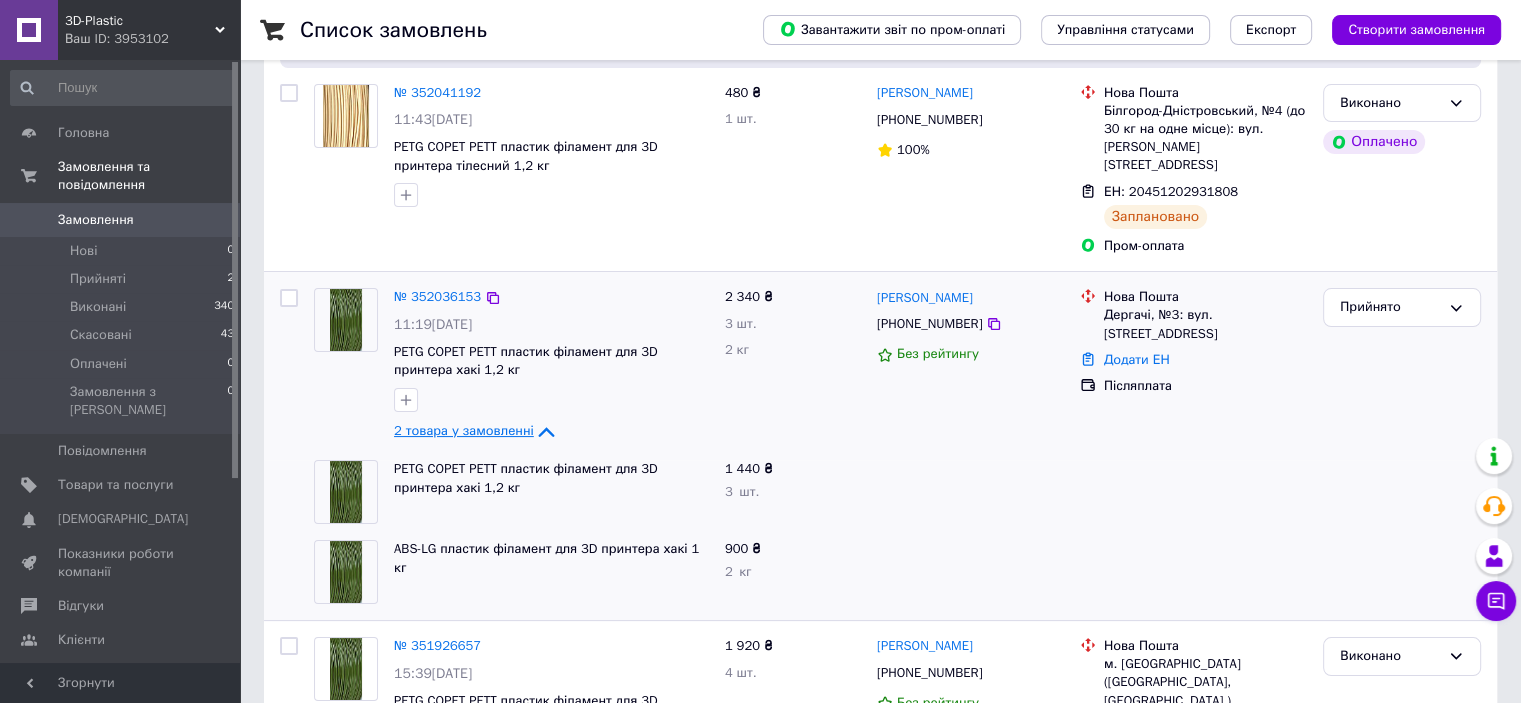 click 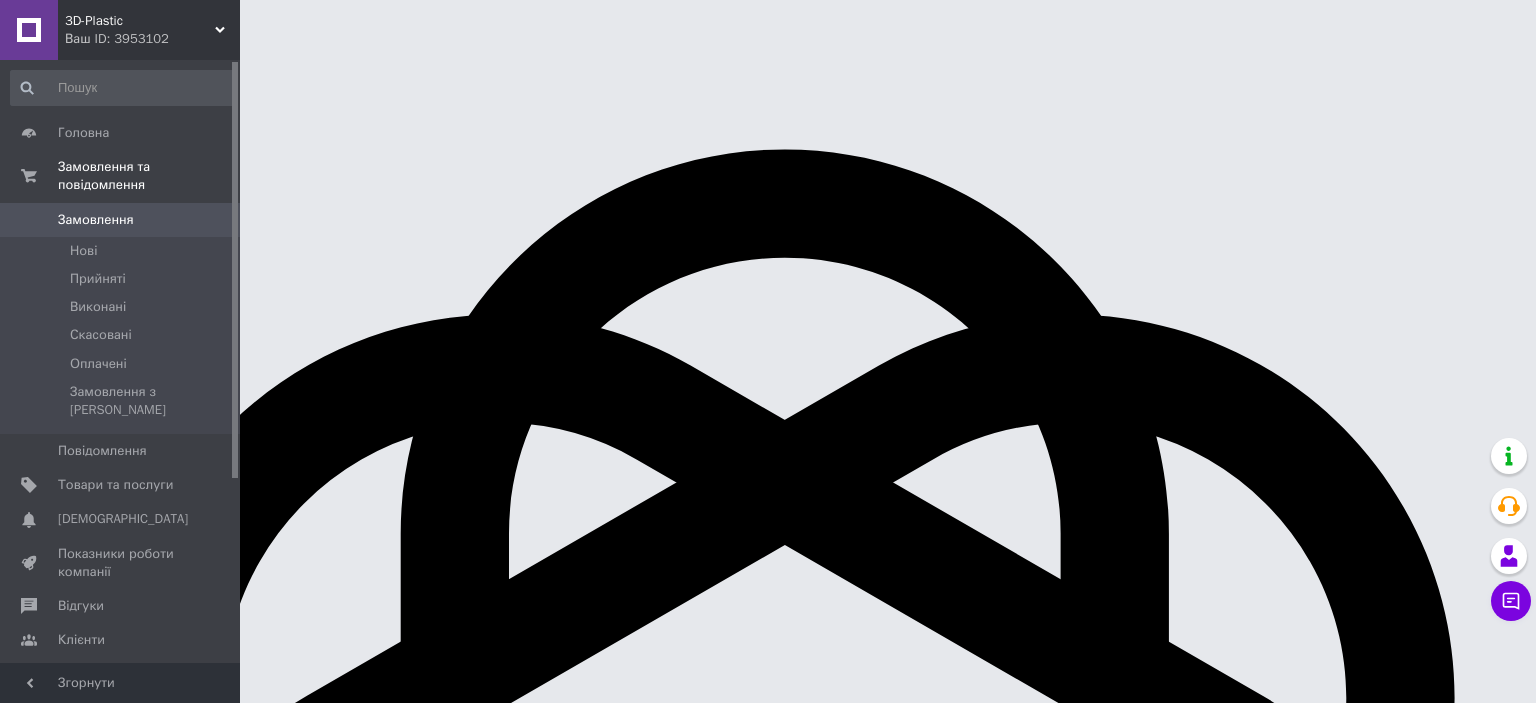 scroll, scrollTop: 0, scrollLeft: 0, axis: both 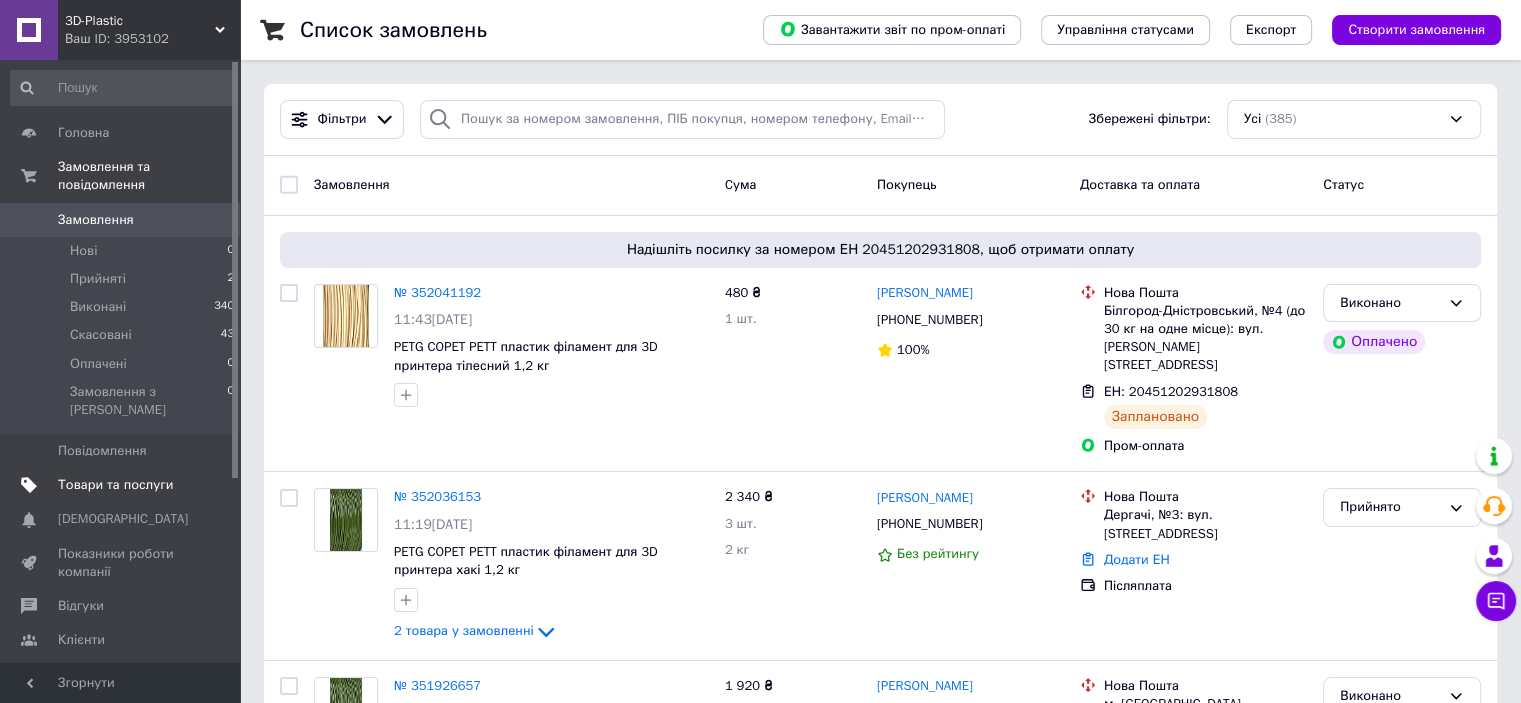 click on "Товари та послуги" at bounding box center (115, 485) 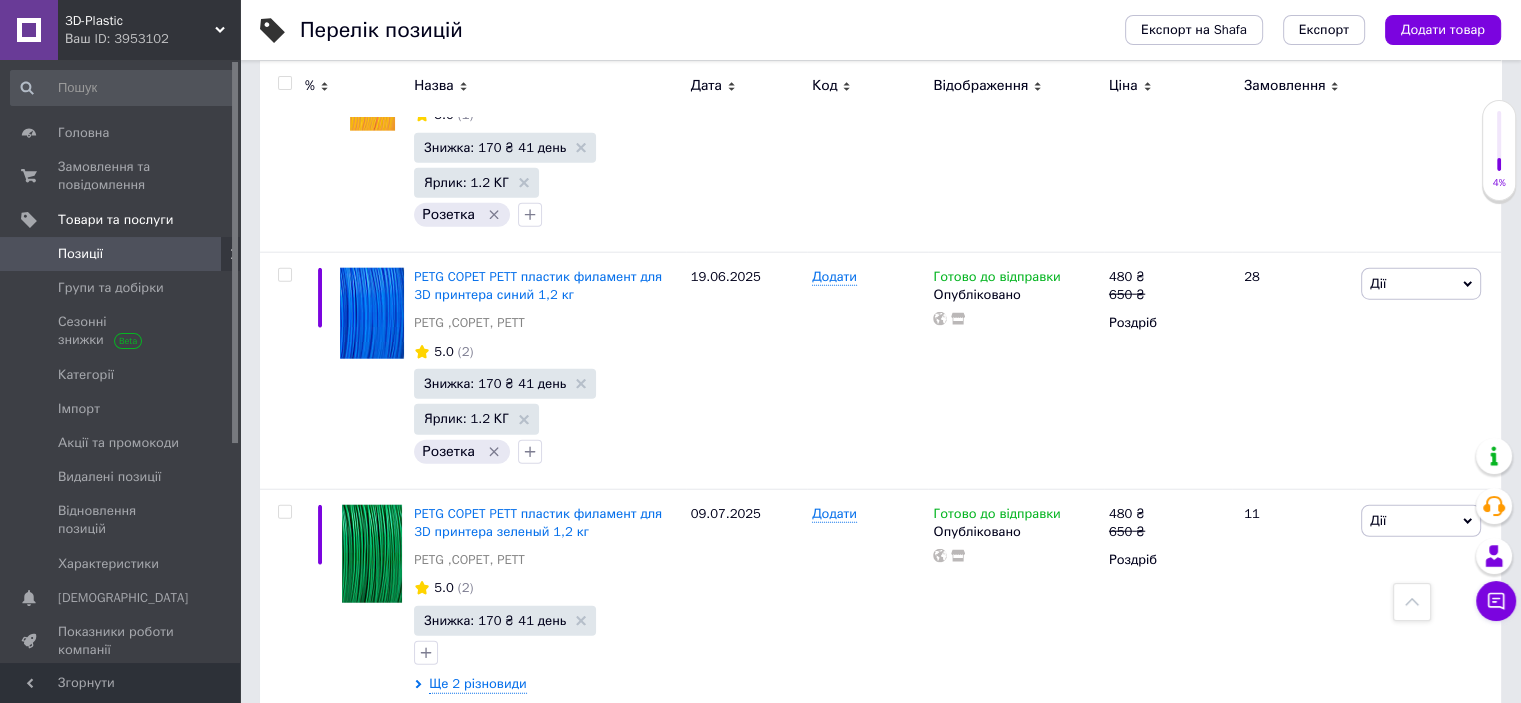 scroll, scrollTop: 5200, scrollLeft: 0, axis: vertical 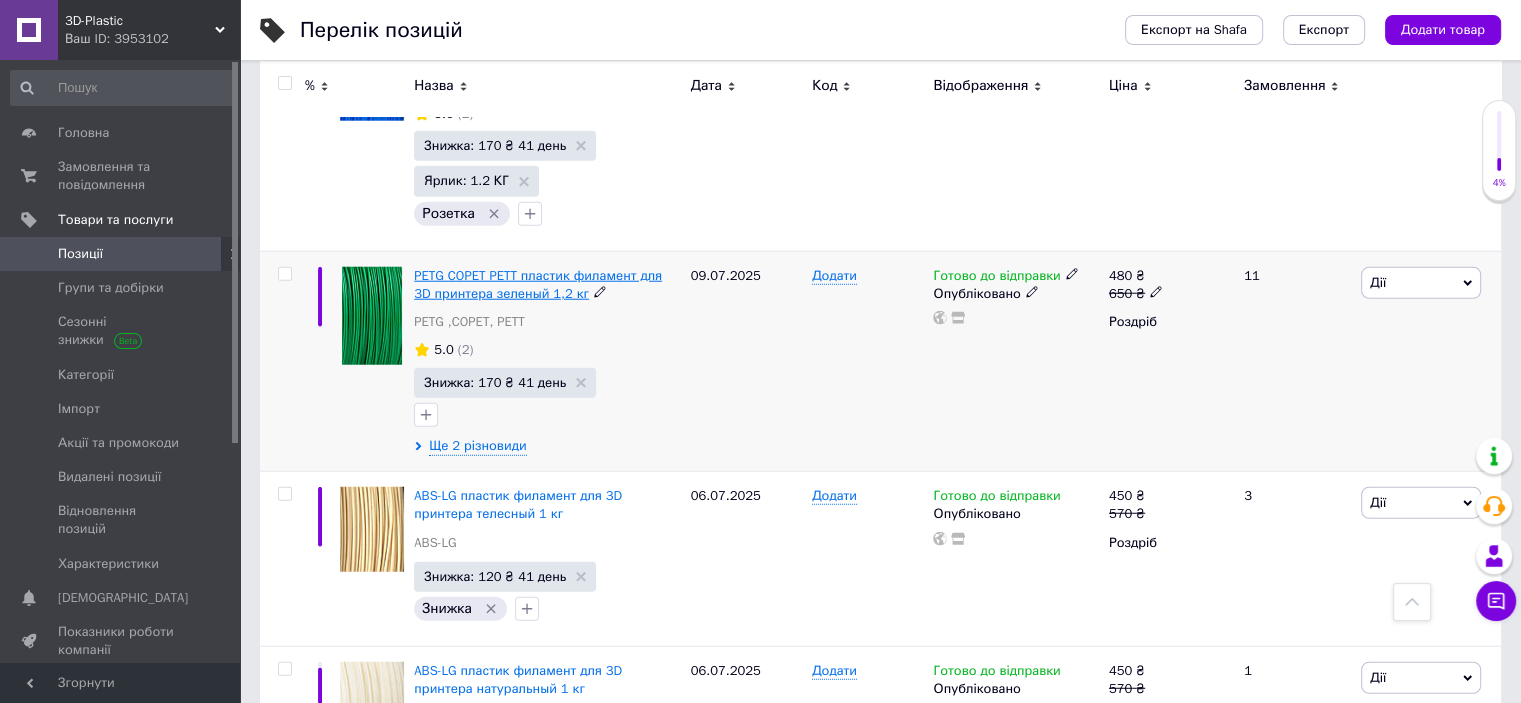 click on "PETG COPET PETT пластик филамент для 3D принтера зеленый 1,2 кг" at bounding box center [538, 284] 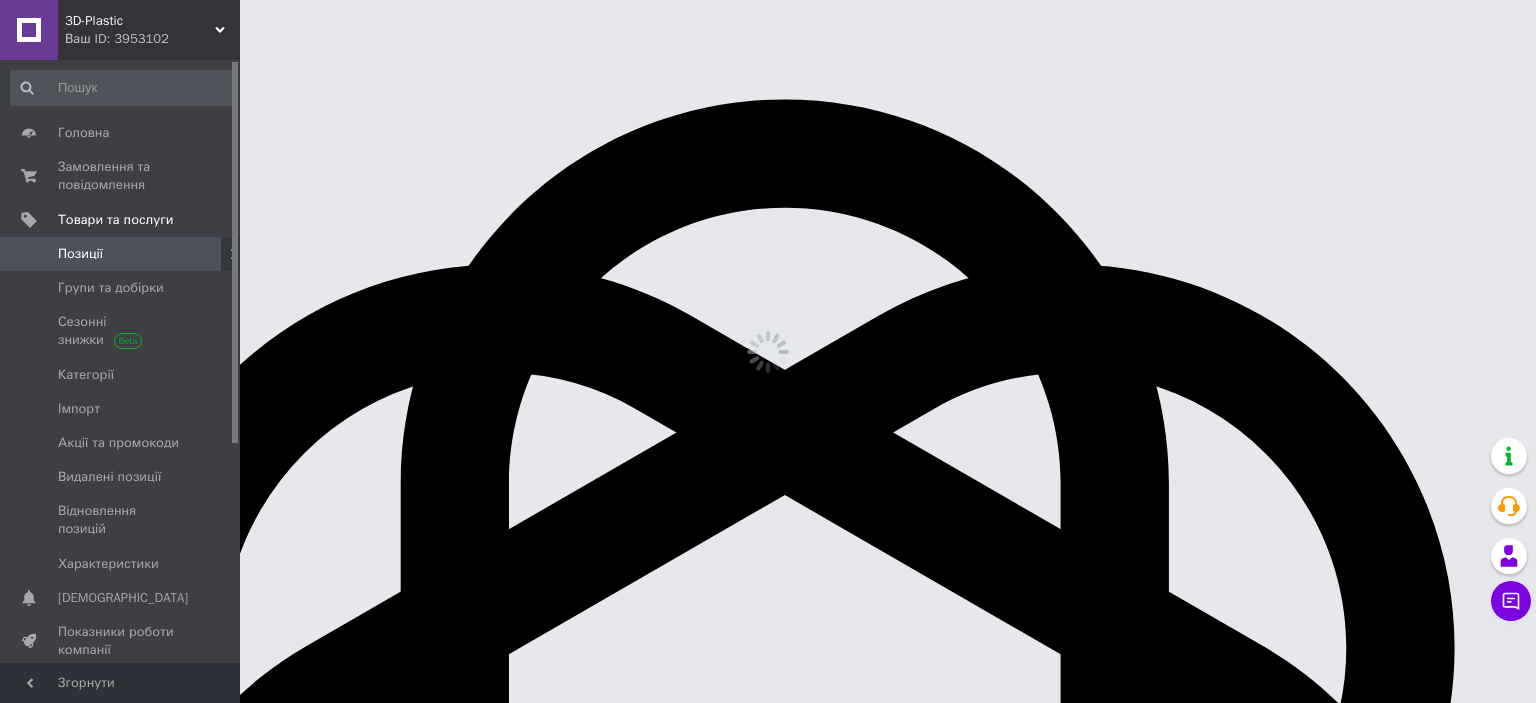 click on "3D-Plastic Ваш ID: 3953102 Сайт 3D-Plastic Кабінет покупця Перевірити стан системи Сторінка на порталі Фермер Довідка Вийти Головна Замовлення та повідомлення 0 0 Товари та послуги Позиції Групи та добірки Сезонні знижки Категорії Імпорт Акції та промокоди Видалені позиції Відновлення позицій Характеристики Сповіщення 0 0 Показники роботи компанії Відгуки Клієнти Каталог ProSale Аналітика Інструменти веб-майстра та SEO Управління сайтом Гаманець компанії [PERSON_NAME] Тарифи та рахунки Prom мікс 1 000 Згорнути" at bounding box center (768, 23804) 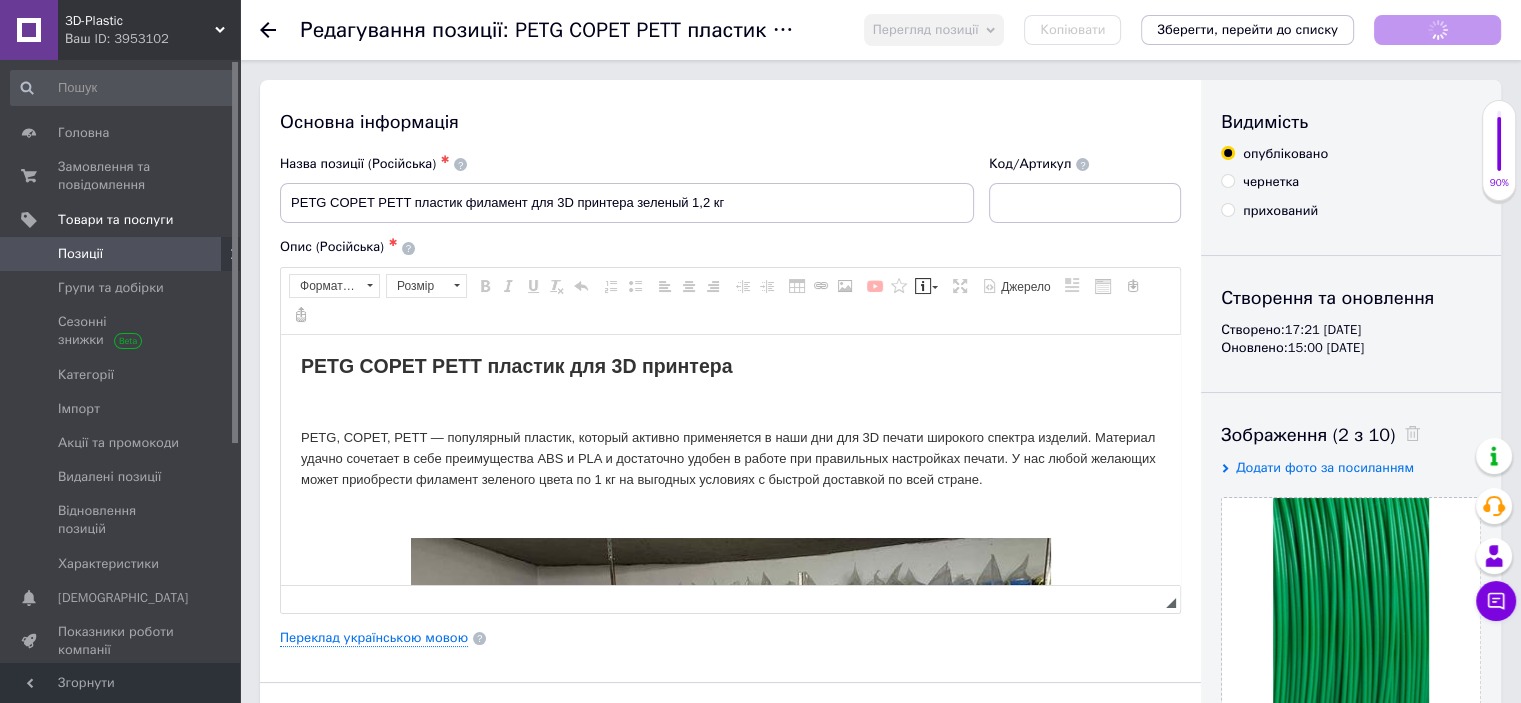 scroll, scrollTop: 0, scrollLeft: 0, axis: both 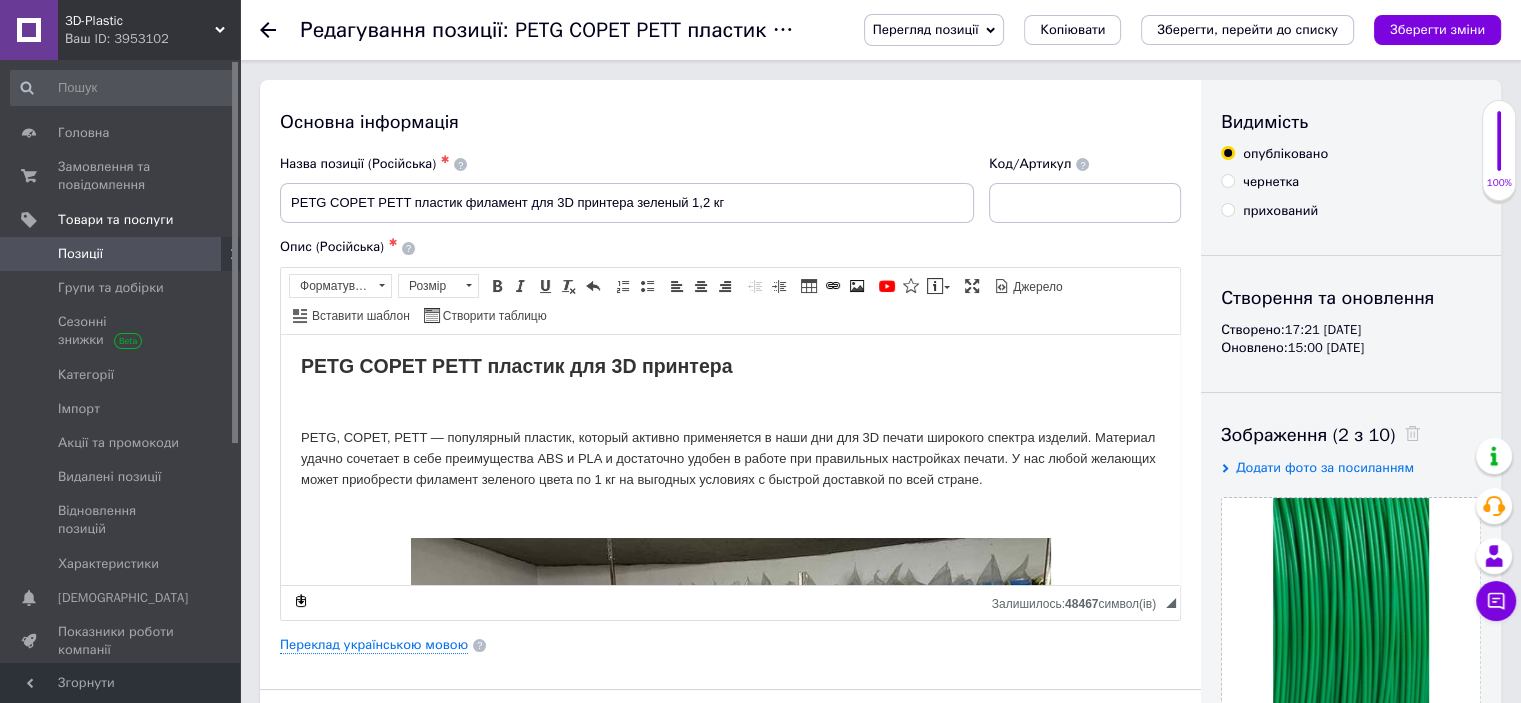 click at bounding box center [280, 30] 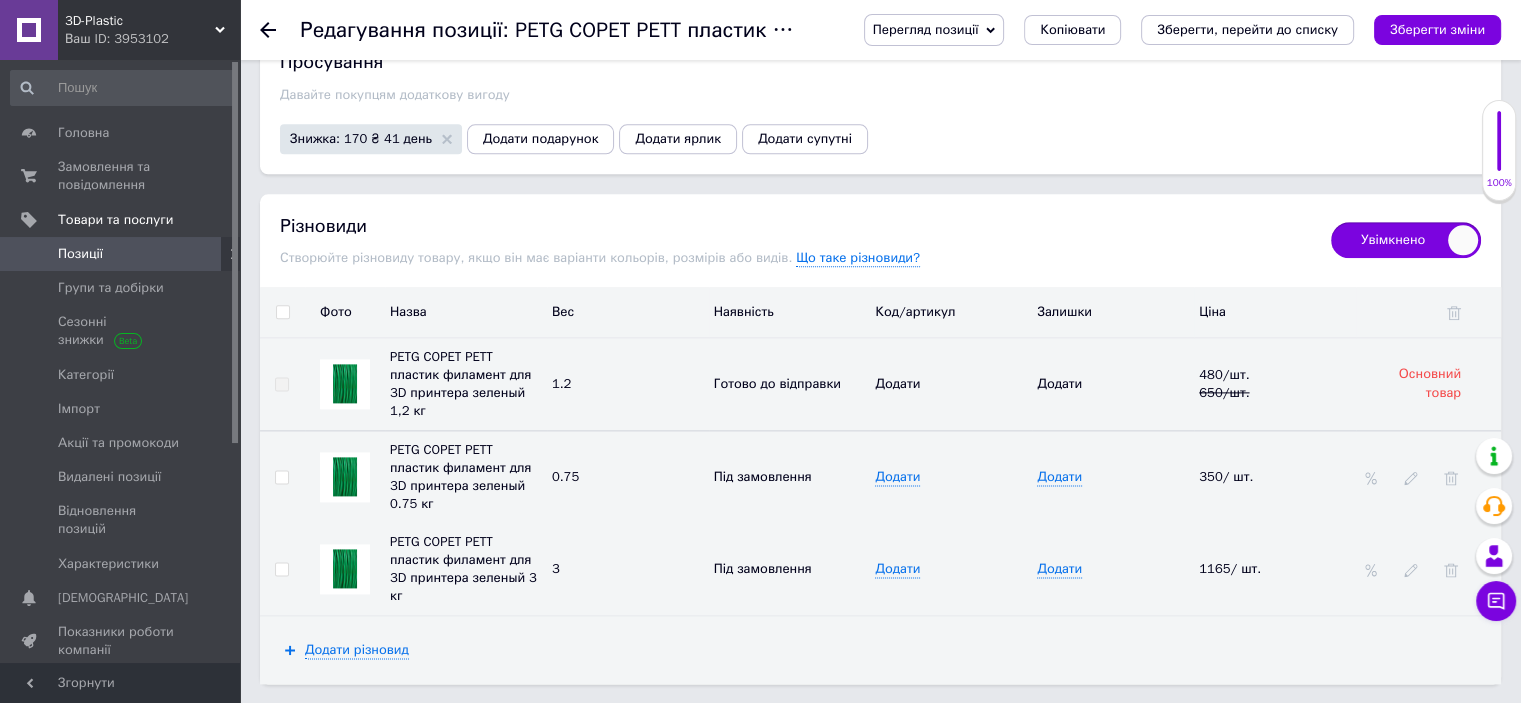 scroll, scrollTop: 2500, scrollLeft: 0, axis: vertical 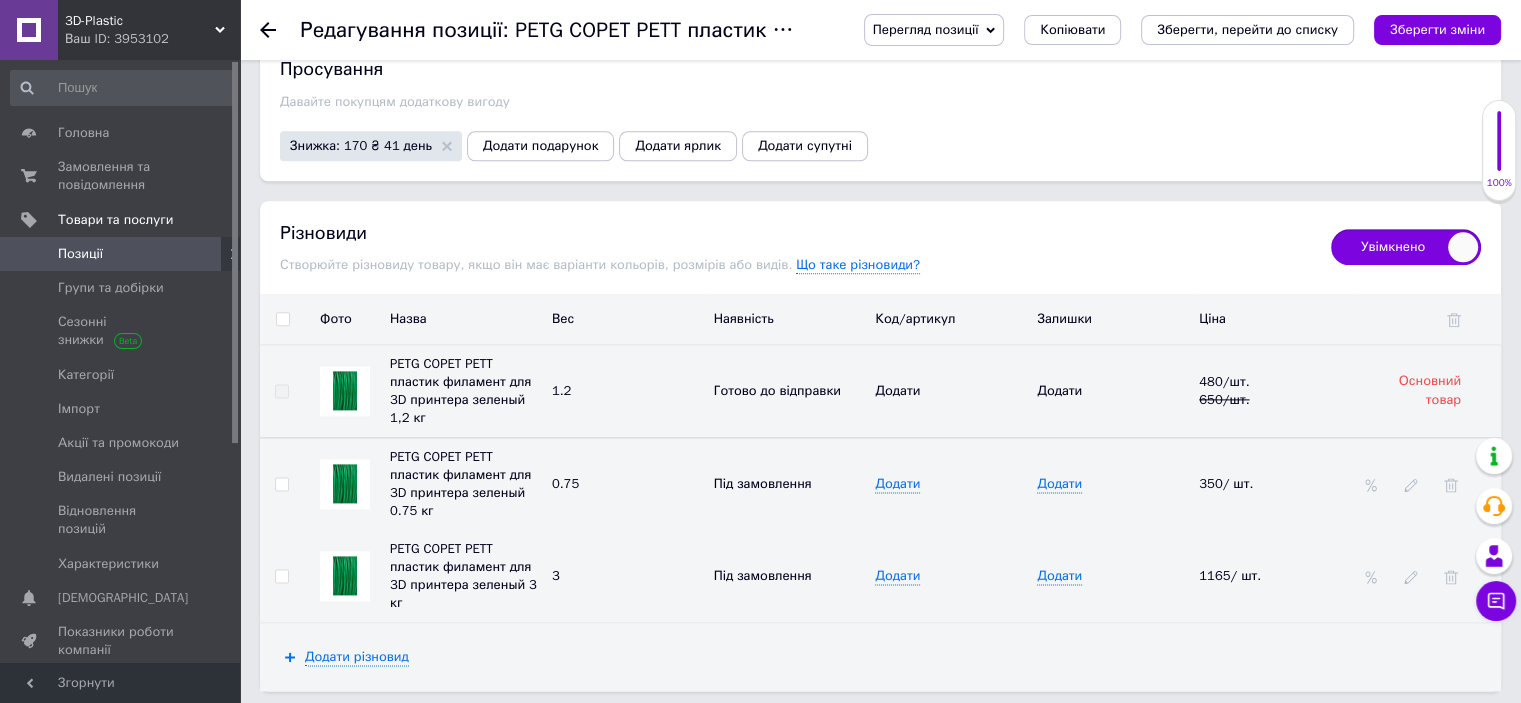 click 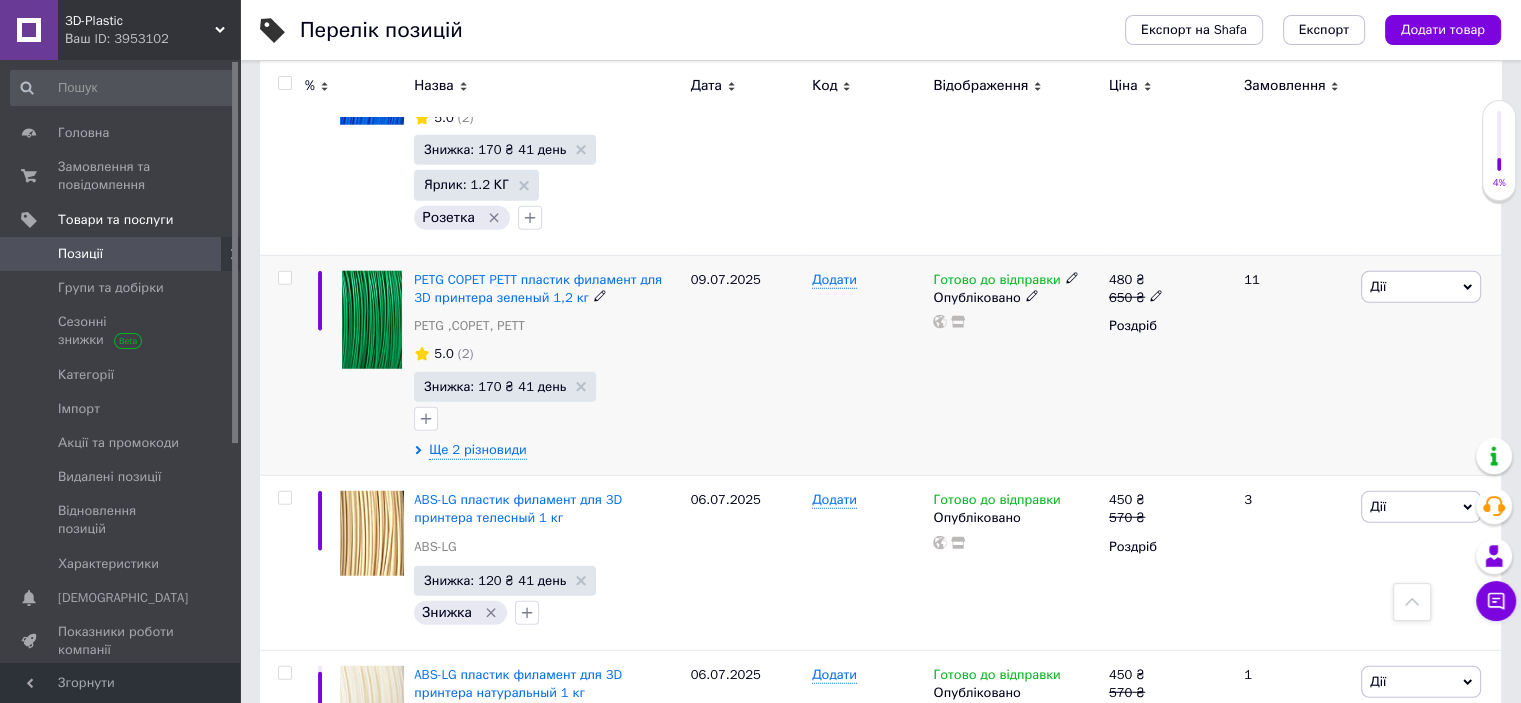 scroll, scrollTop: 5200, scrollLeft: 0, axis: vertical 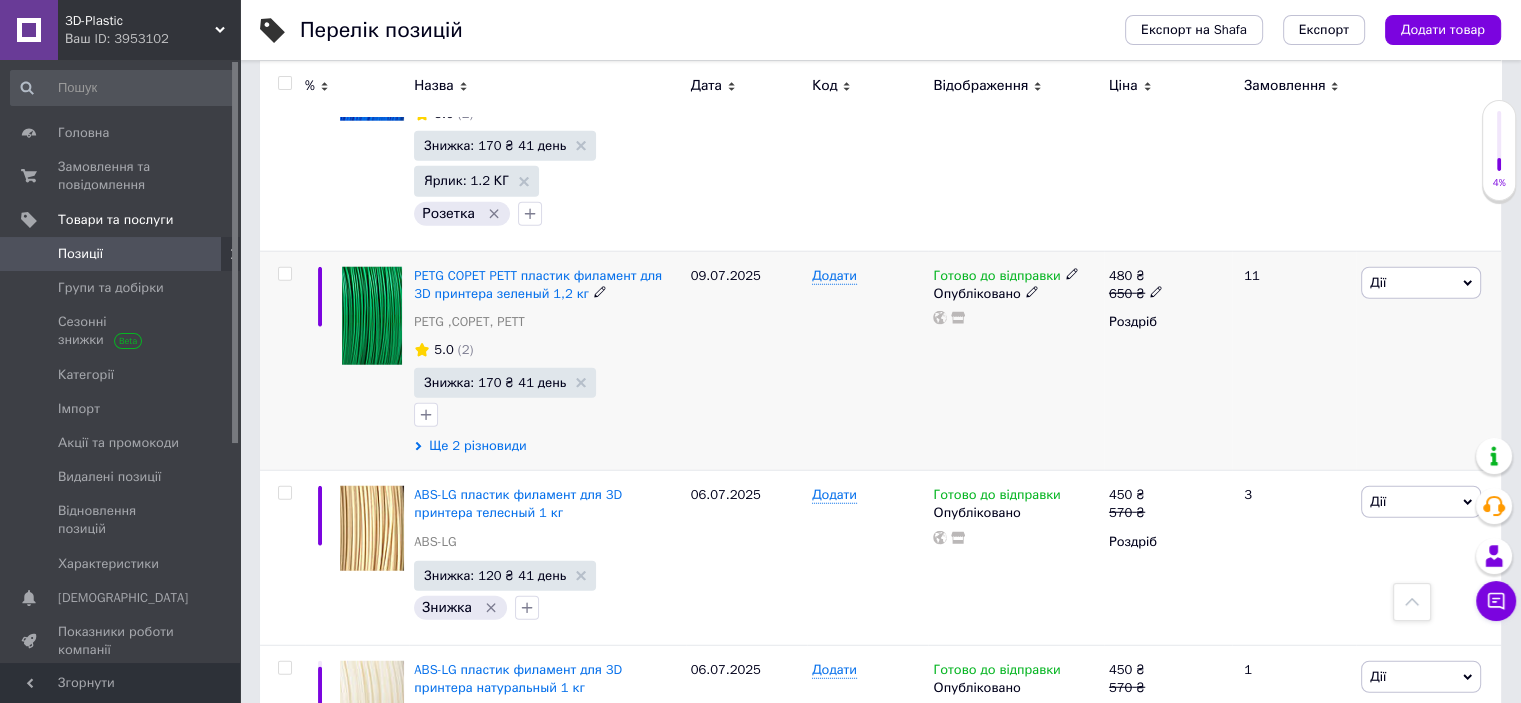 click on "Ще 2 різновиди" at bounding box center (477, 446) 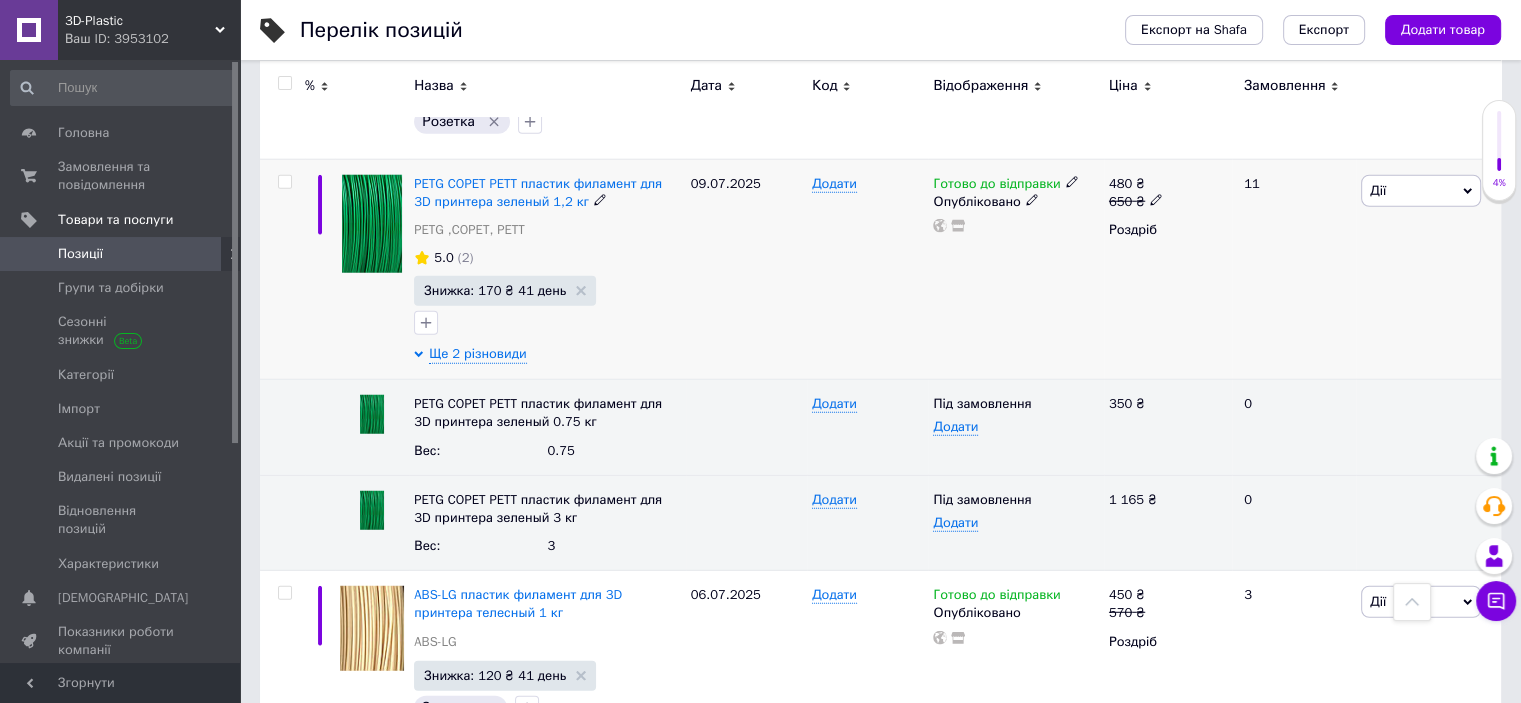 scroll, scrollTop: 5300, scrollLeft: 0, axis: vertical 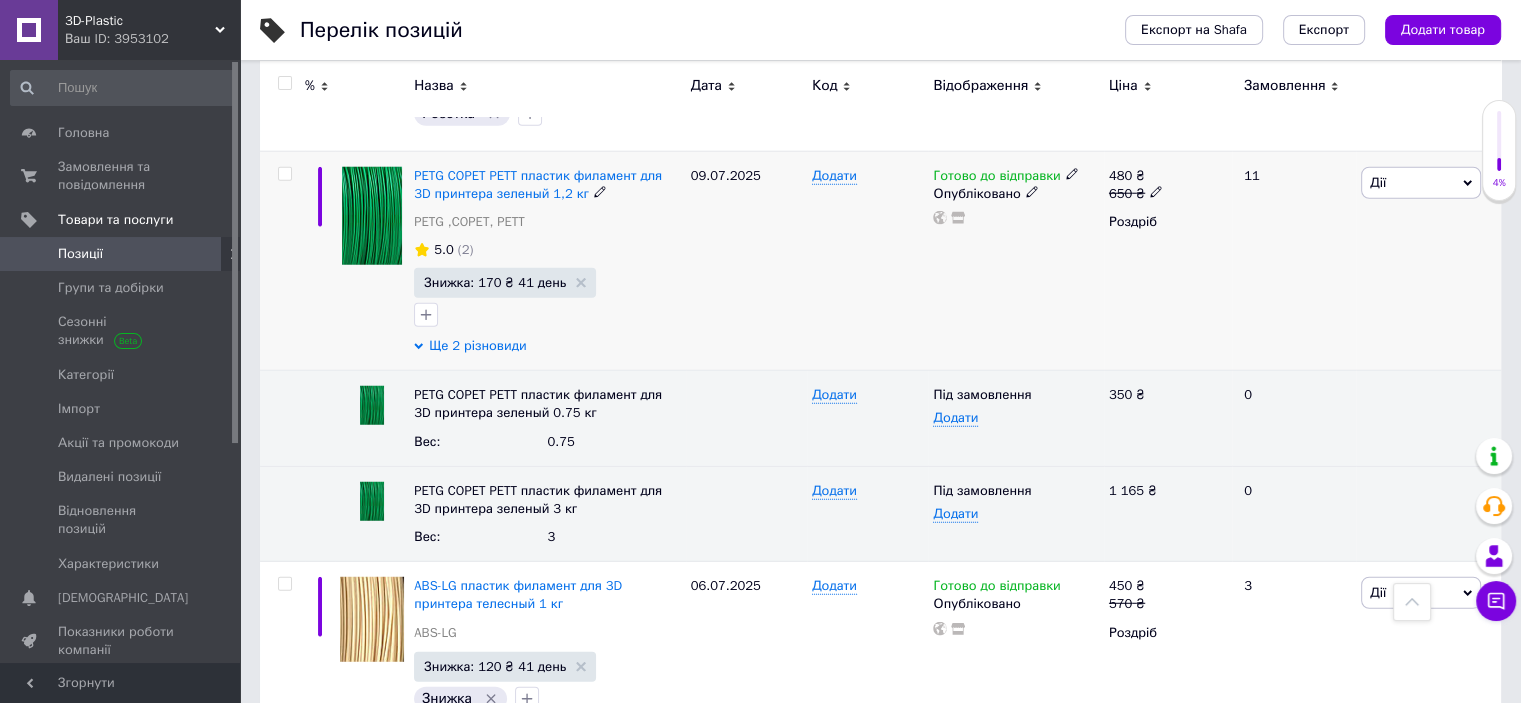 click on "Ще 2 різновиди" at bounding box center [477, 346] 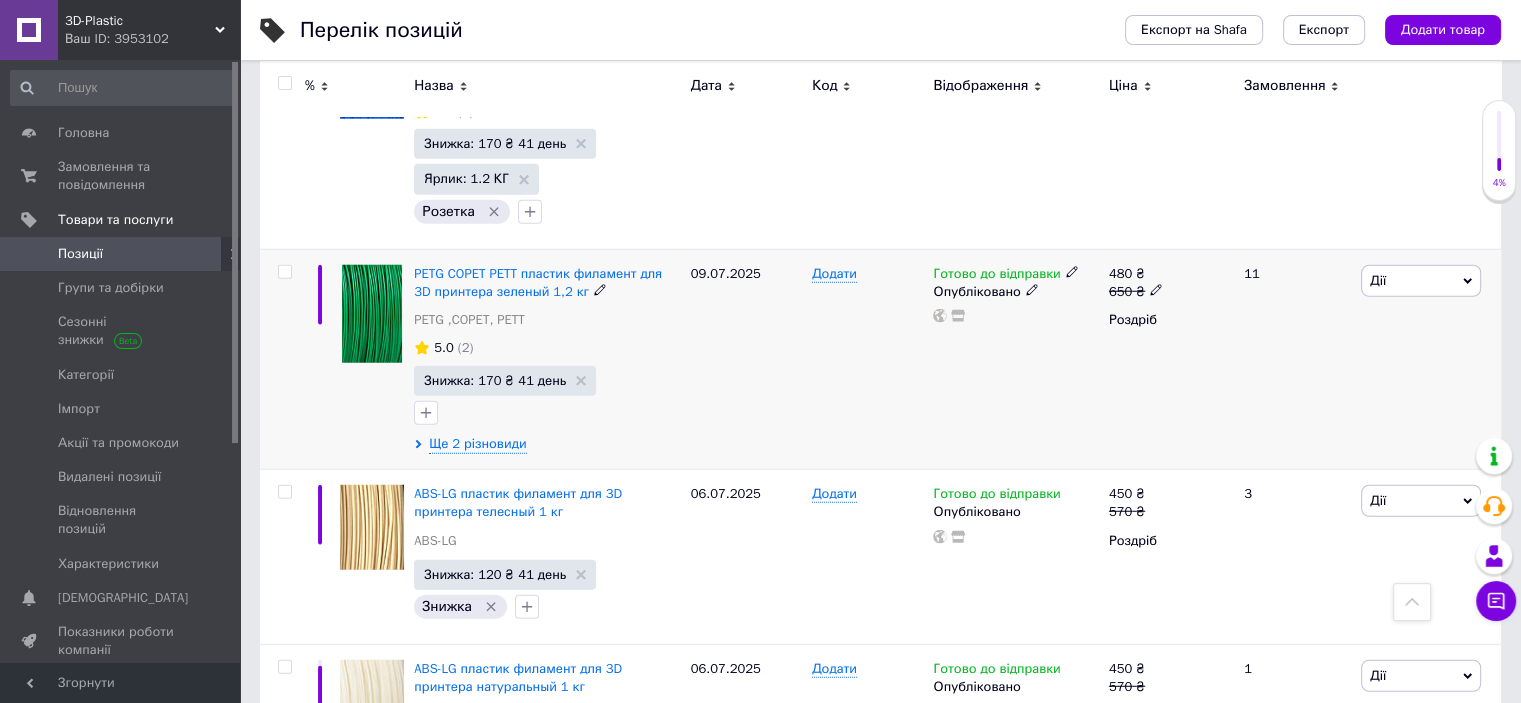 scroll, scrollTop: 5200, scrollLeft: 0, axis: vertical 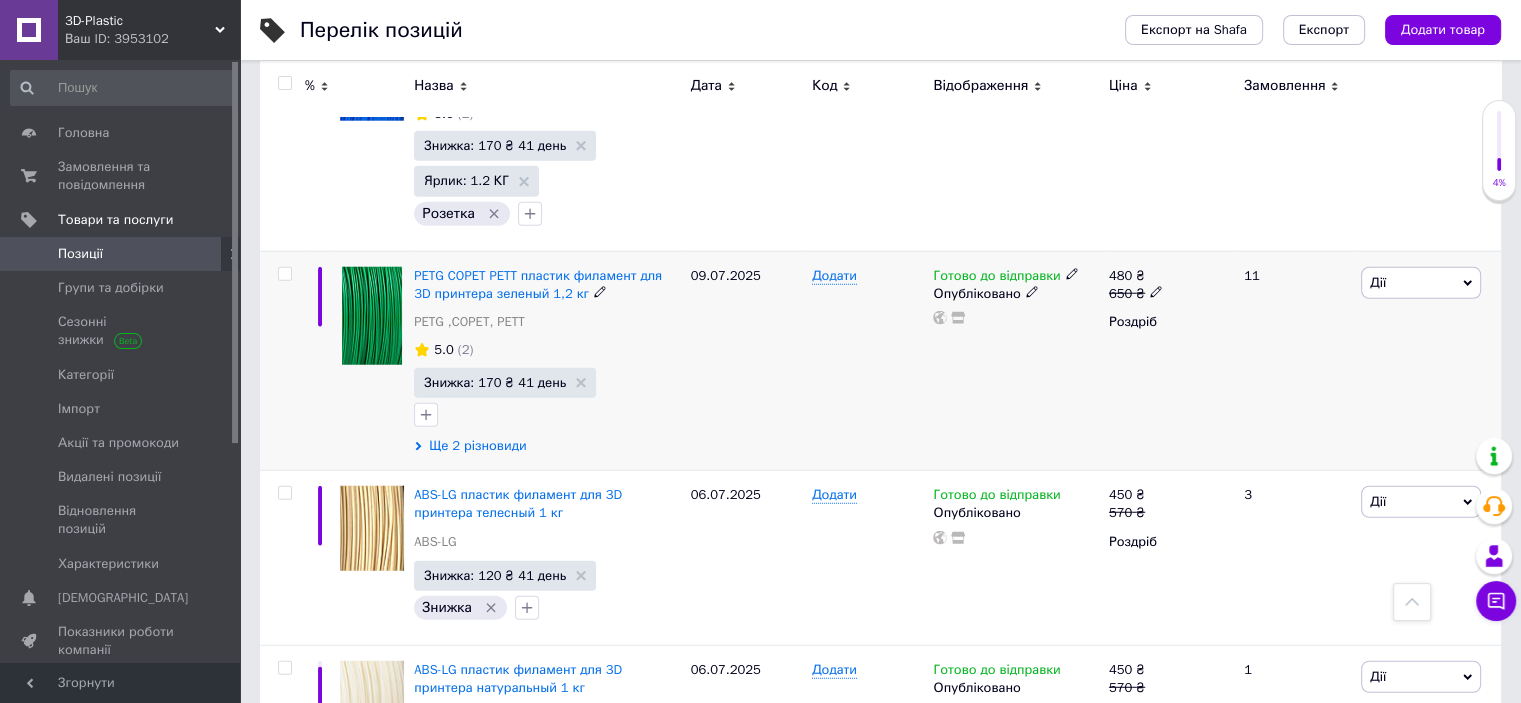 click on "Ще 2 різновиди" at bounding box center (477, 446) 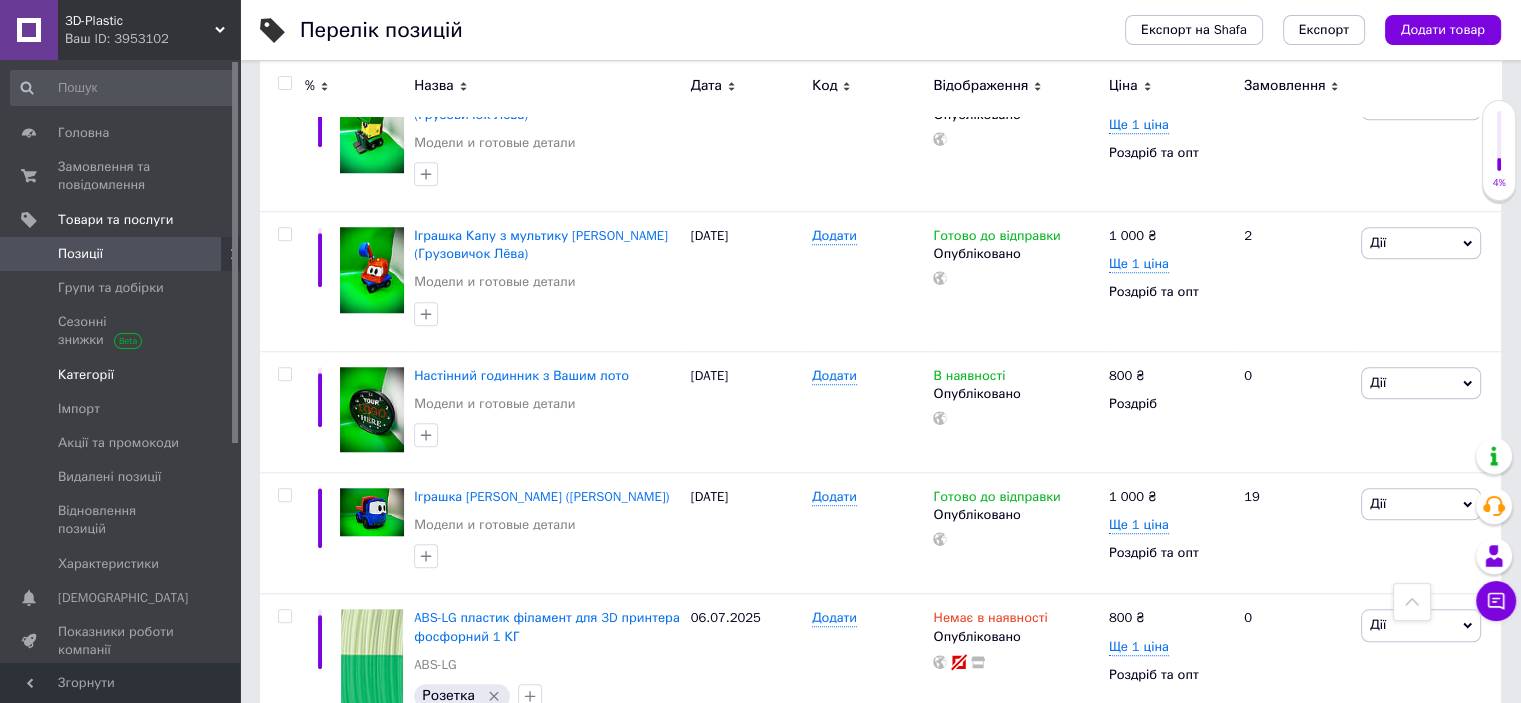 scroll, scrollTop: 1800, scrollLeft: 0, axis: vertical 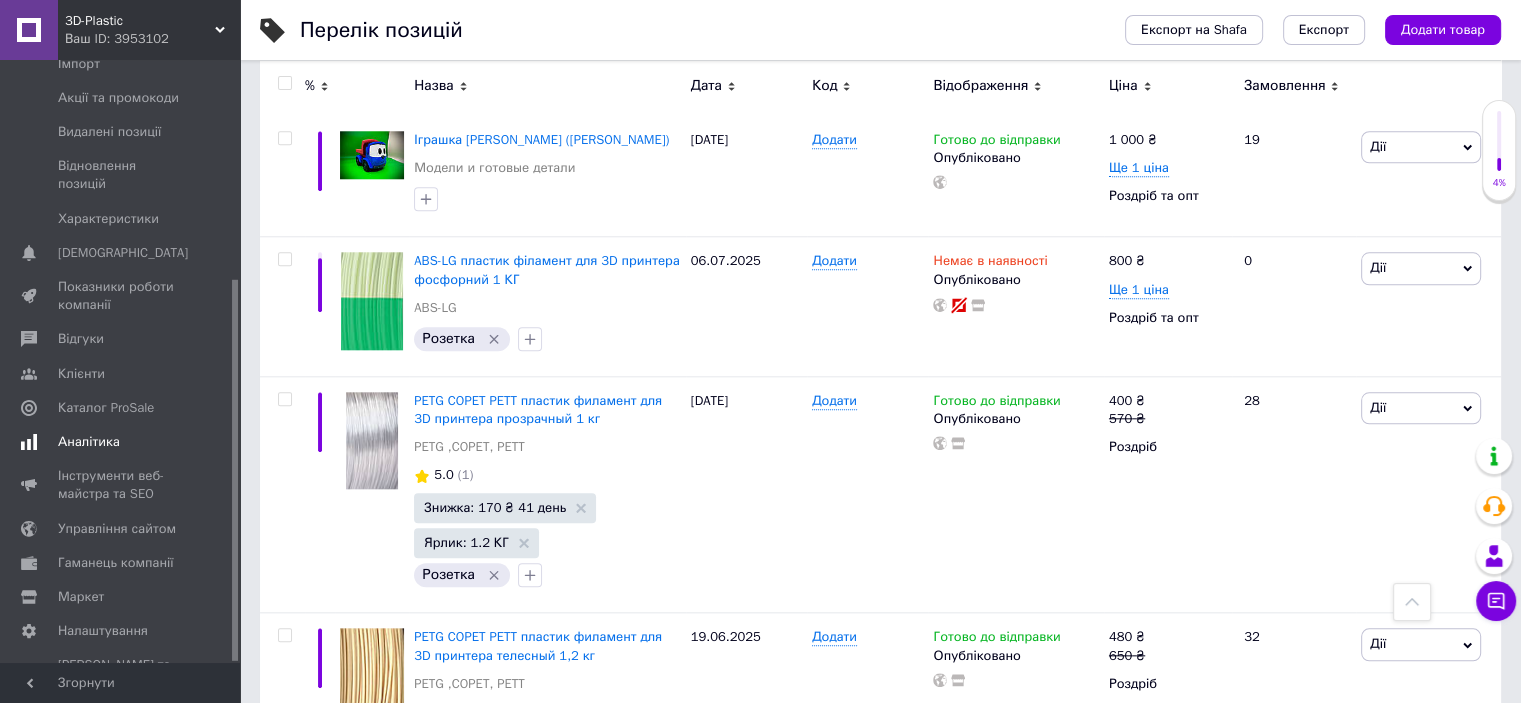 click on "Аналітика" at bounding box center [89, 442] 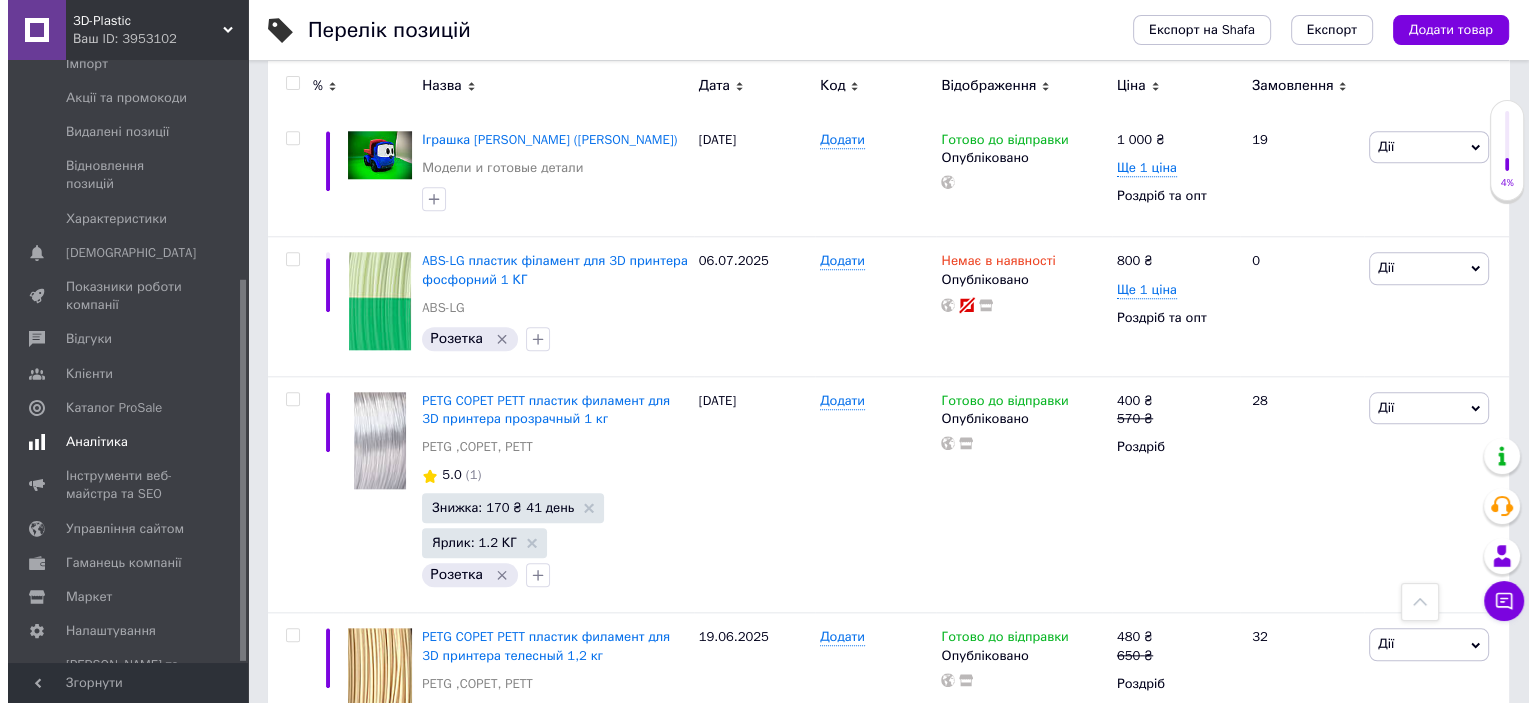 scroll, scrollTop: 0, scrollLeft: 0, axis: both 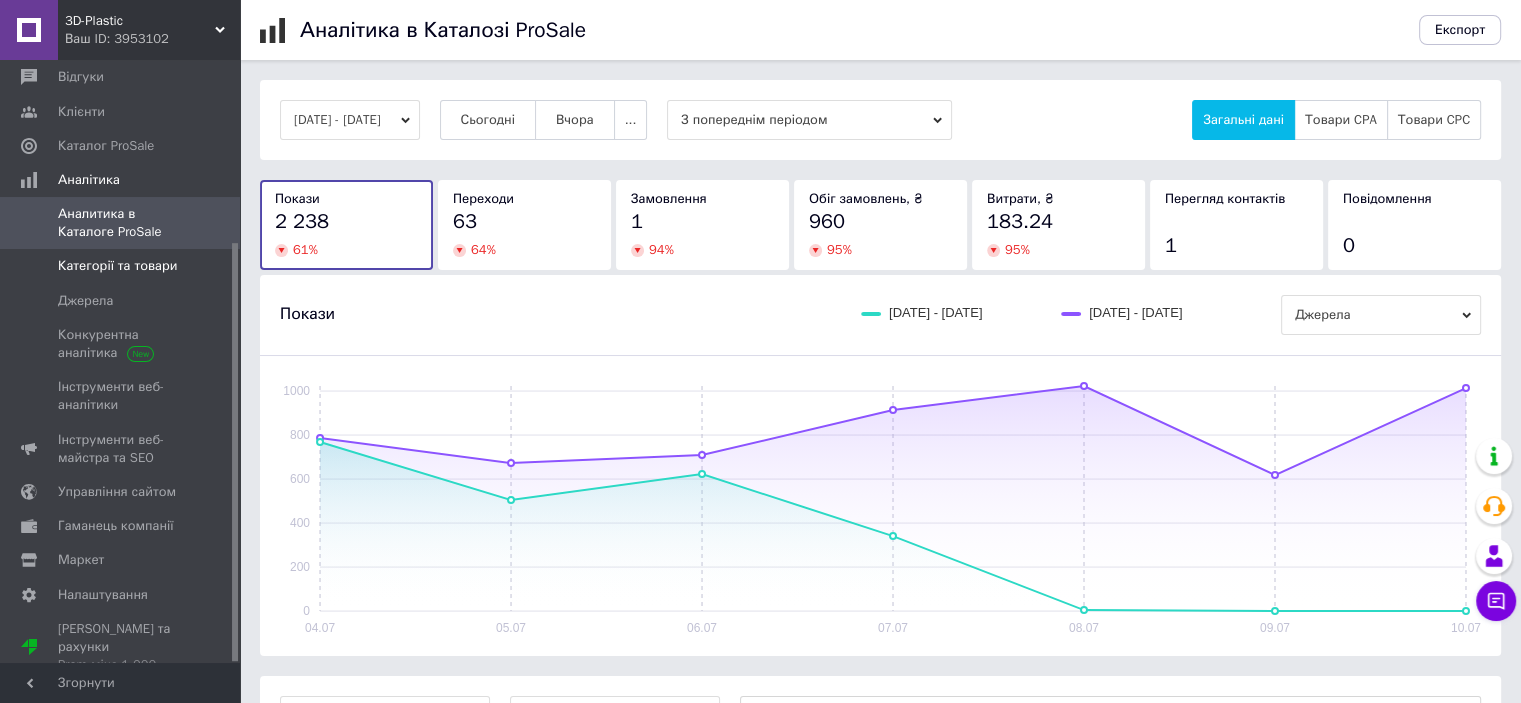click on "Категорії та товари" at bounding box center (117, 266) 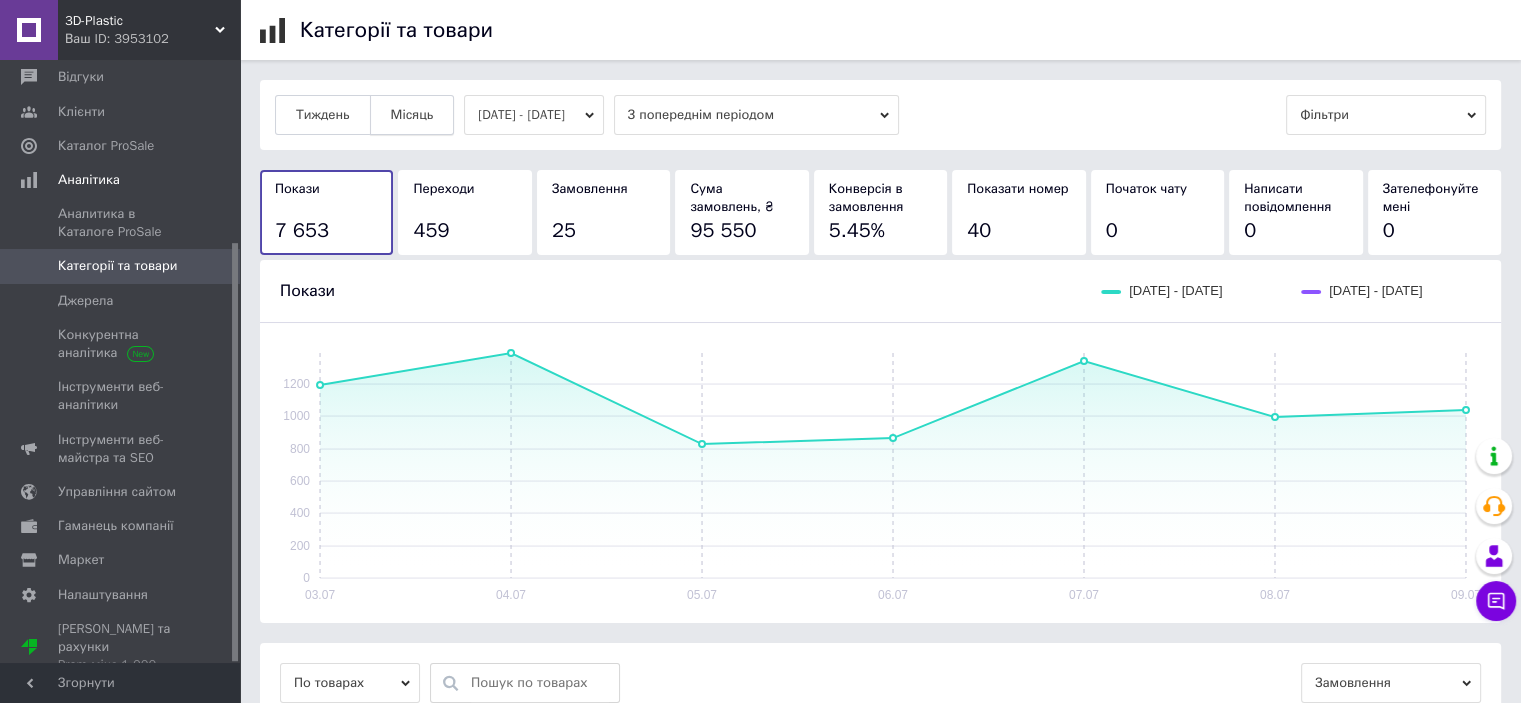 click on "Місяць" at bounding box center [412, 115] 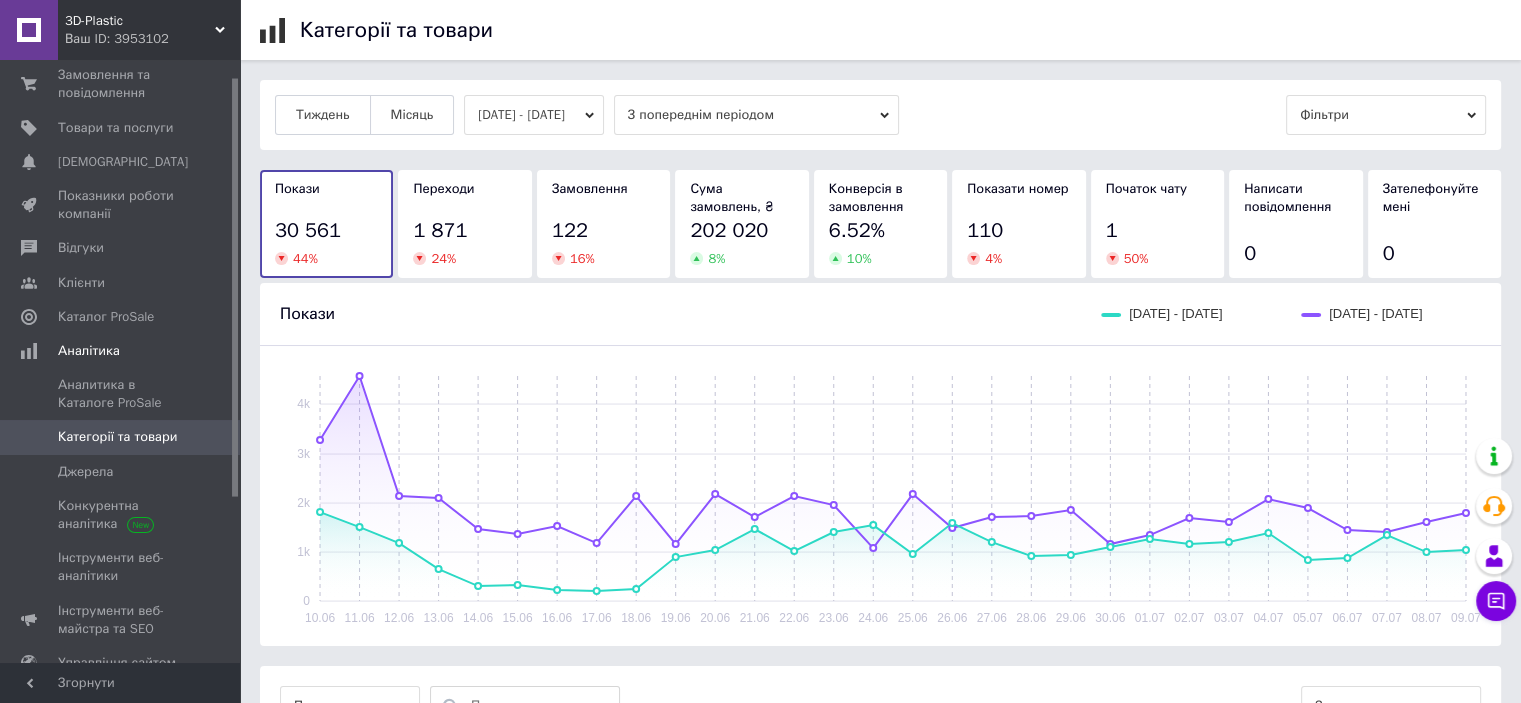 scroll, scrollTop: 0, scrollLeft: 0, axis: both 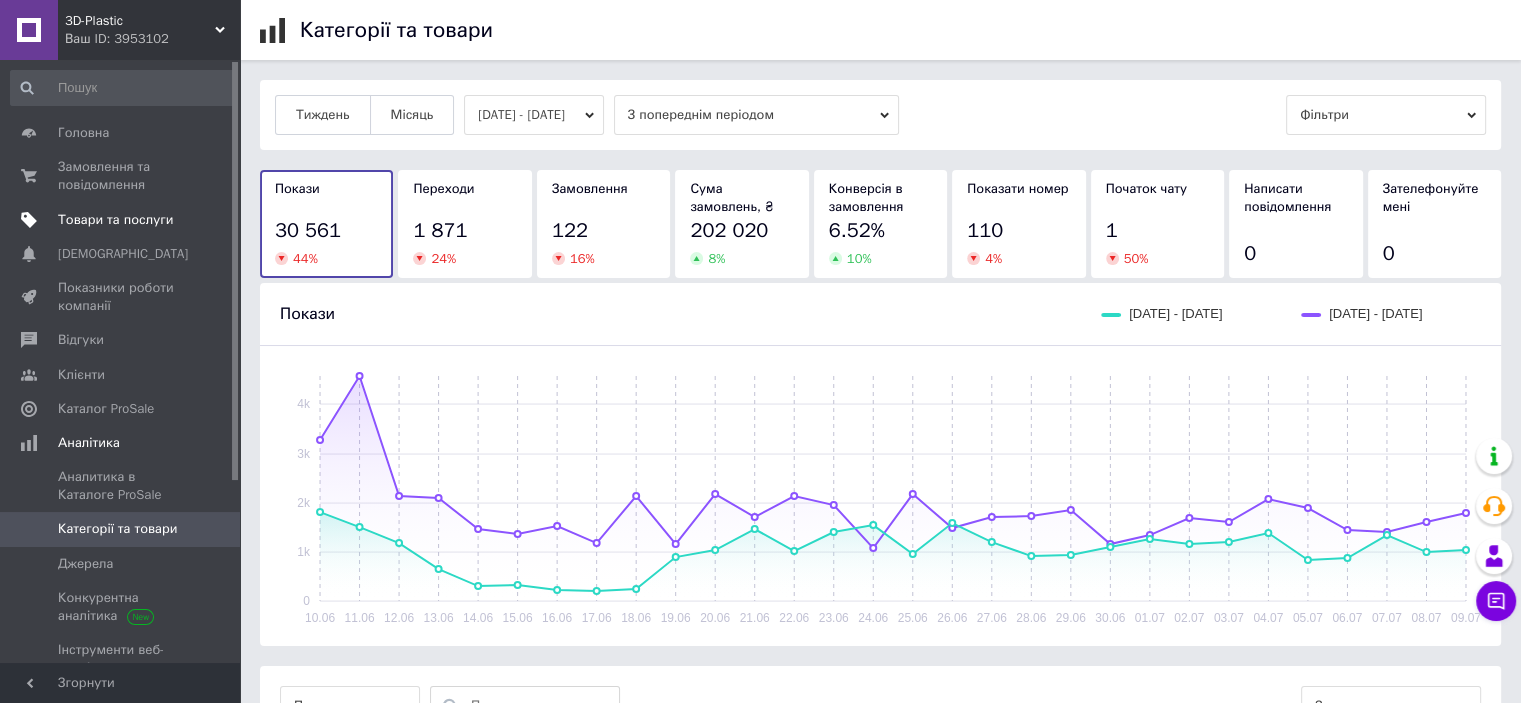 click on "Товари та послуги" at bounding box center (115, 220) 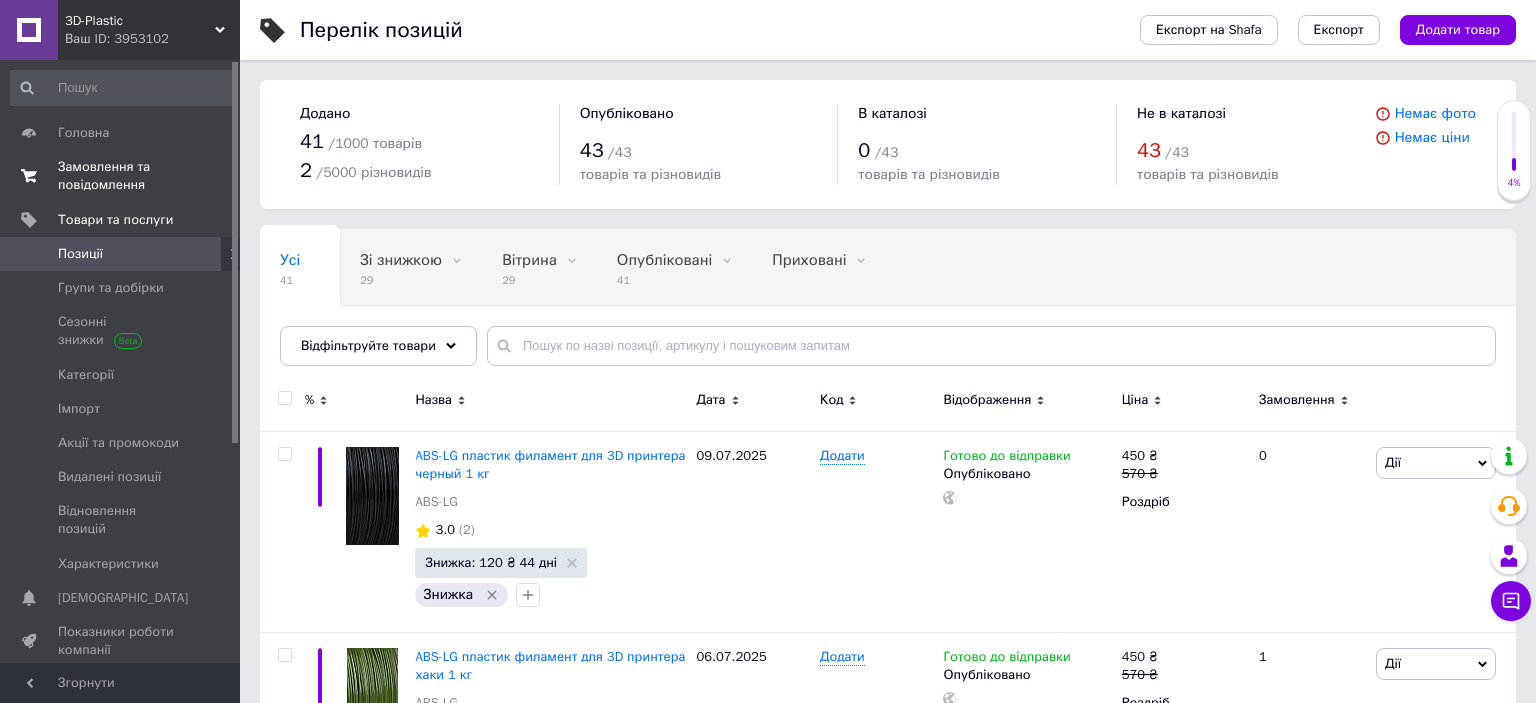 click on "Замовлення та повідомлення 0 0" at bounding box center (123, 176) 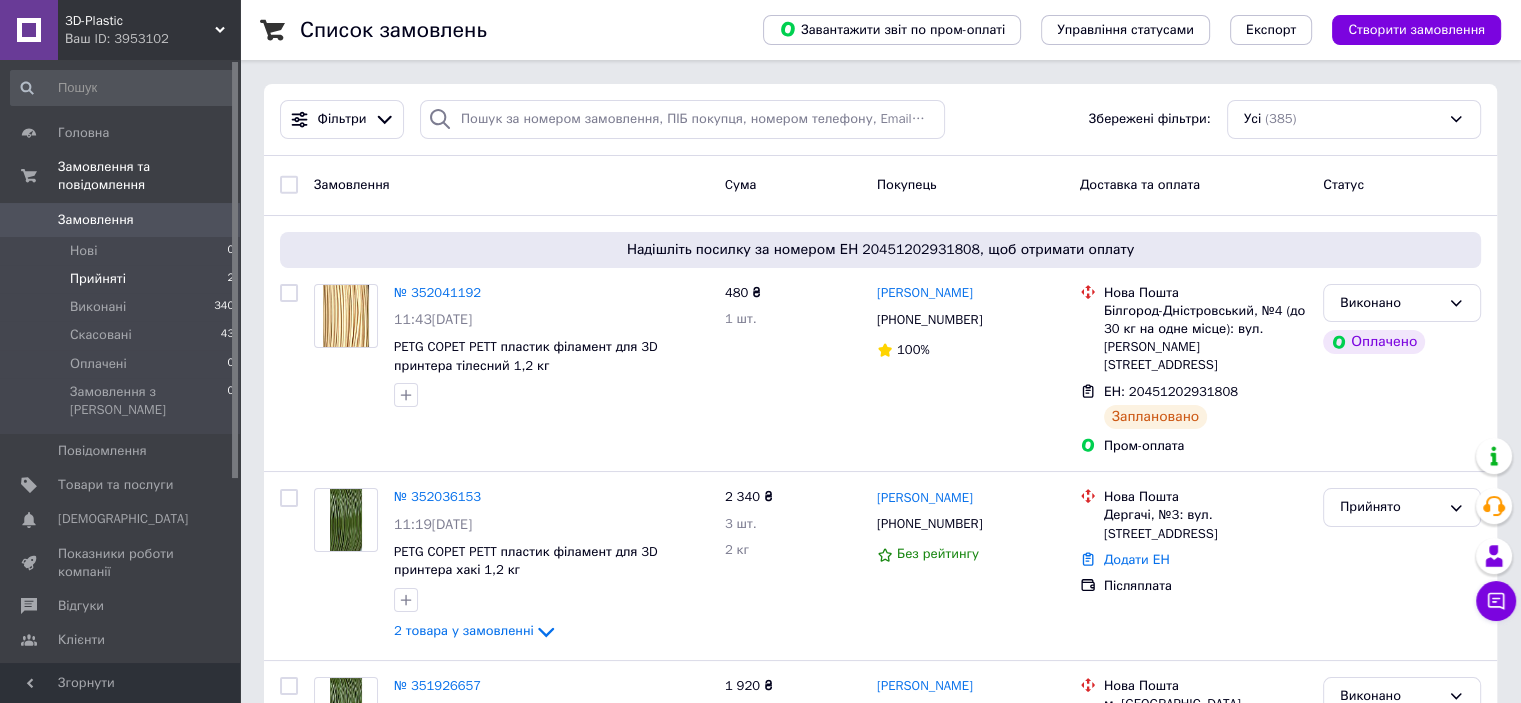 click on "Прийняті 2" at bounding box center [123, 279] 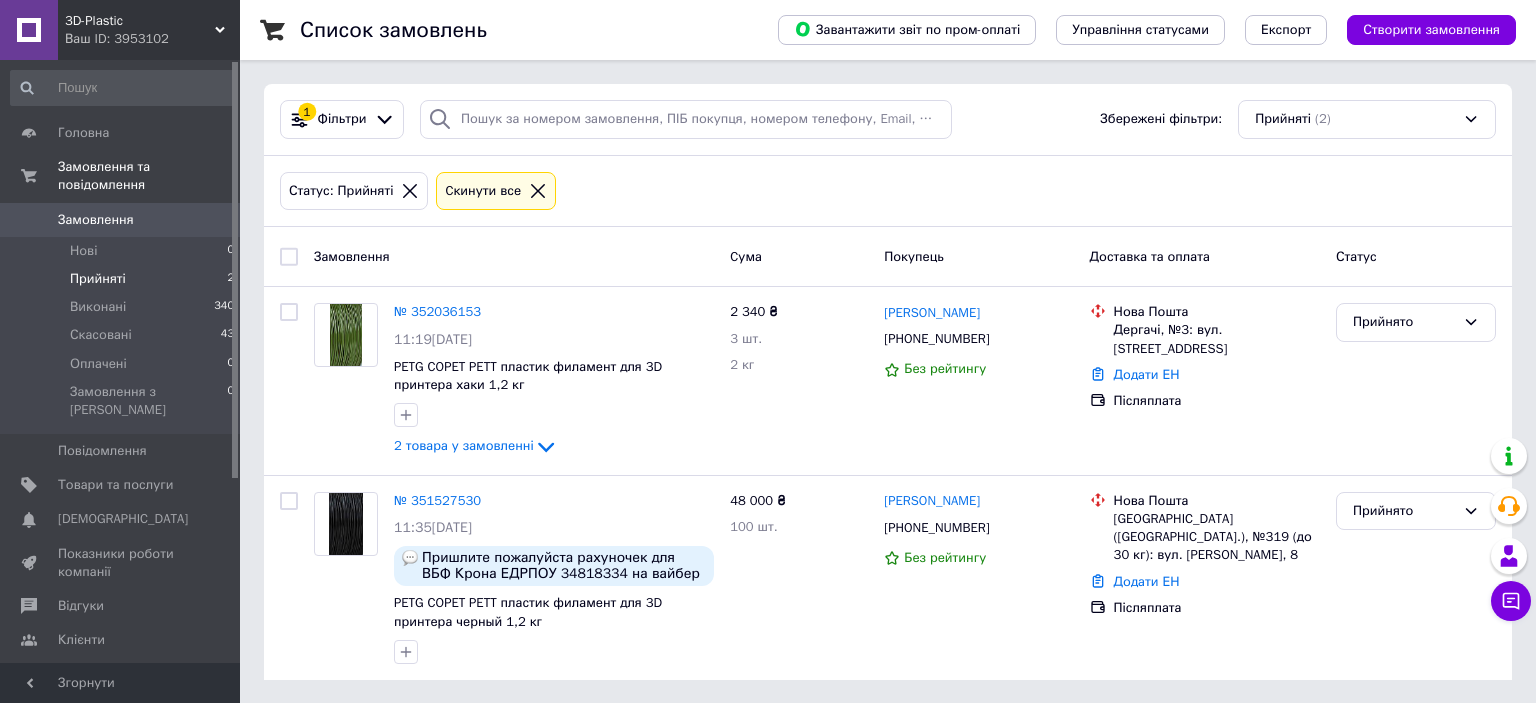 click on "Покупець" at bounding box center (978, 256) 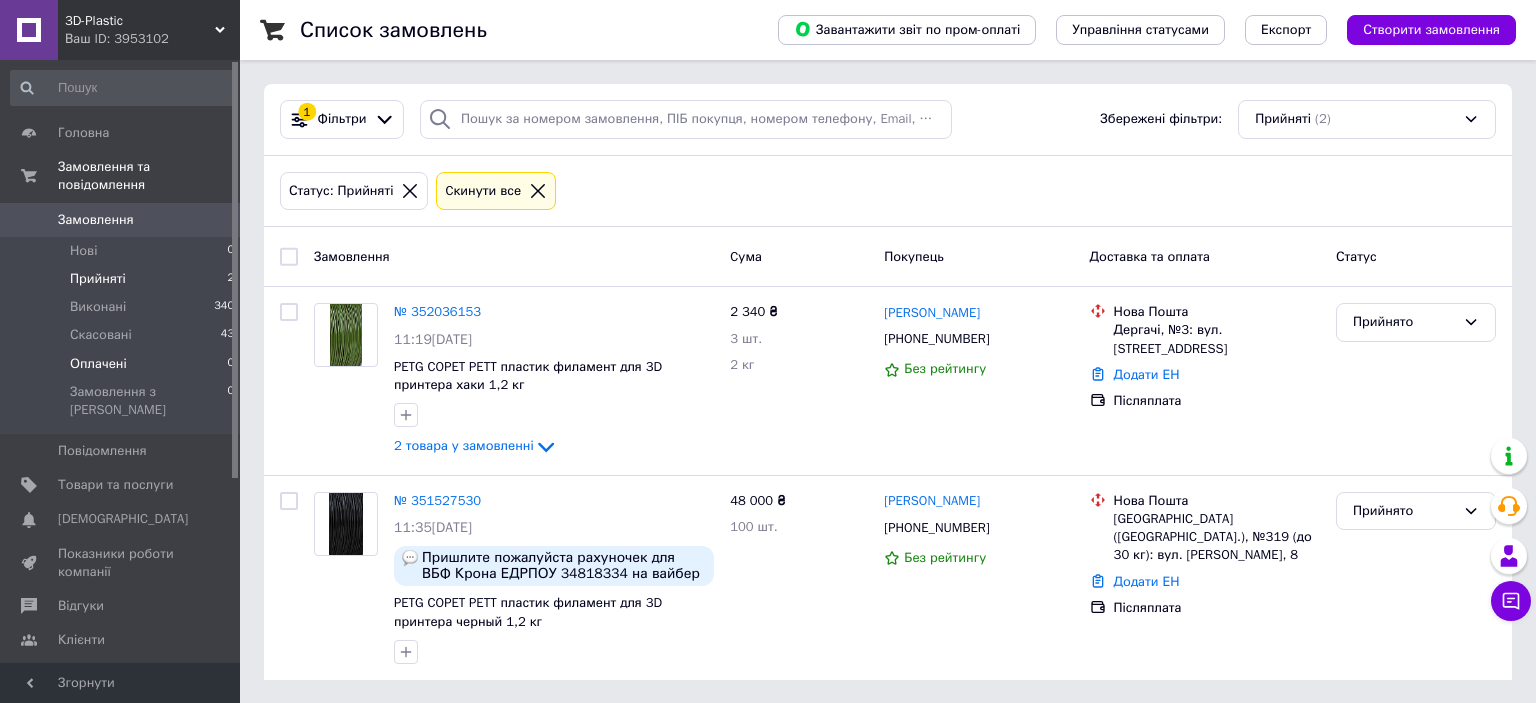click on "Оплачені 0" at bounding box center (123, 364) 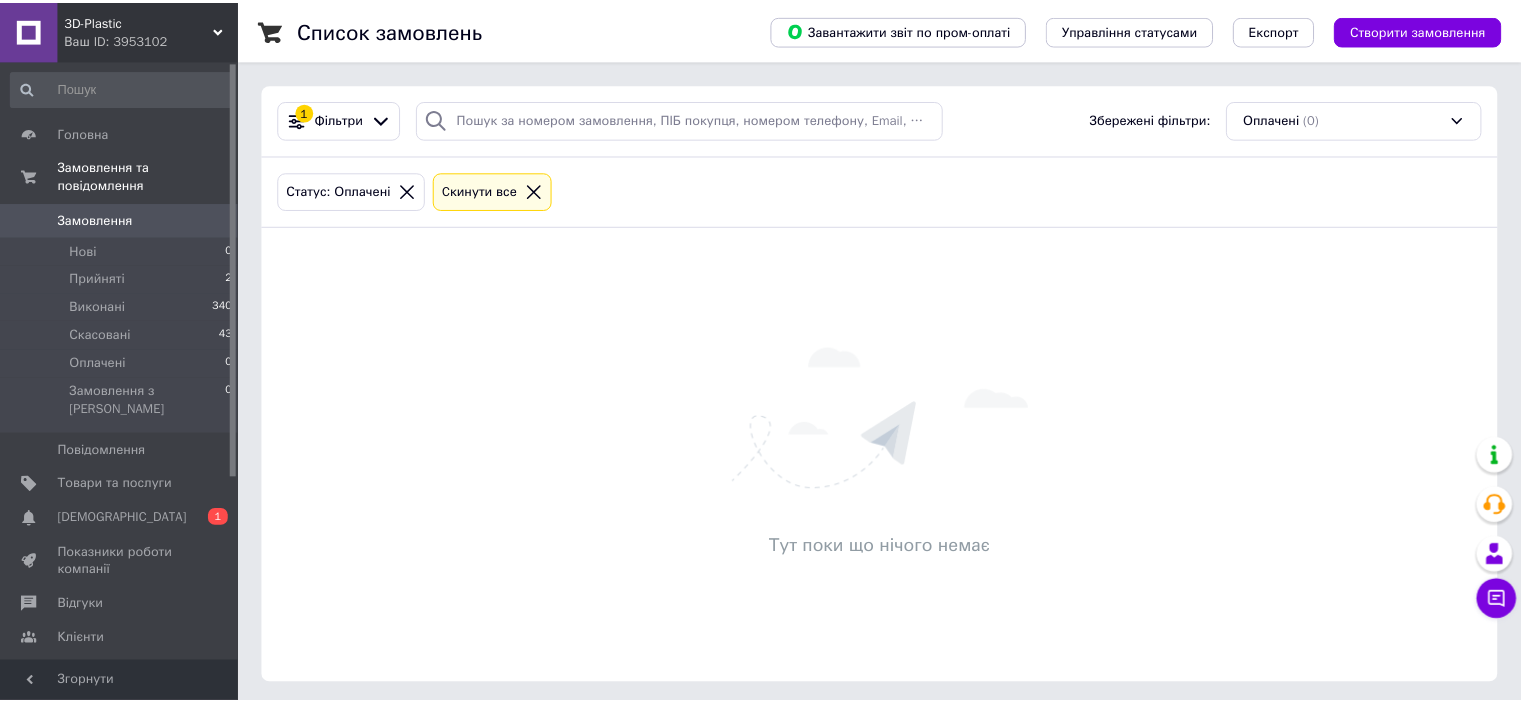 scroll, scrollTop: 0, scrollLeft: 0, axis: both 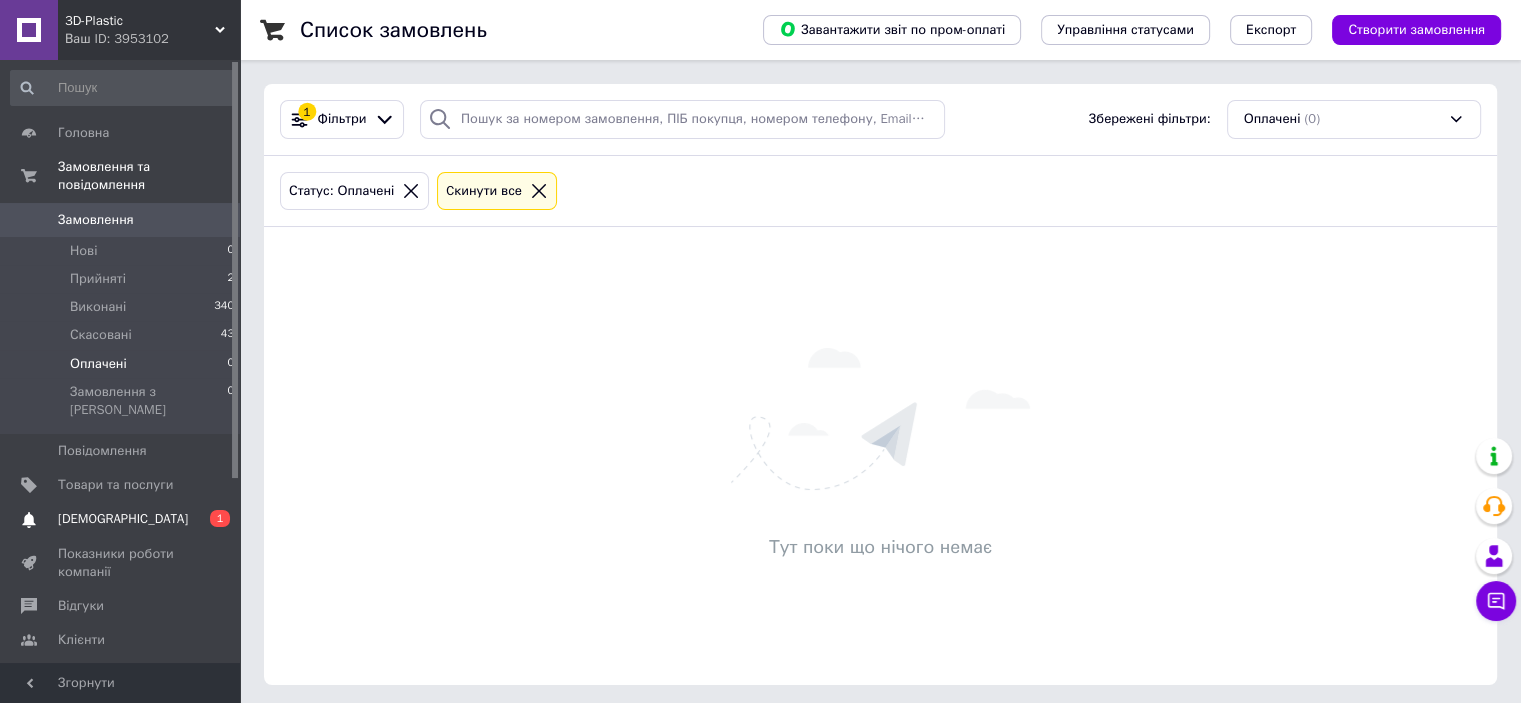 click on "Сповіщення 0 1" at bounding box center (123, 519) 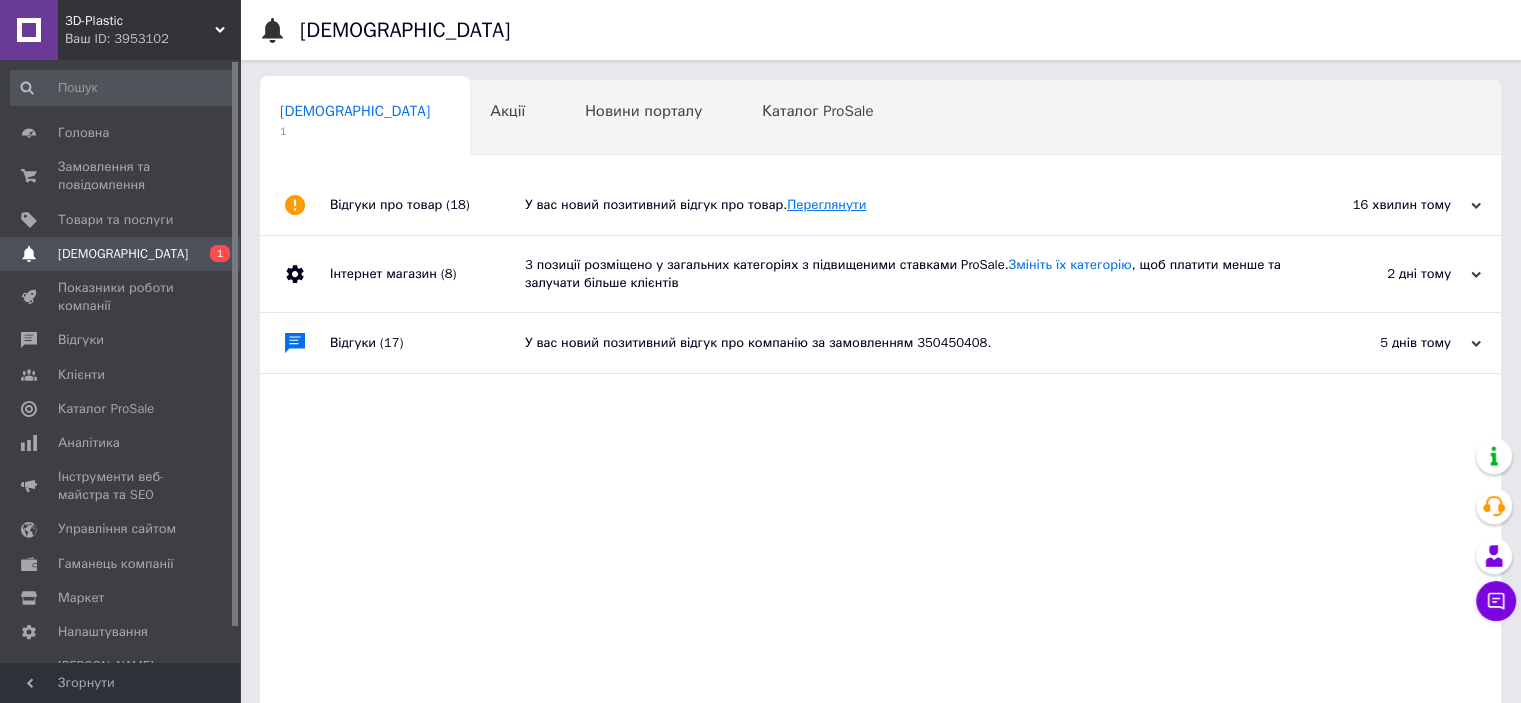 click on "Переглянути" at bounding box center (826, 204) 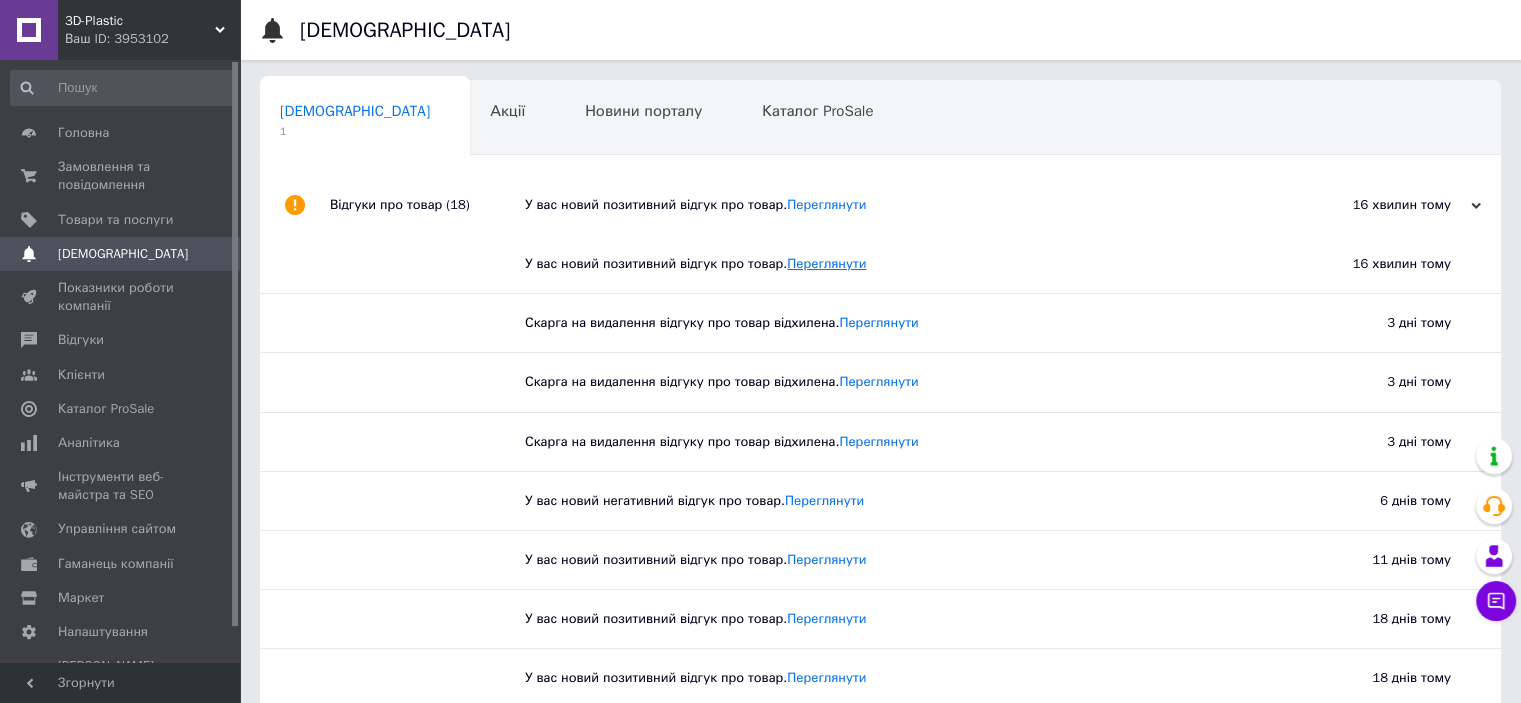 click on "Переглянути" at bounding box center [826, 263] 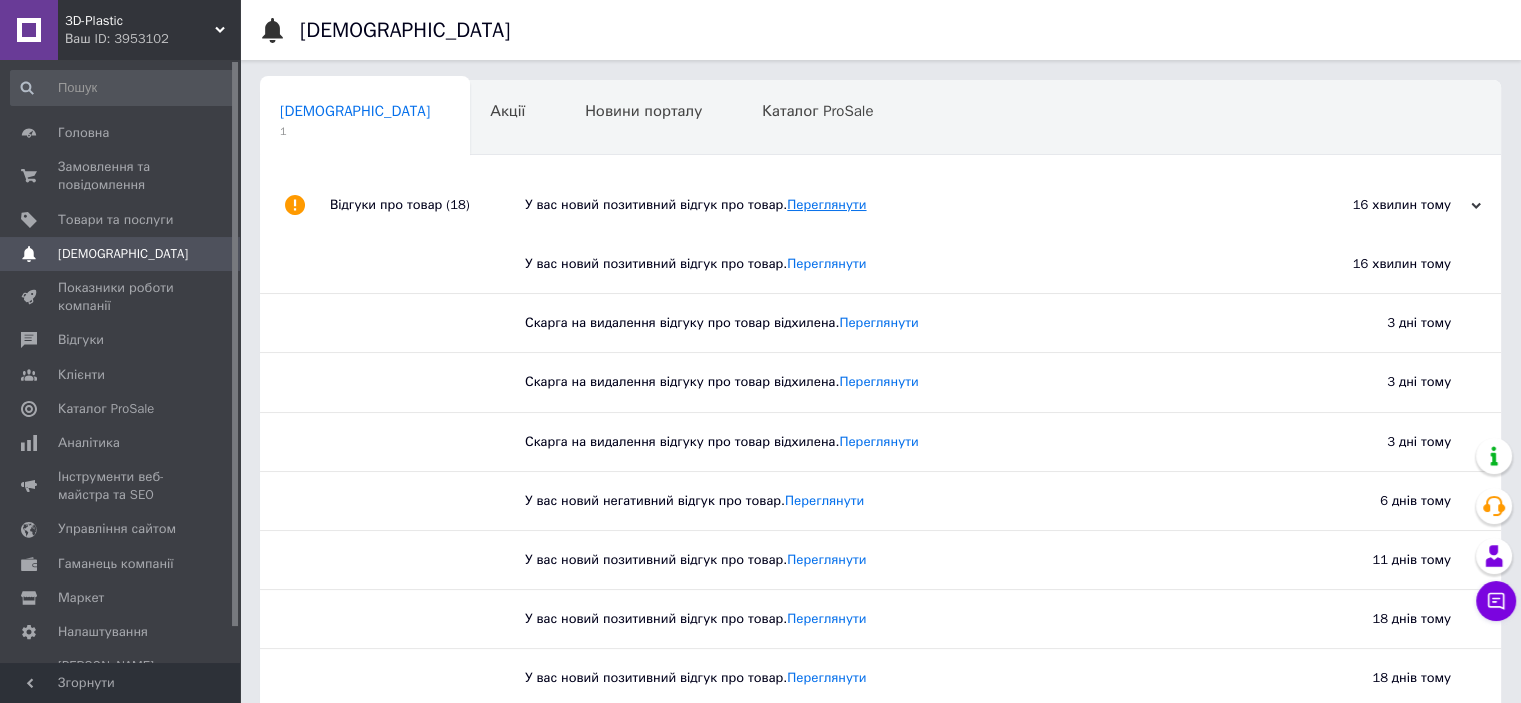 click on "Переглянути" at bounding box center (826, 204) 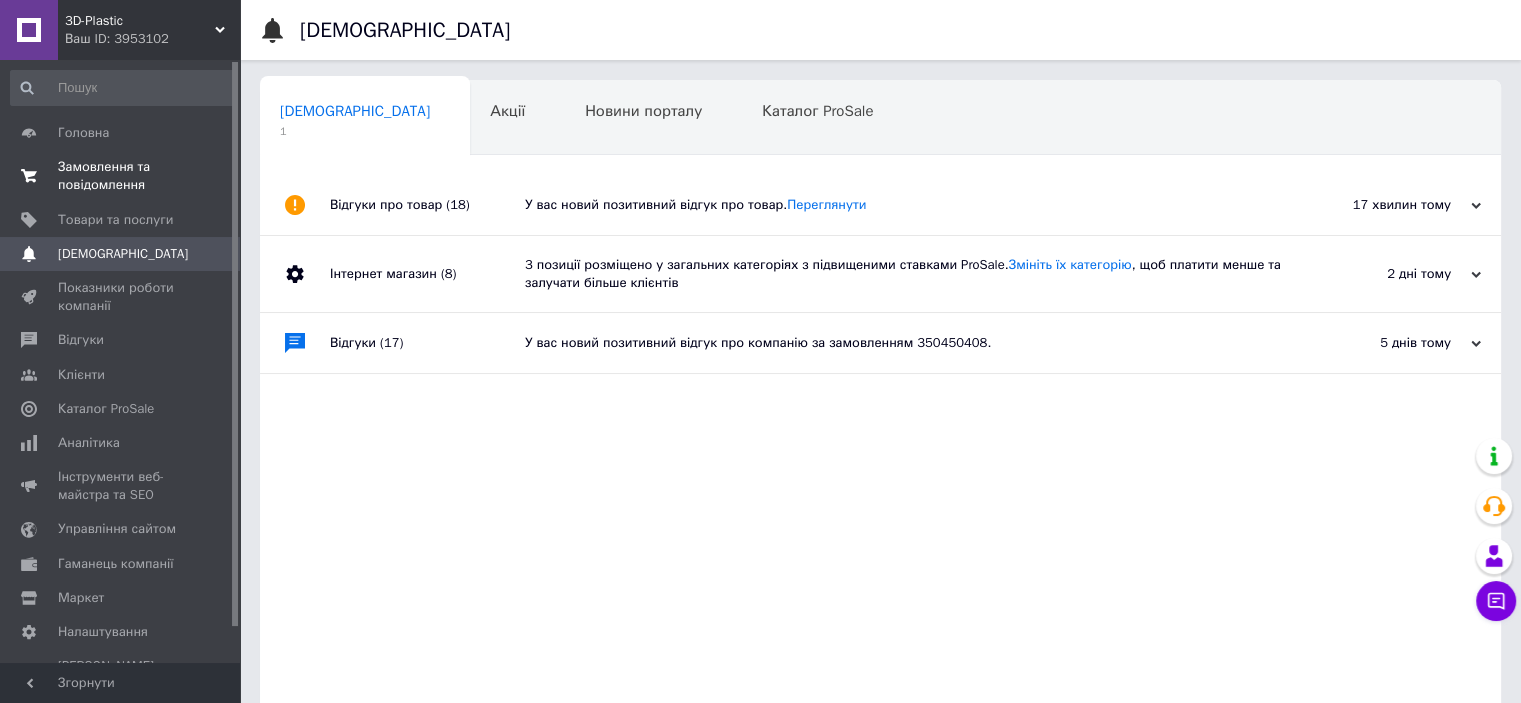 click on "Замовлення та повідомлення" at bounding box center [121, 176] 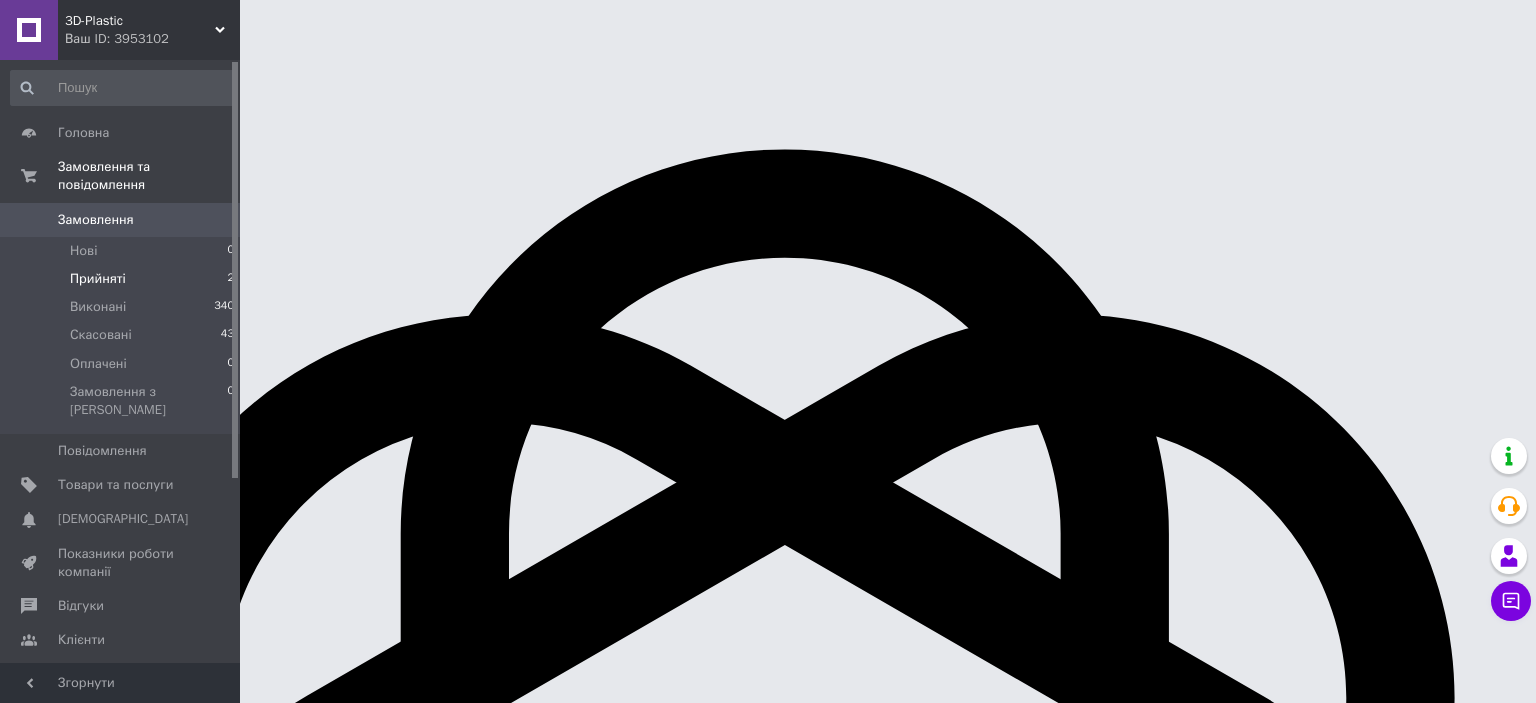 click on "Прийняті 2" at bounding box center (123, 279) 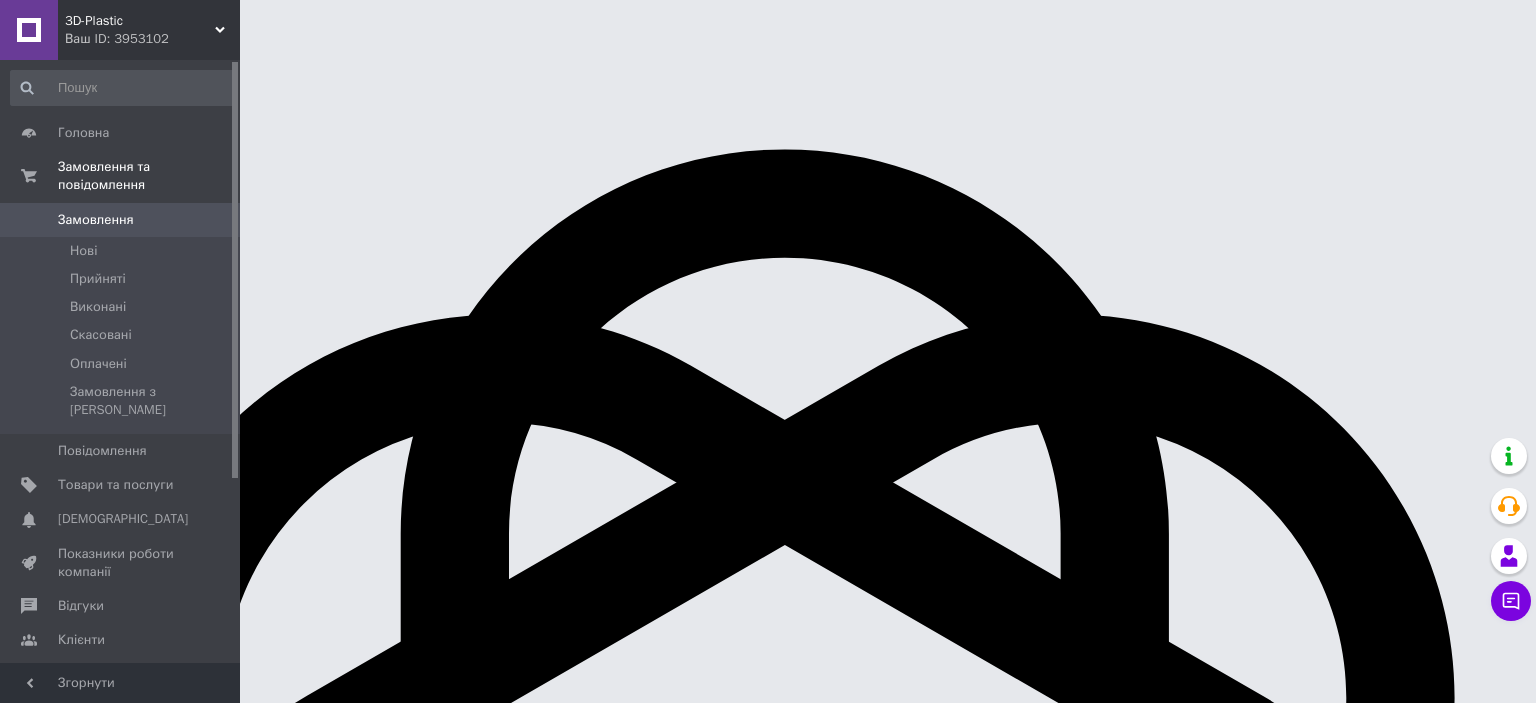 scroll, scrollTop: 0, scrollLeft: 0, axis: both 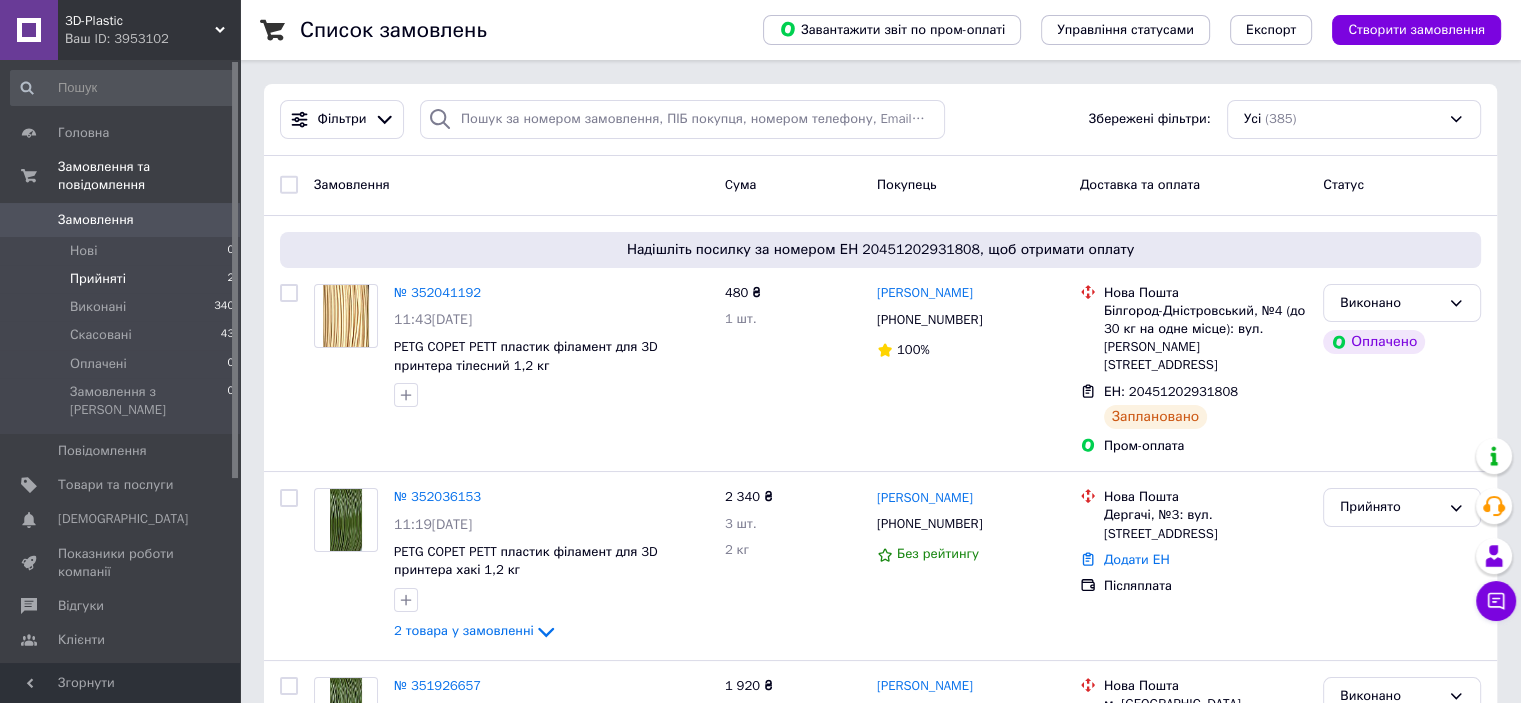 click on "Прийняті 2" at bounding box center (123, 279) 